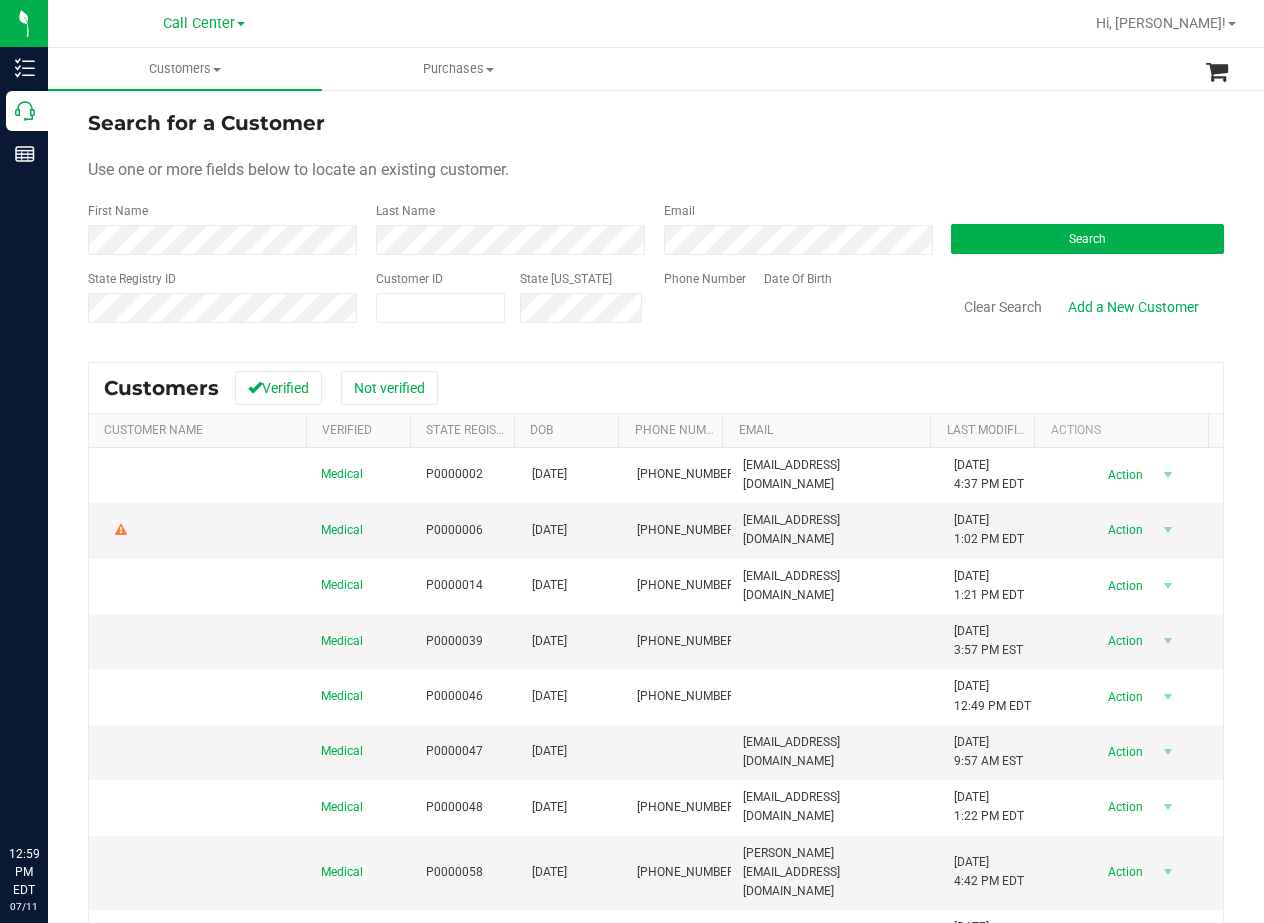scroll, scrollTop: 0, scrollLeft: 0, axis: both 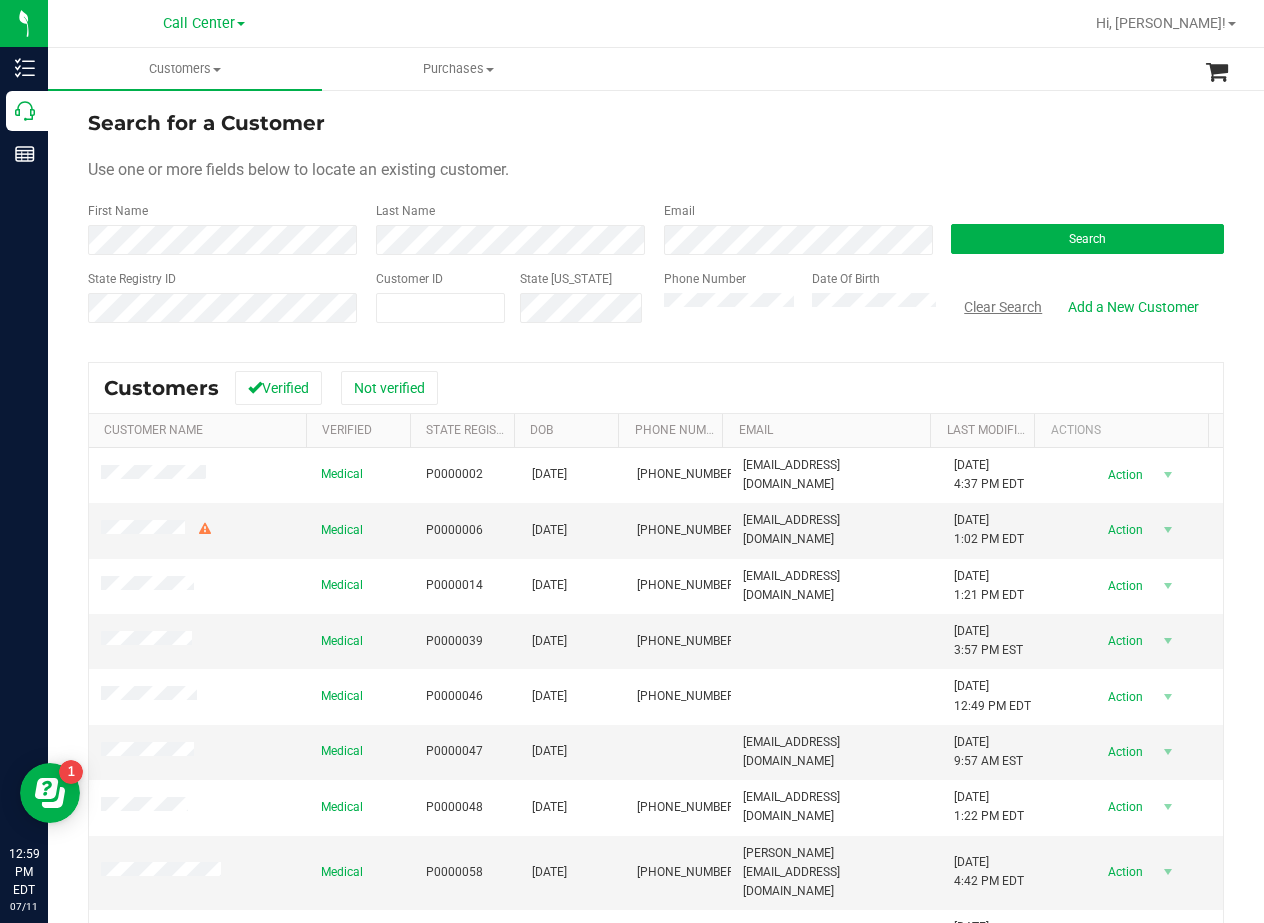 click on "Clear Search" at bounding box center [1003, 307] 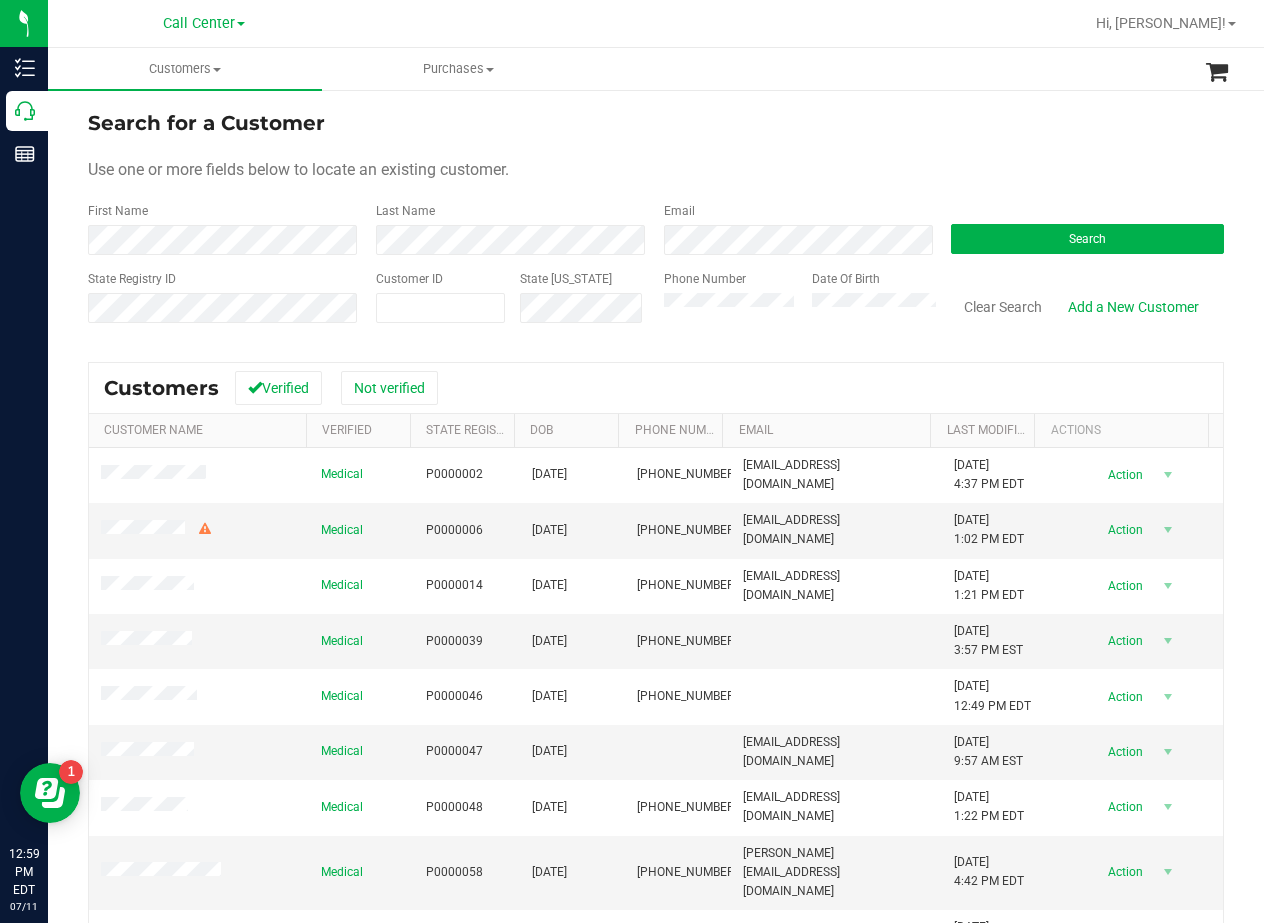 drag, startPoint x: 805, startPoint y: 95, endPoint x: 1223, endPoint y: 104, distance: 418.0969 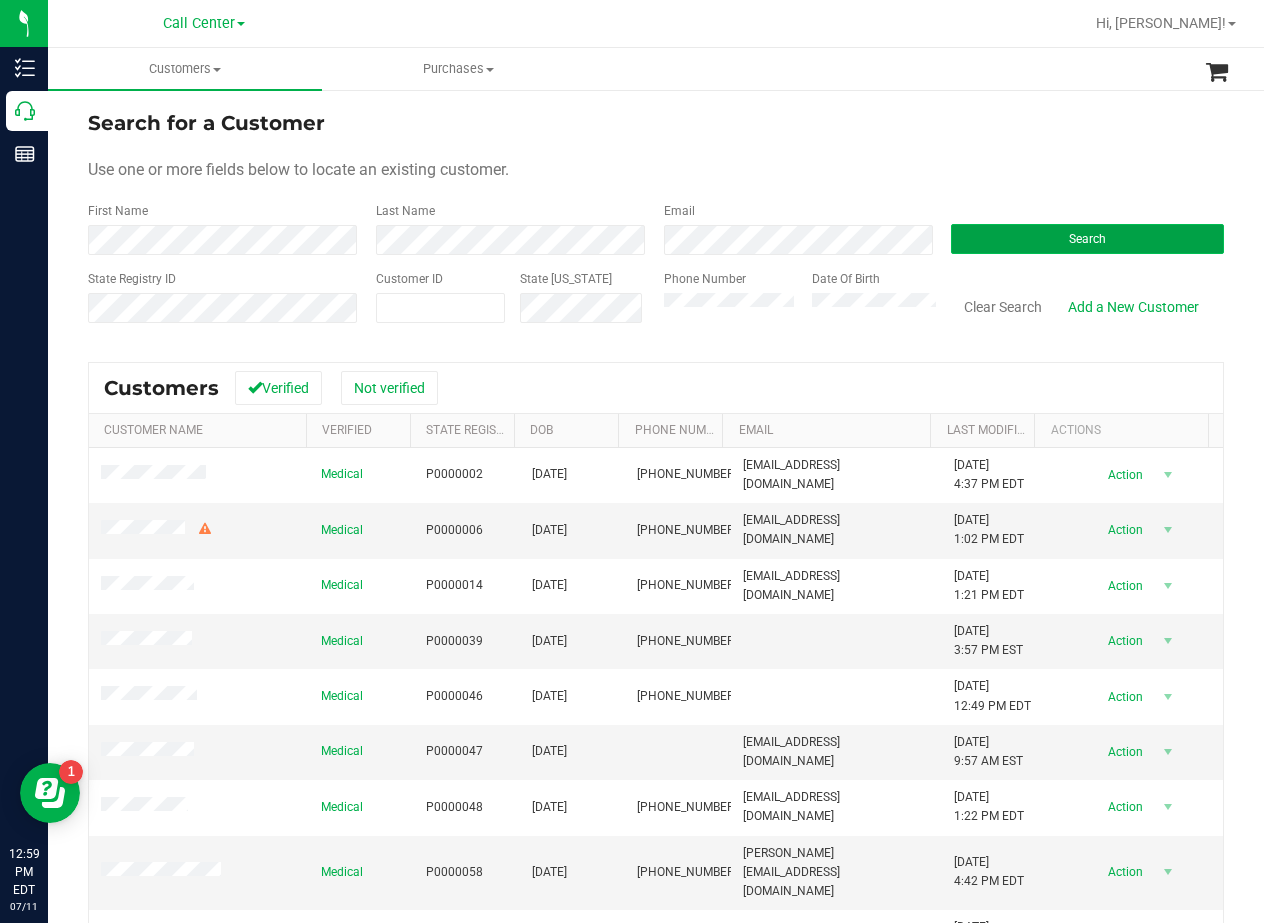 click on "Search" at bounding box center (1087, 239) 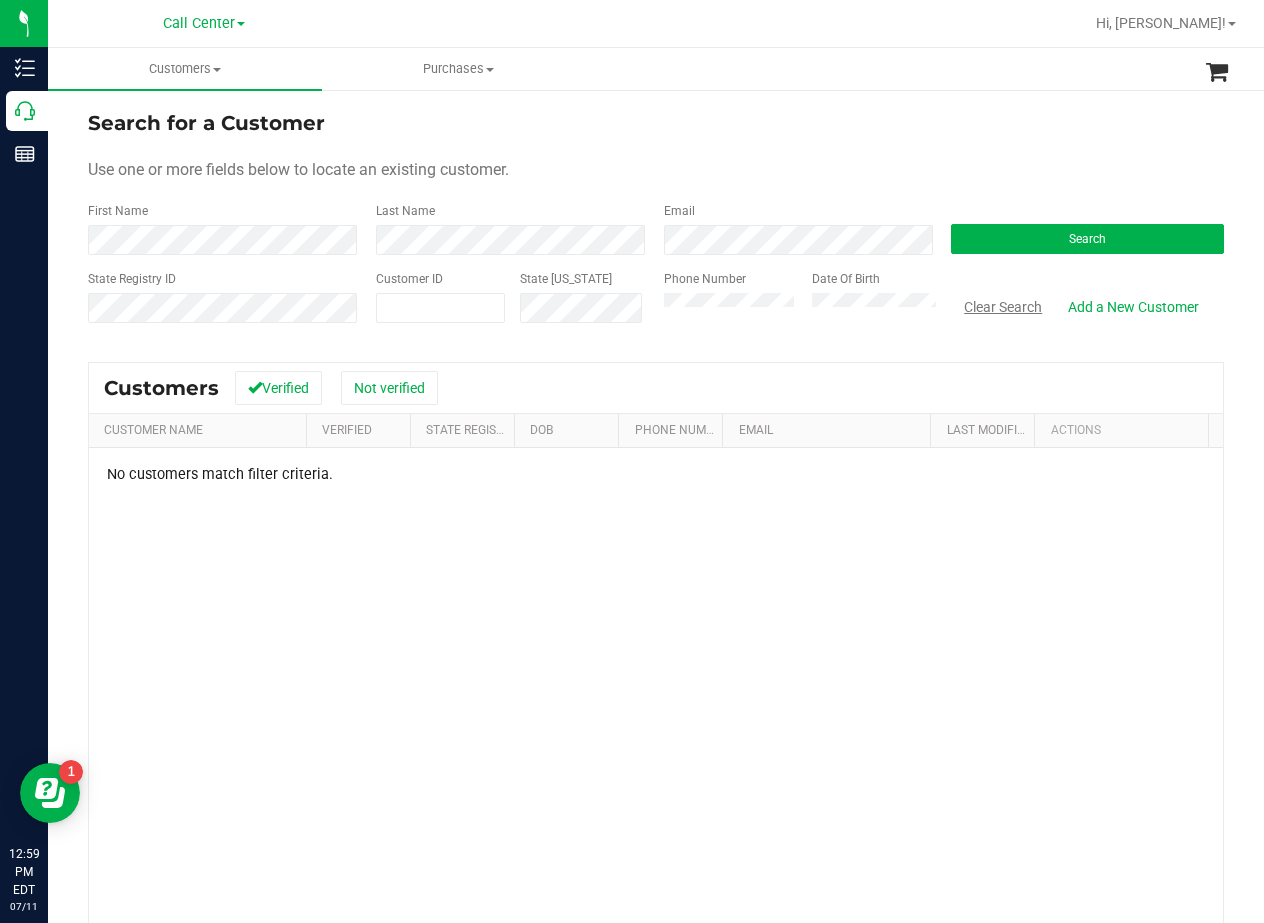 click on "Clear Search" at bounding box center [1003, 307] 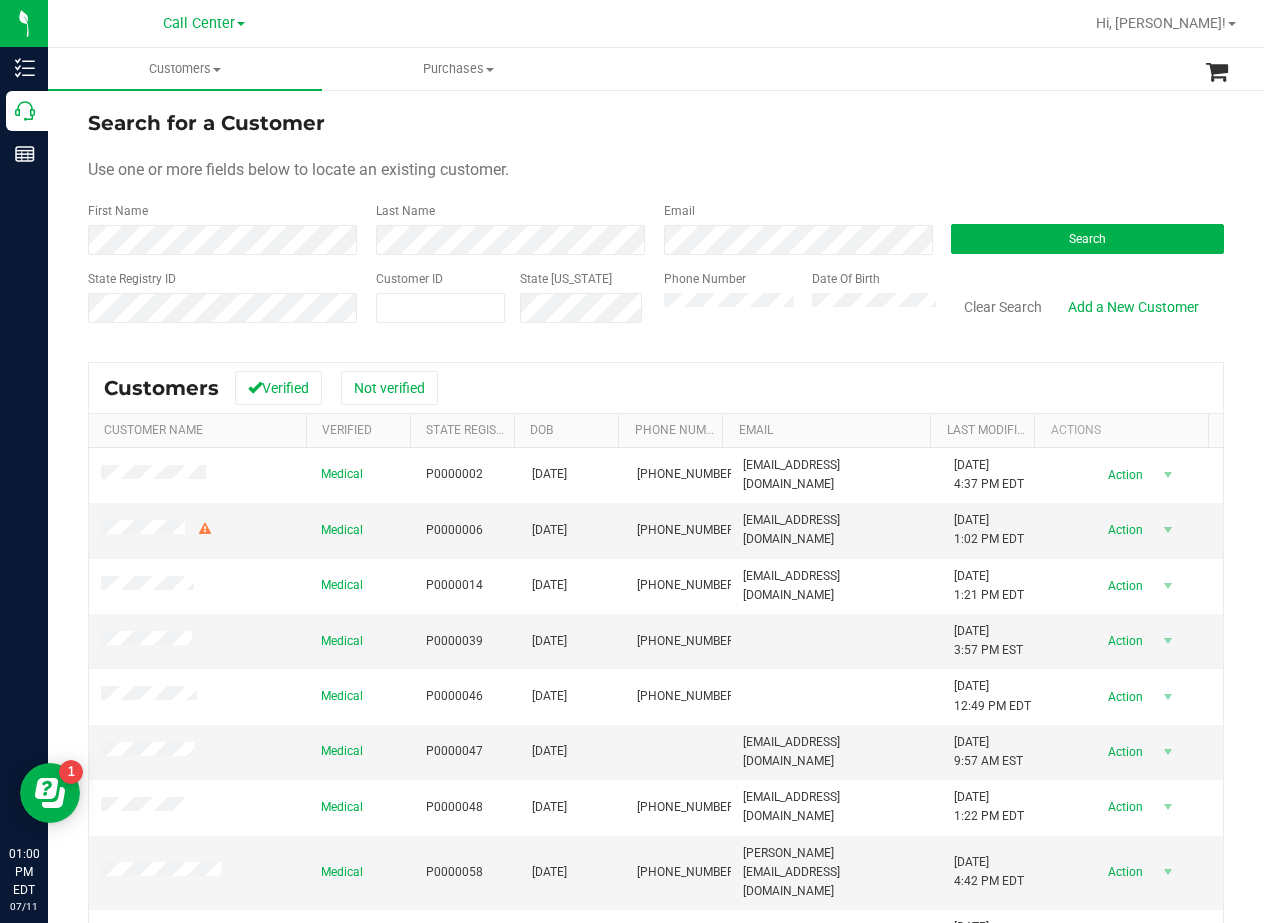 click on "Search for a Customer
Use one or more fields below to locate an existing customer.
First Name
Last Name
Email
Search
State Registry ID
Customer ID
State ID
Phone Number
Date Of Birth" at bounding box center [656, 224] 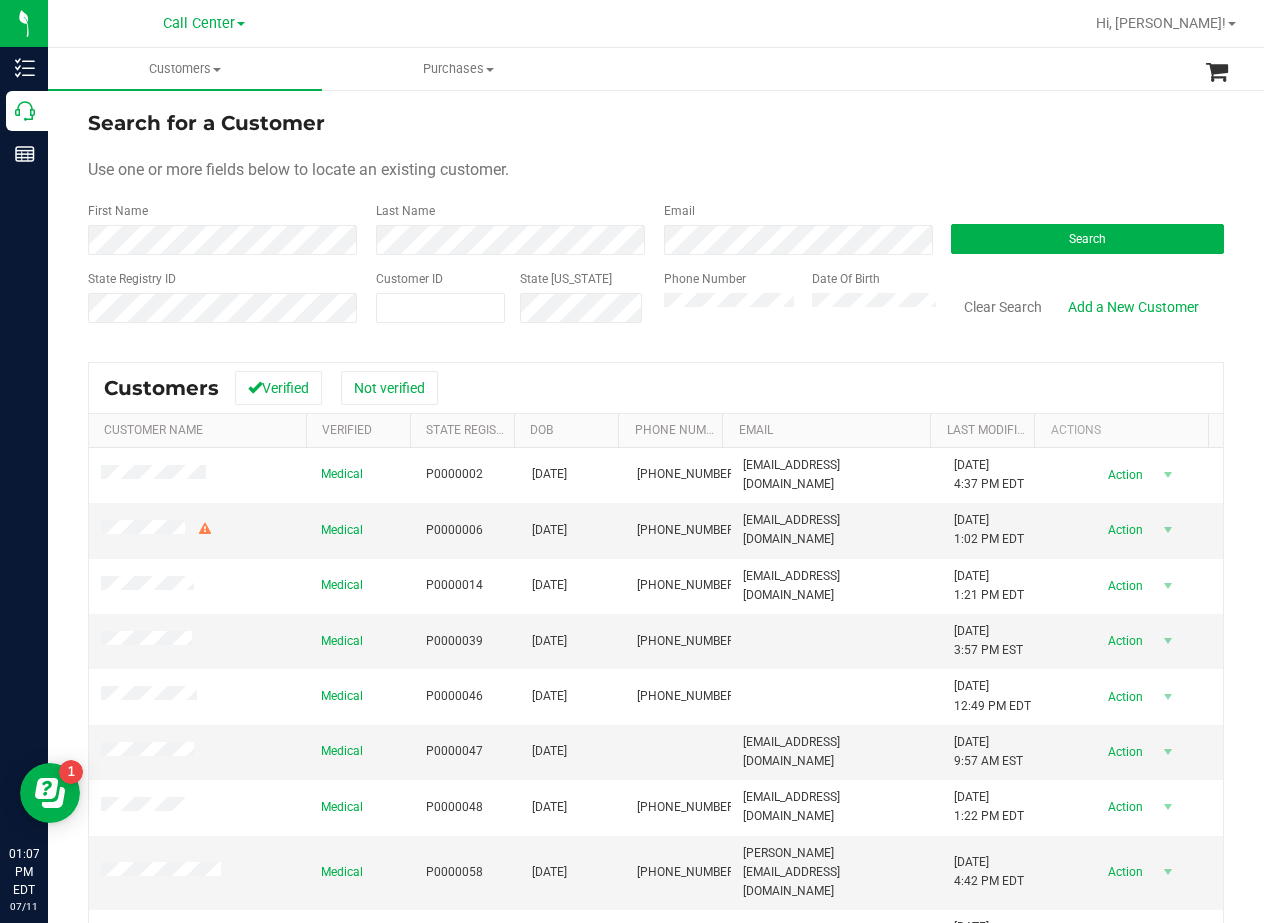 click on "Search for a Customer
Use one or more fields below to locate an existing customer.
First Name
Last Name
Email
Search
State Registry ID
Customer ID
State ID
Phone Number
Date Of Birth" at bounding box center (656, 224) 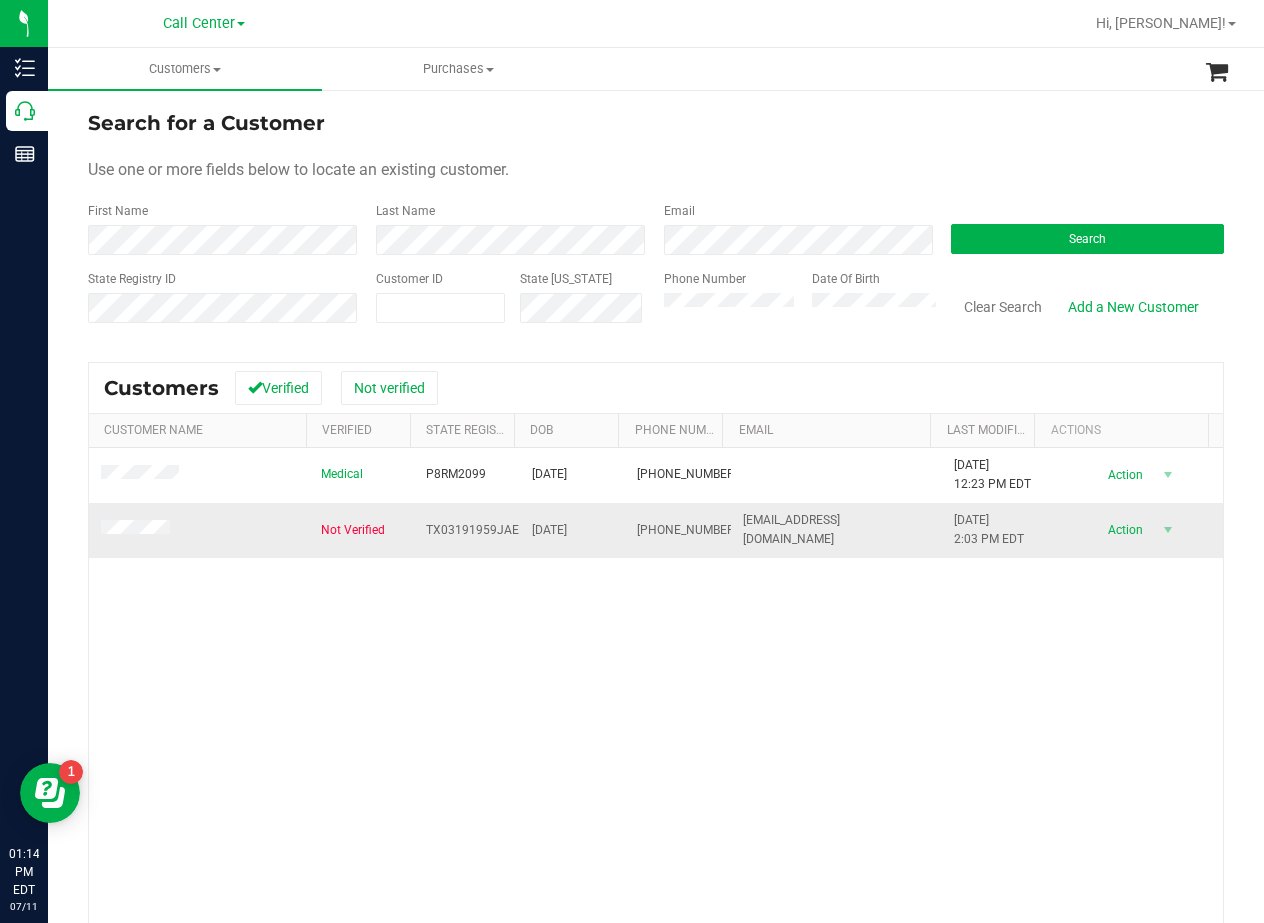 click at bounding box center [199, 530] 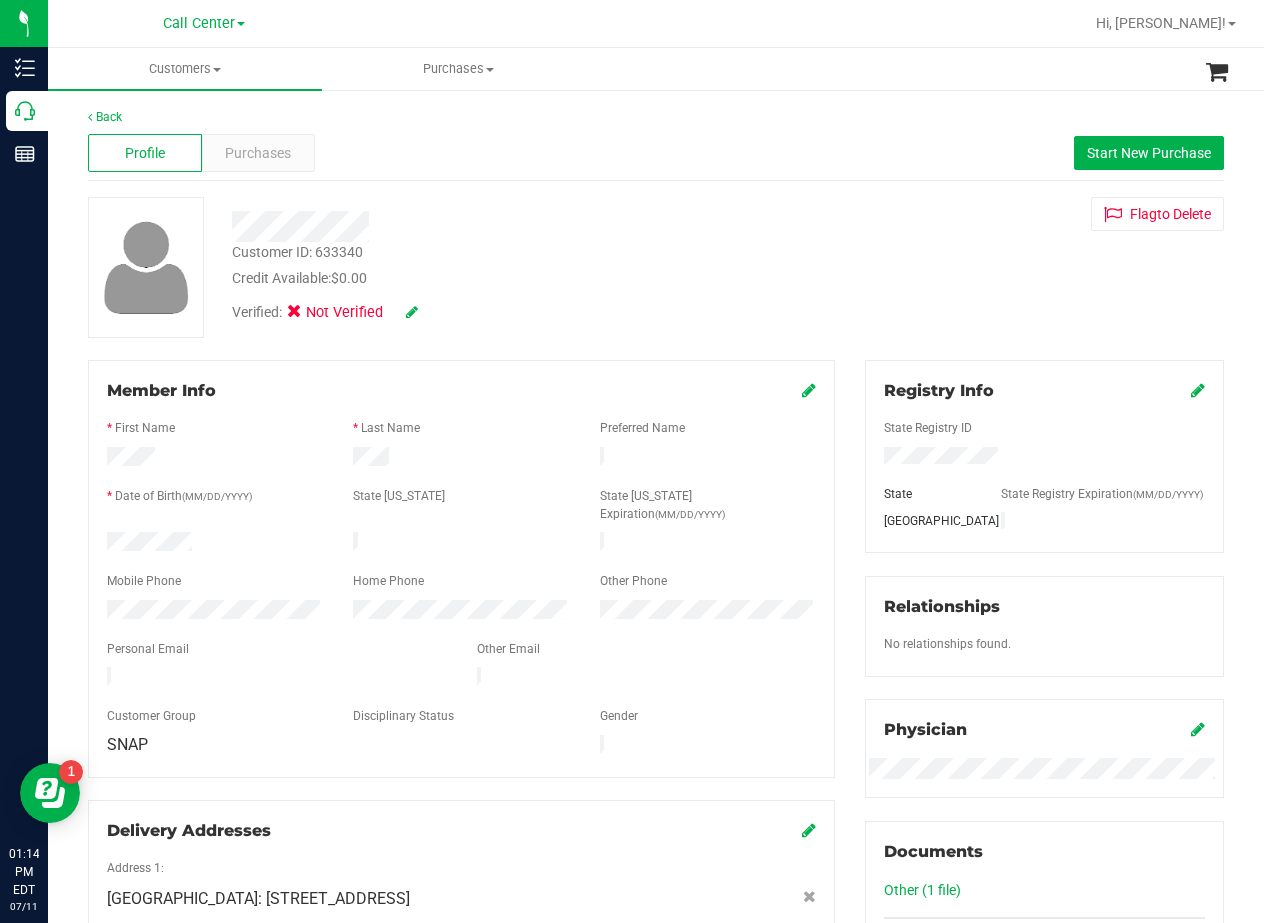 click on "Verified:
Not Verified" at bounding box center (508, 311) 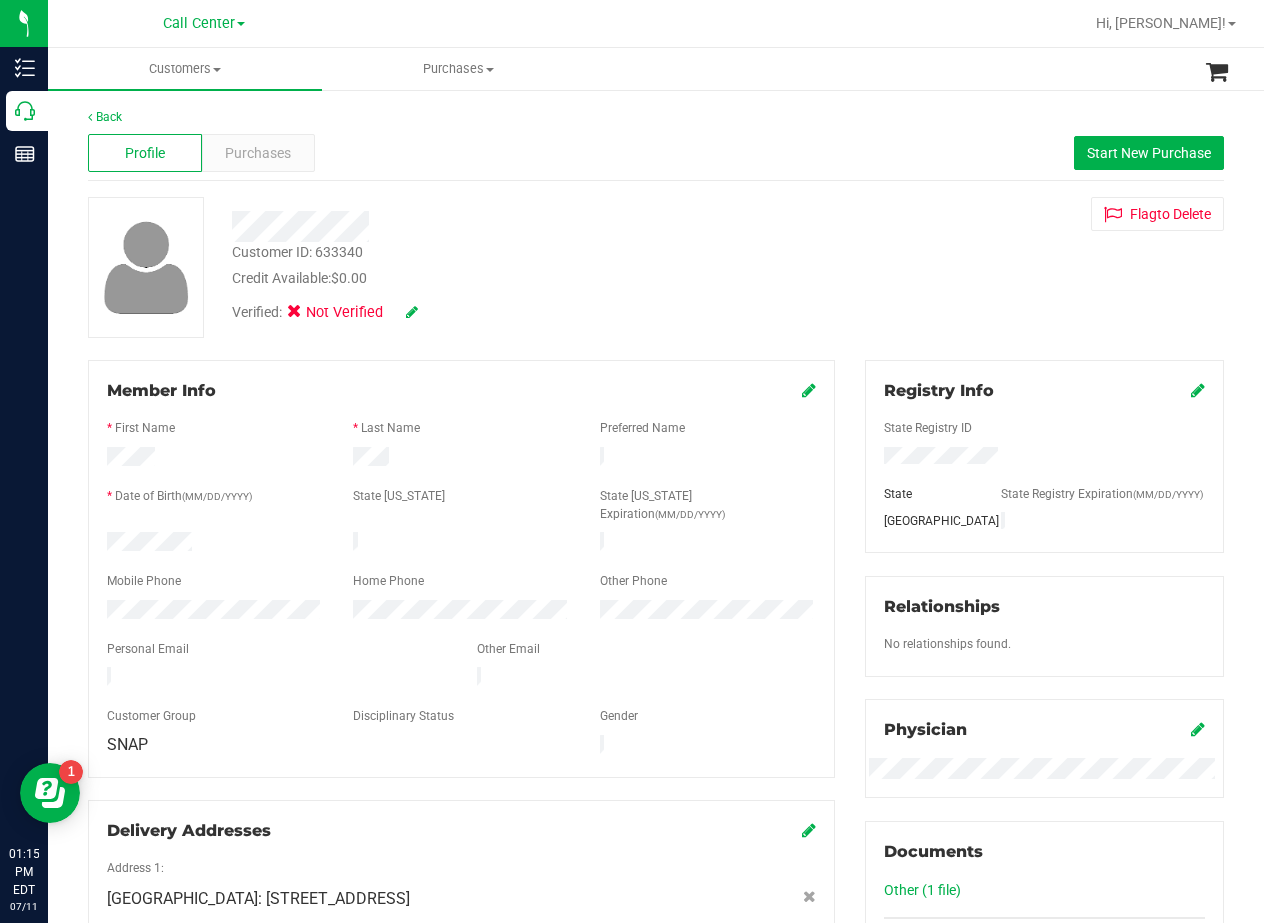 click on "Verified:
Not Verified" at bounding box center [508, 311] 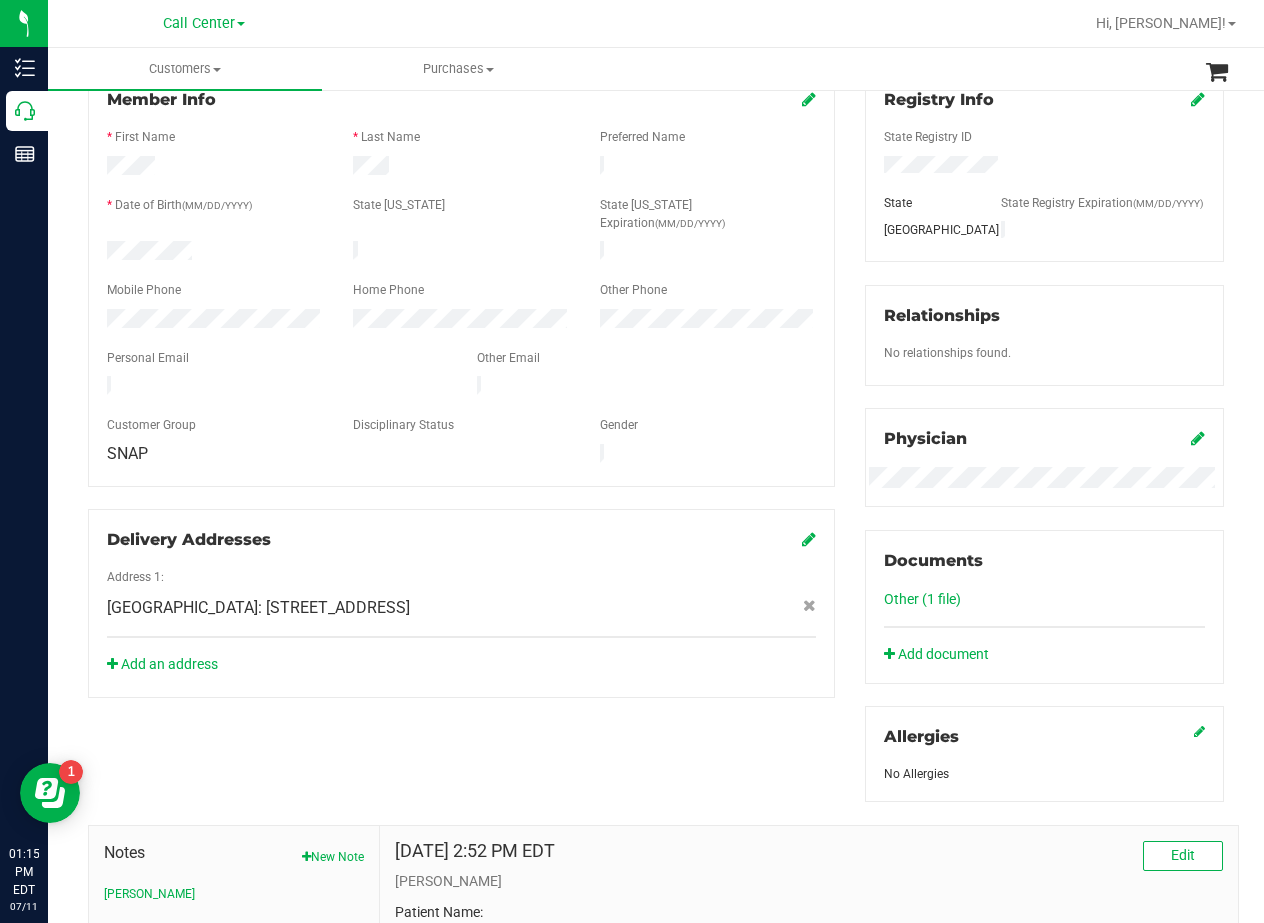 scroll, scrollTop: 300, scrollLeft: 0, axis: vertical 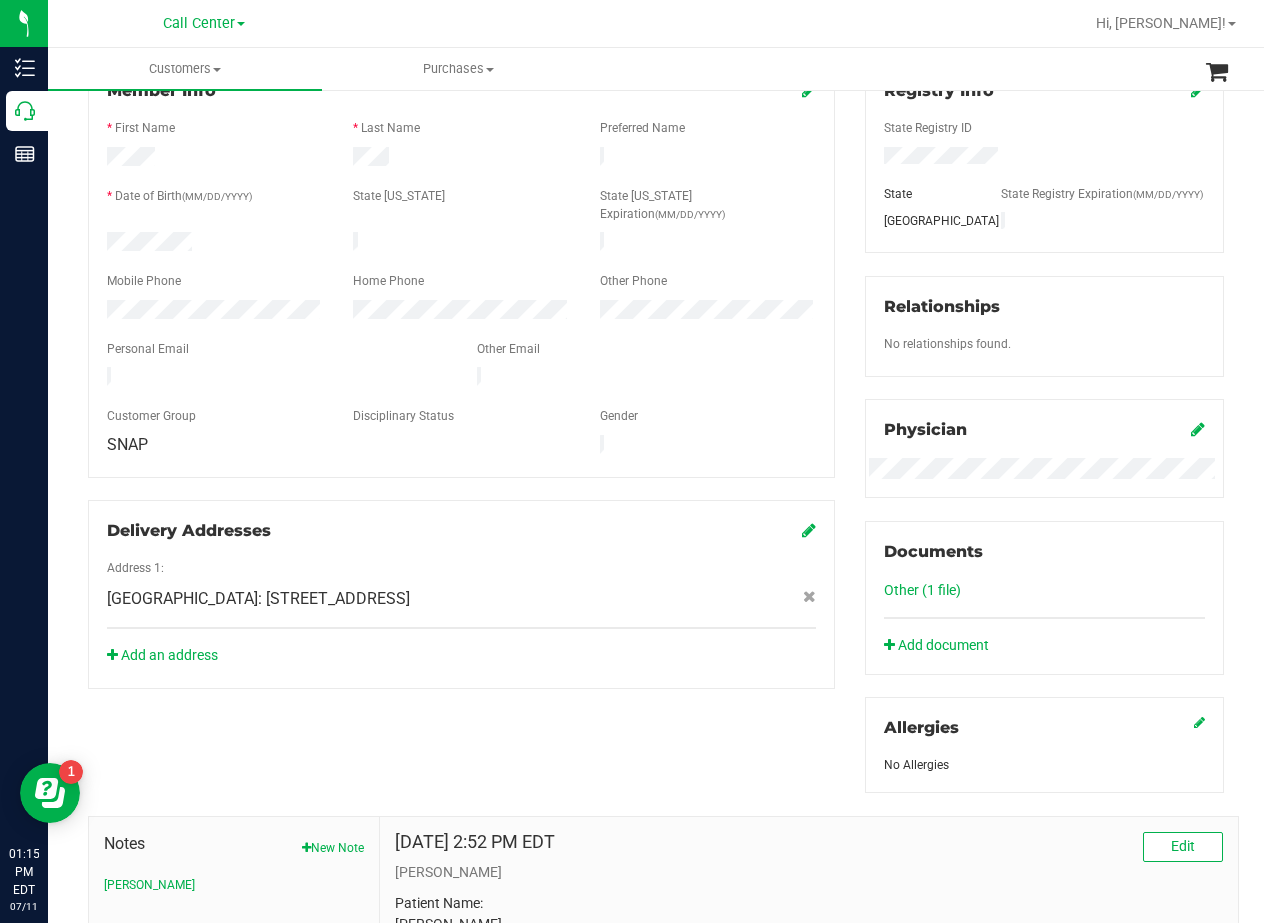 click on "Member Info
*
First Name
*
Last Name
Preferred Name
*
Date of Birth
(MM/DD/YYYY)
State ID
State ID Expiration
(MM/DD/YYYY)" at bounding box center [461, 374] 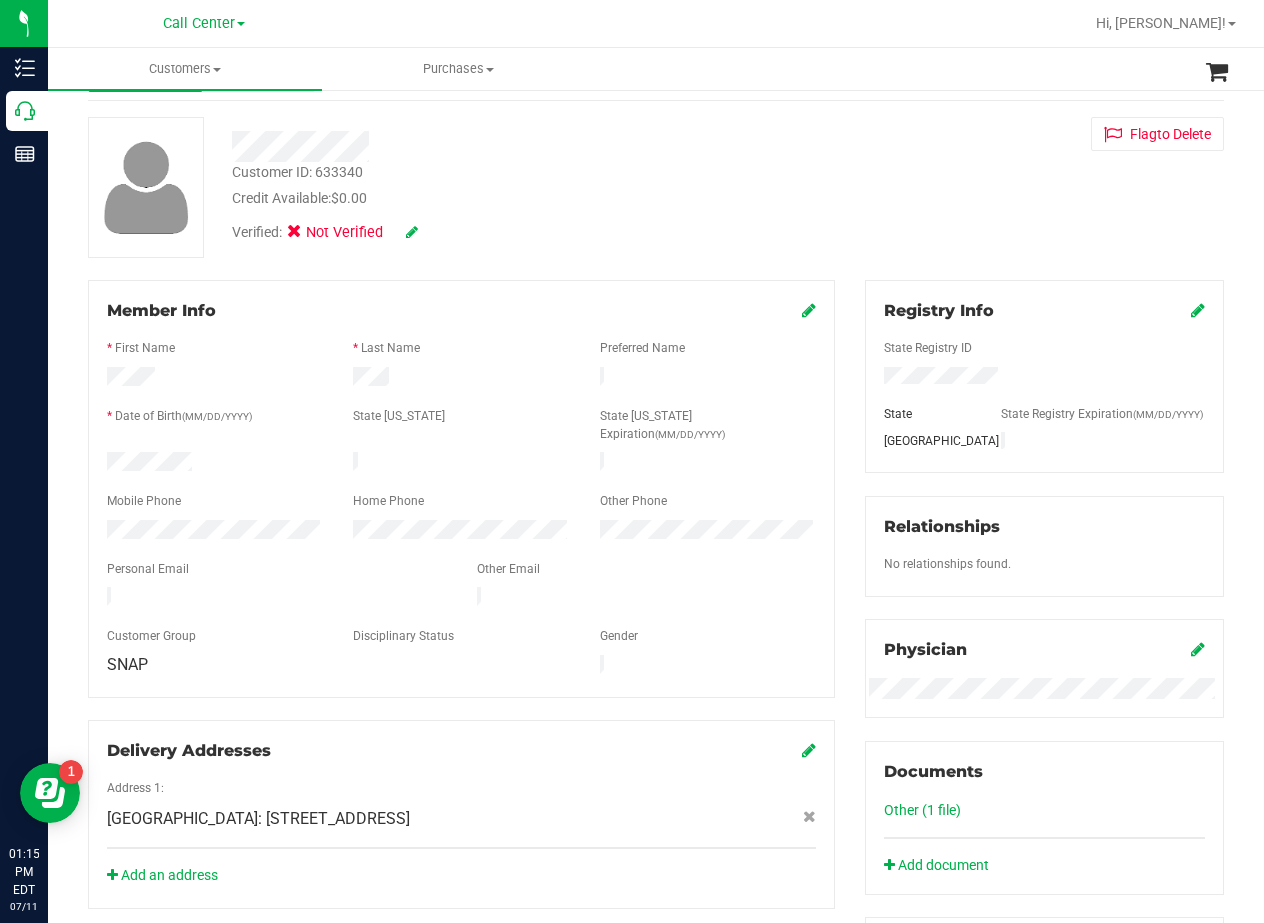 scroll, scrollTop: 0, scrollLeft: 0, axis: both 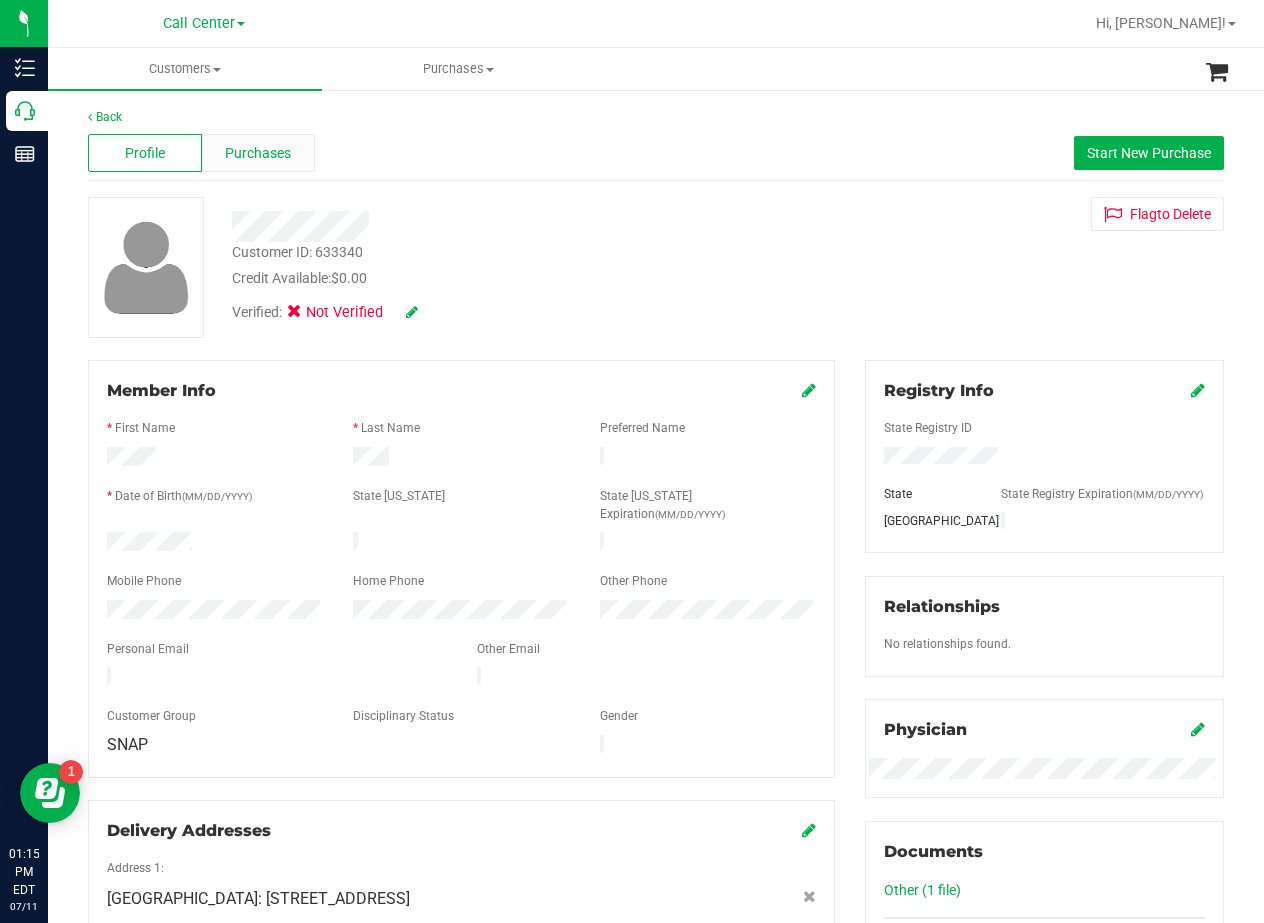 click on "Purchases" at bounding box center (258, 153) 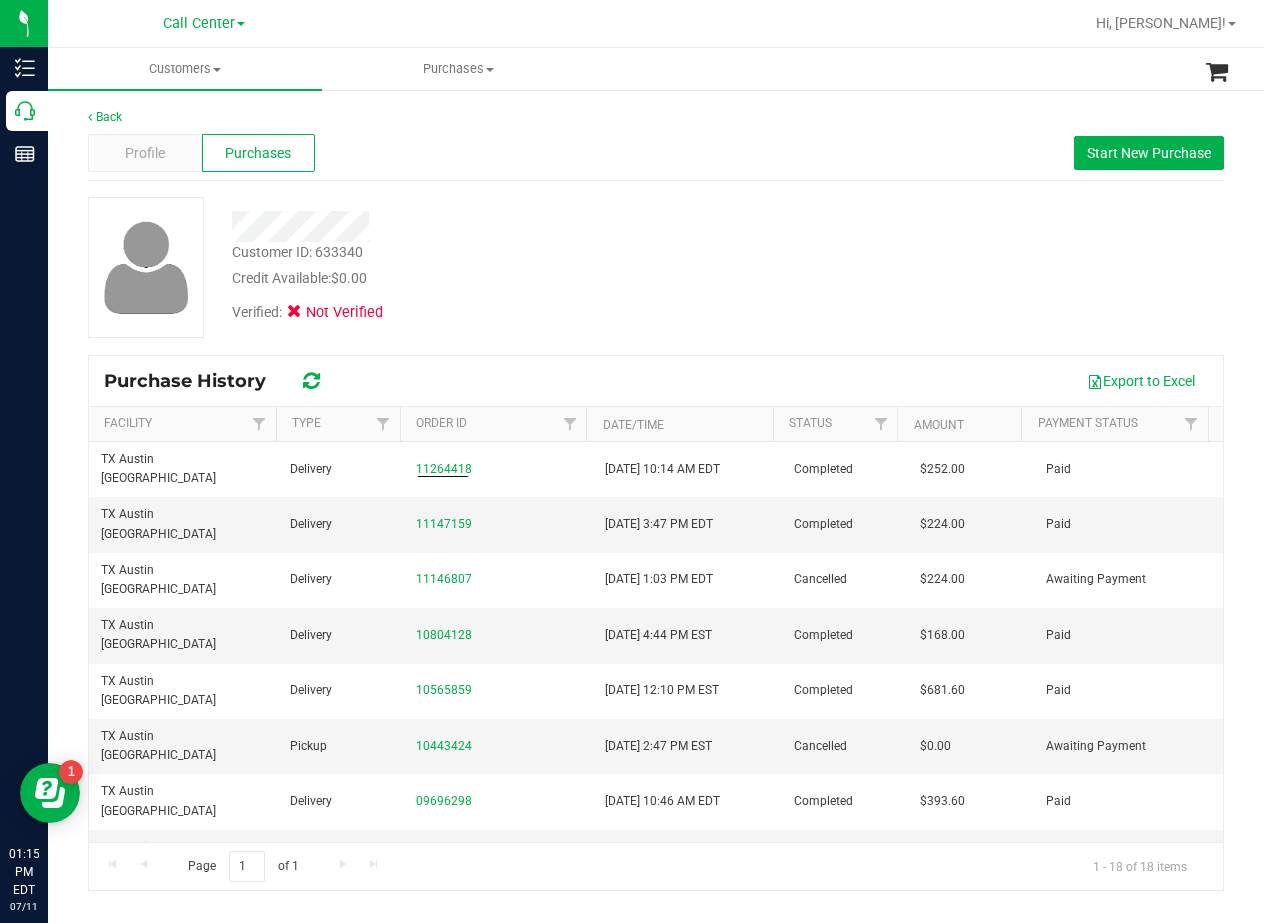 click on "Credit Available:
$0.00" at bounding box center (508, 278) 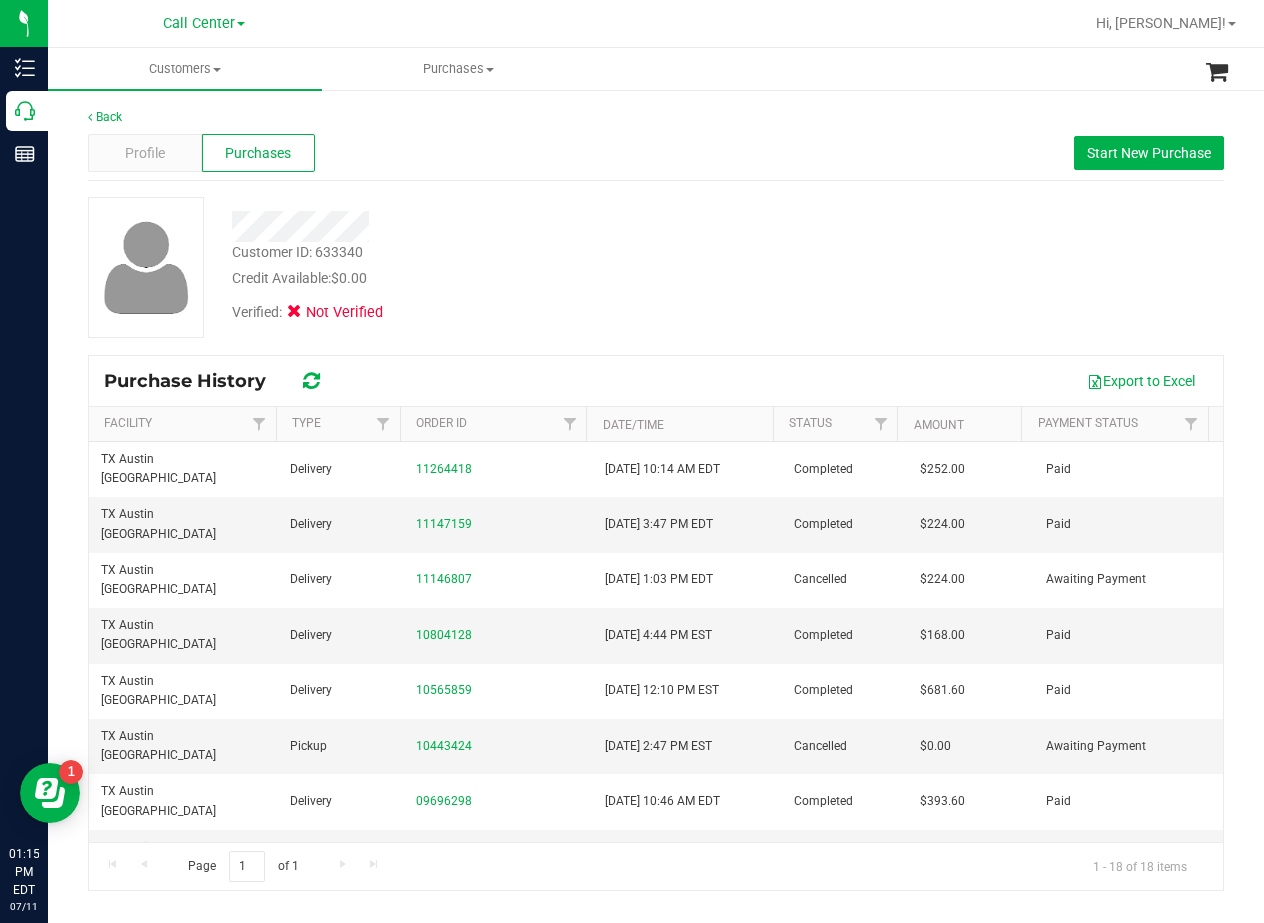 click on "Credit Available:
$0.00" at bounding box center (508, 278) 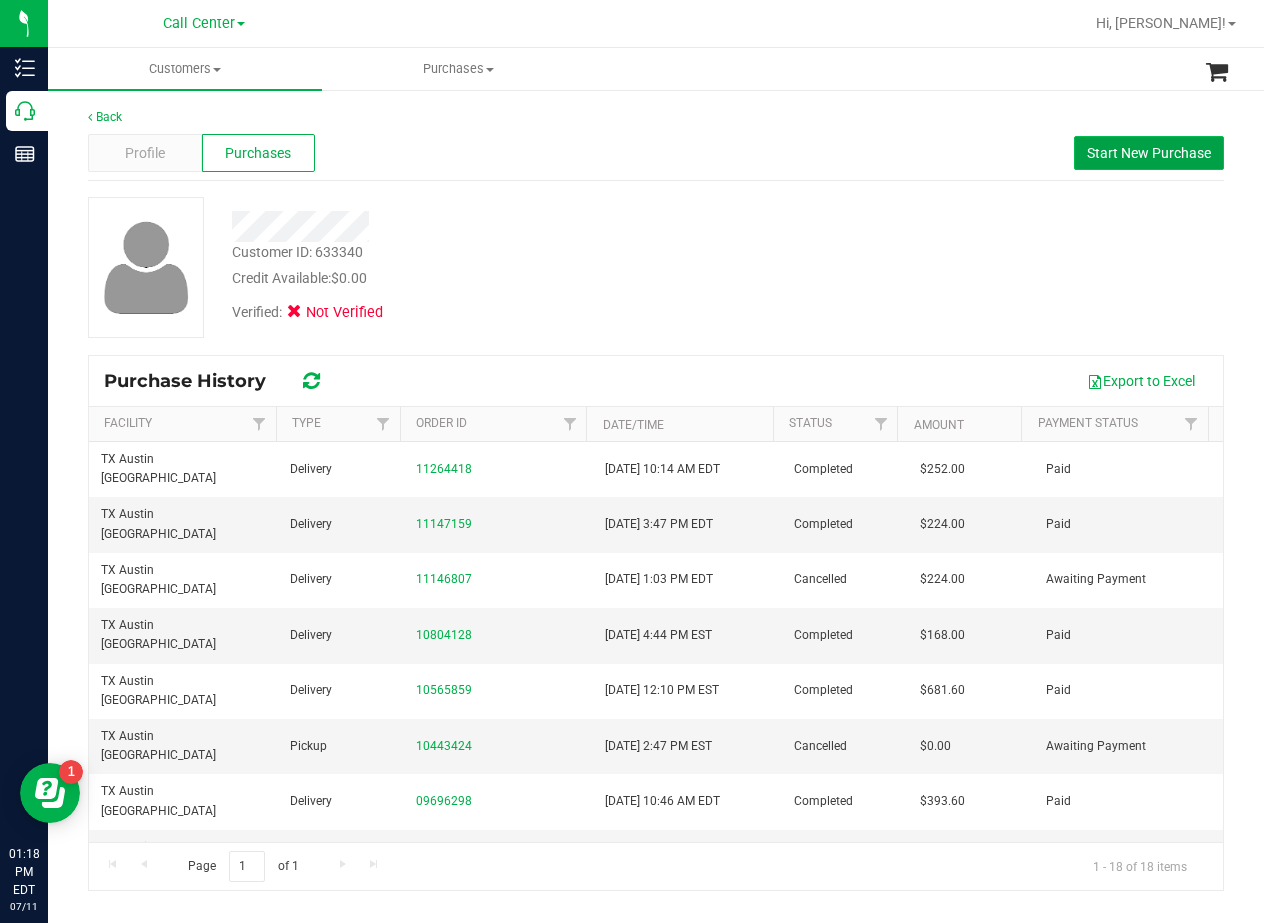 click on "Start New Purchase" at bounding box center (1149, 153) 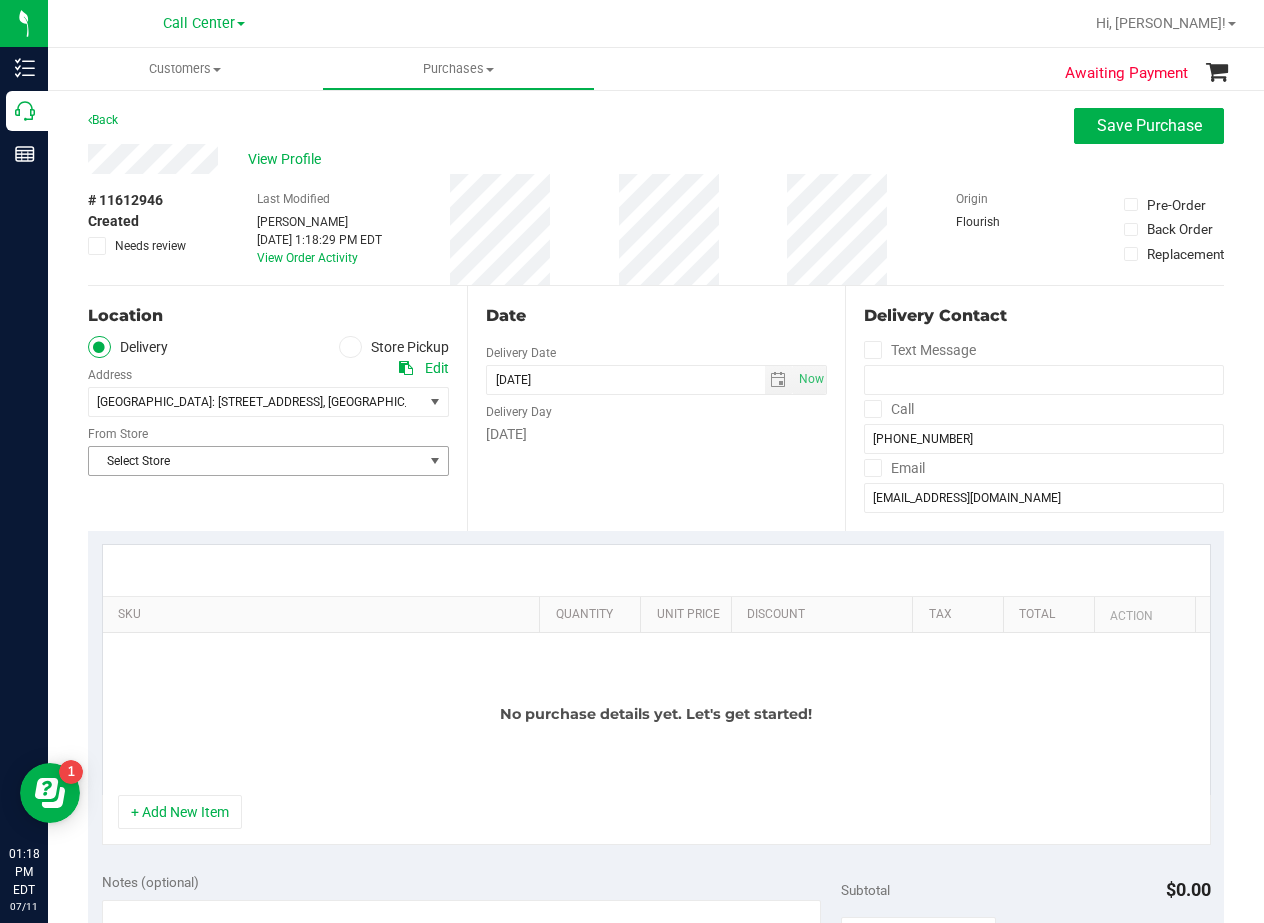 click on "Select Store" at bounding box center [256, 461] 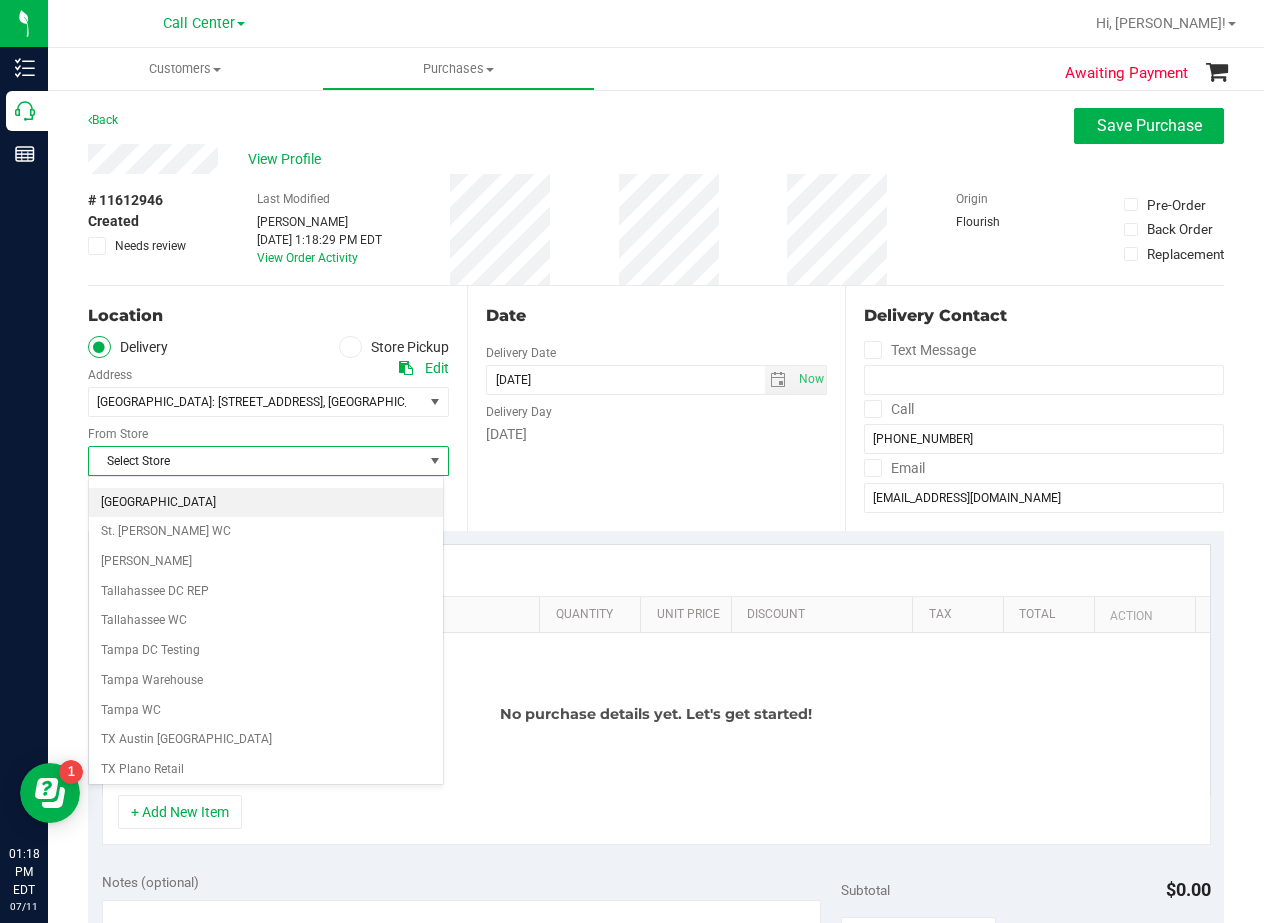 scroll, scrollTop: 1453, scrollLeft: 0, axis: vertical 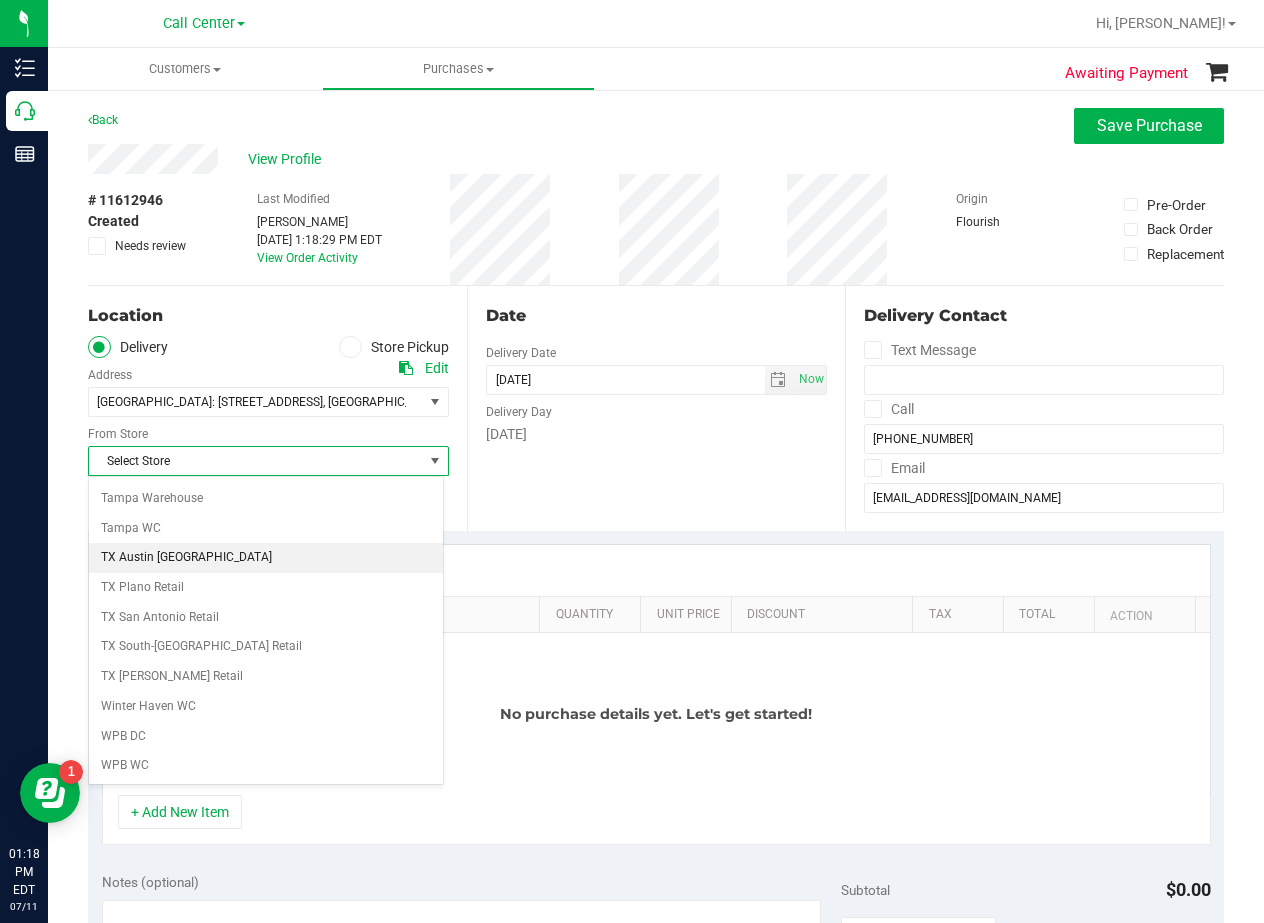 click on "TX Austin [GEOGRAPHIC_DATA]" at bounding box center (266, 558) 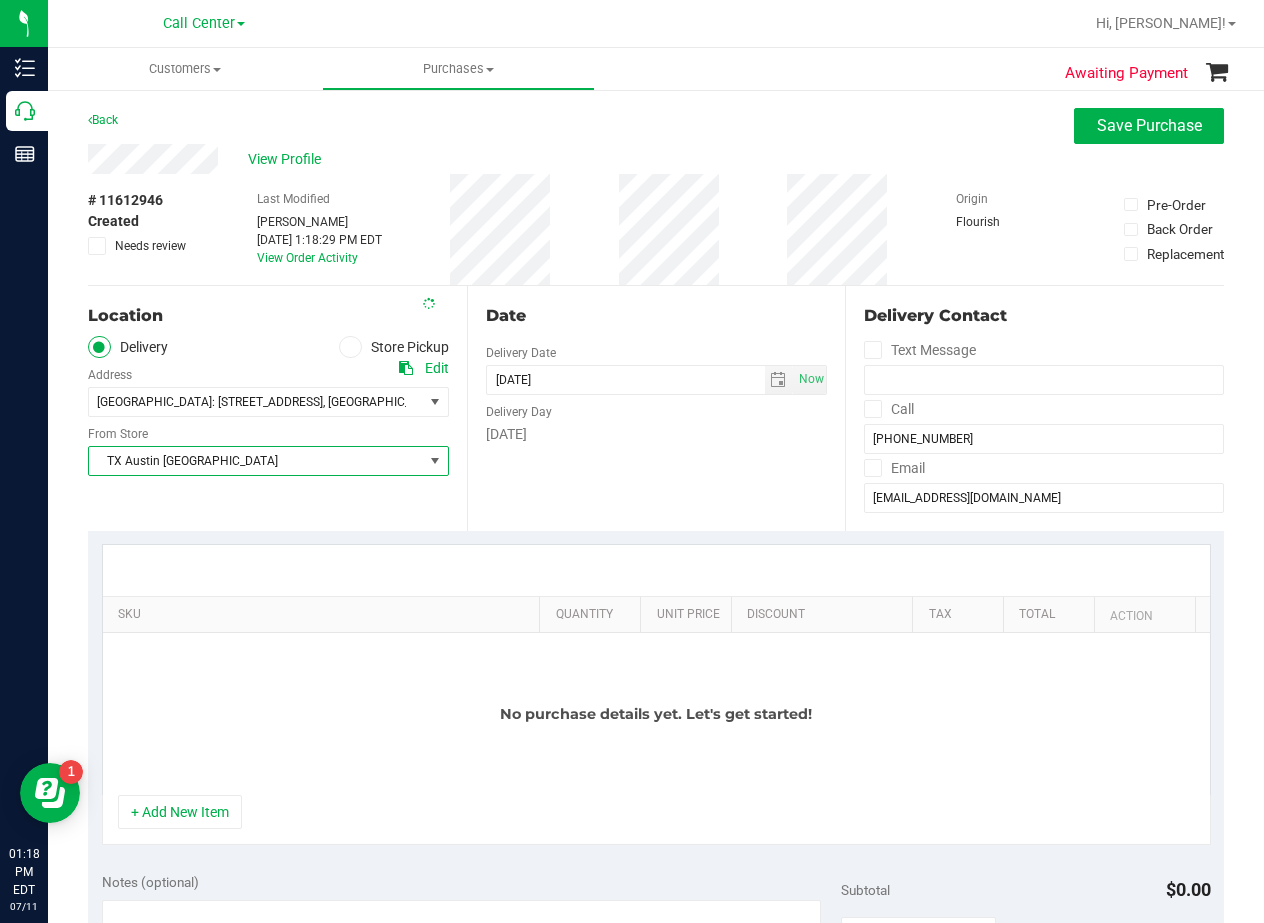 click on "Date
Delivery Date
07/11/2025
Now
07/11/2025 01:18 PM
Now
Delivery Day
Friday" at bounding box center (656, 408) 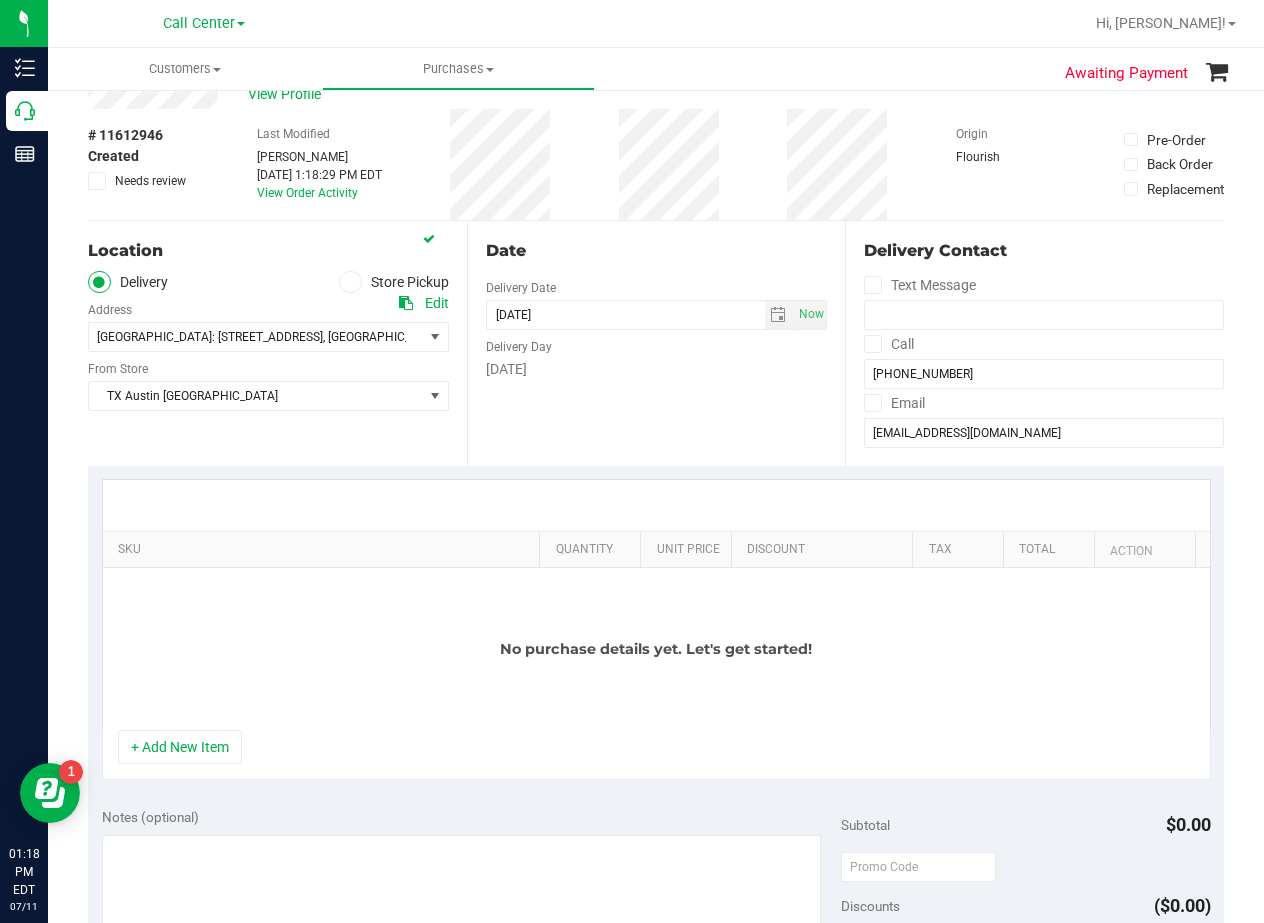scroll, scrollTop: 100, scrollLeft: 0, axis: vertical 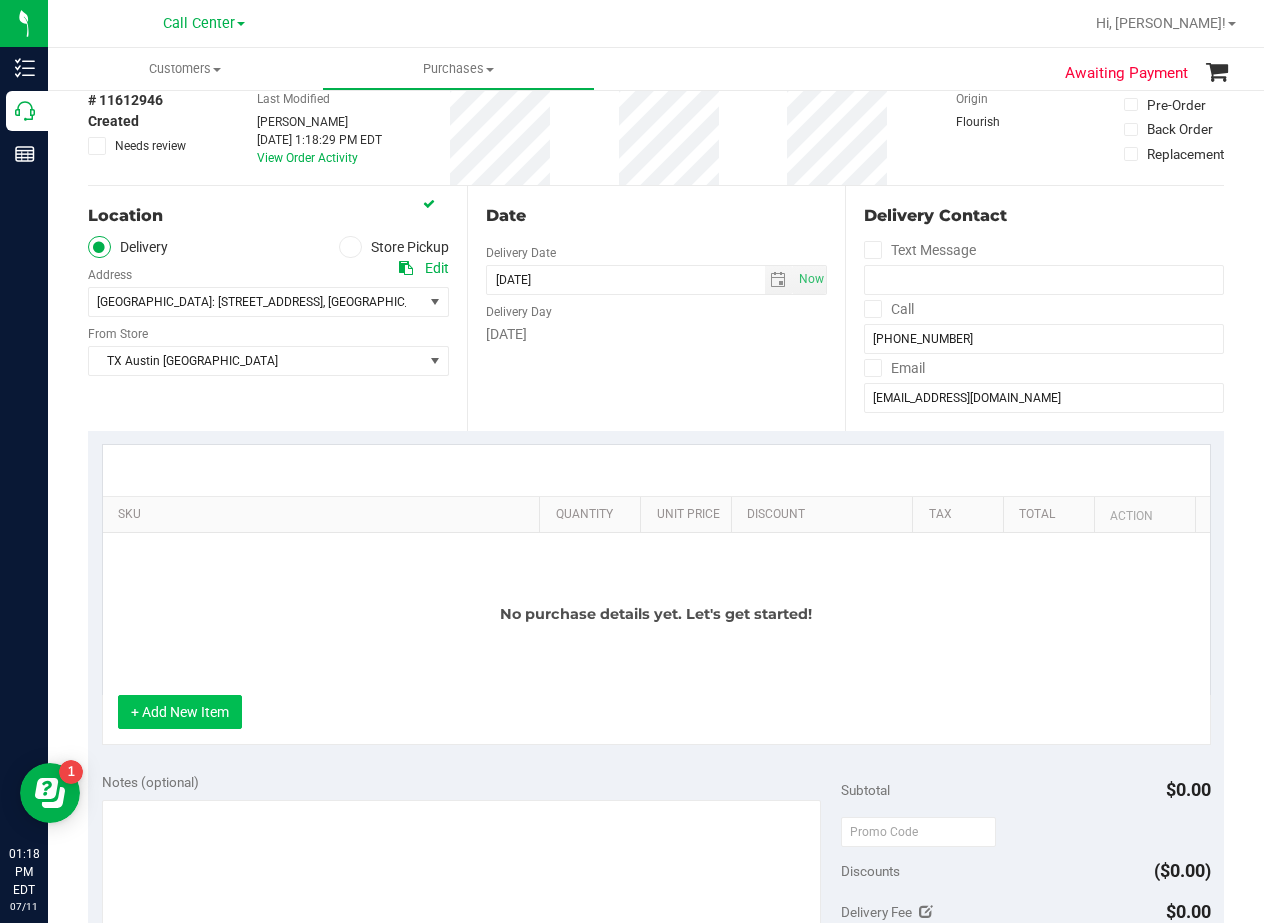 click on "+ Add New Item" at bounding box center [180, 712] 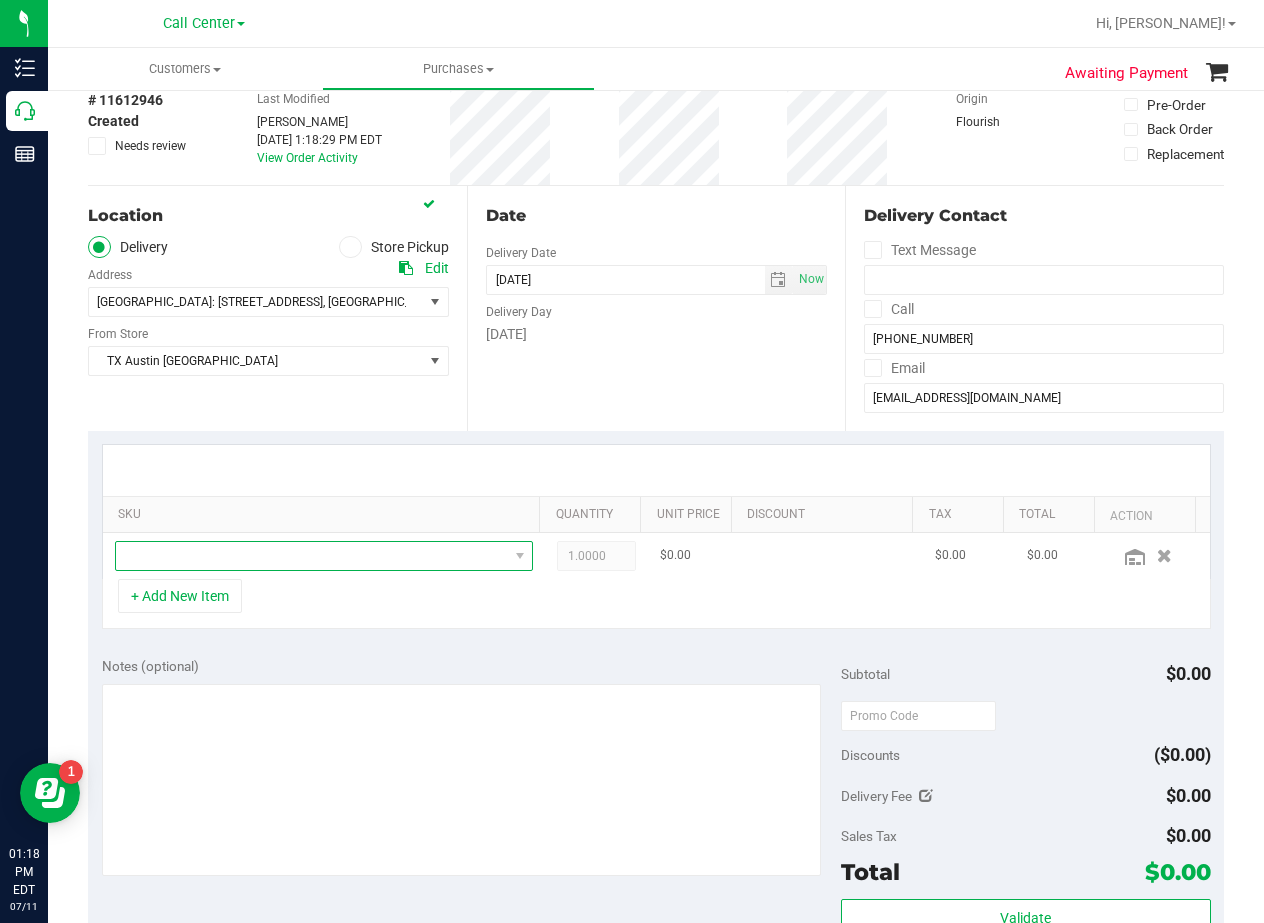 click at bounding box center (312, 556) 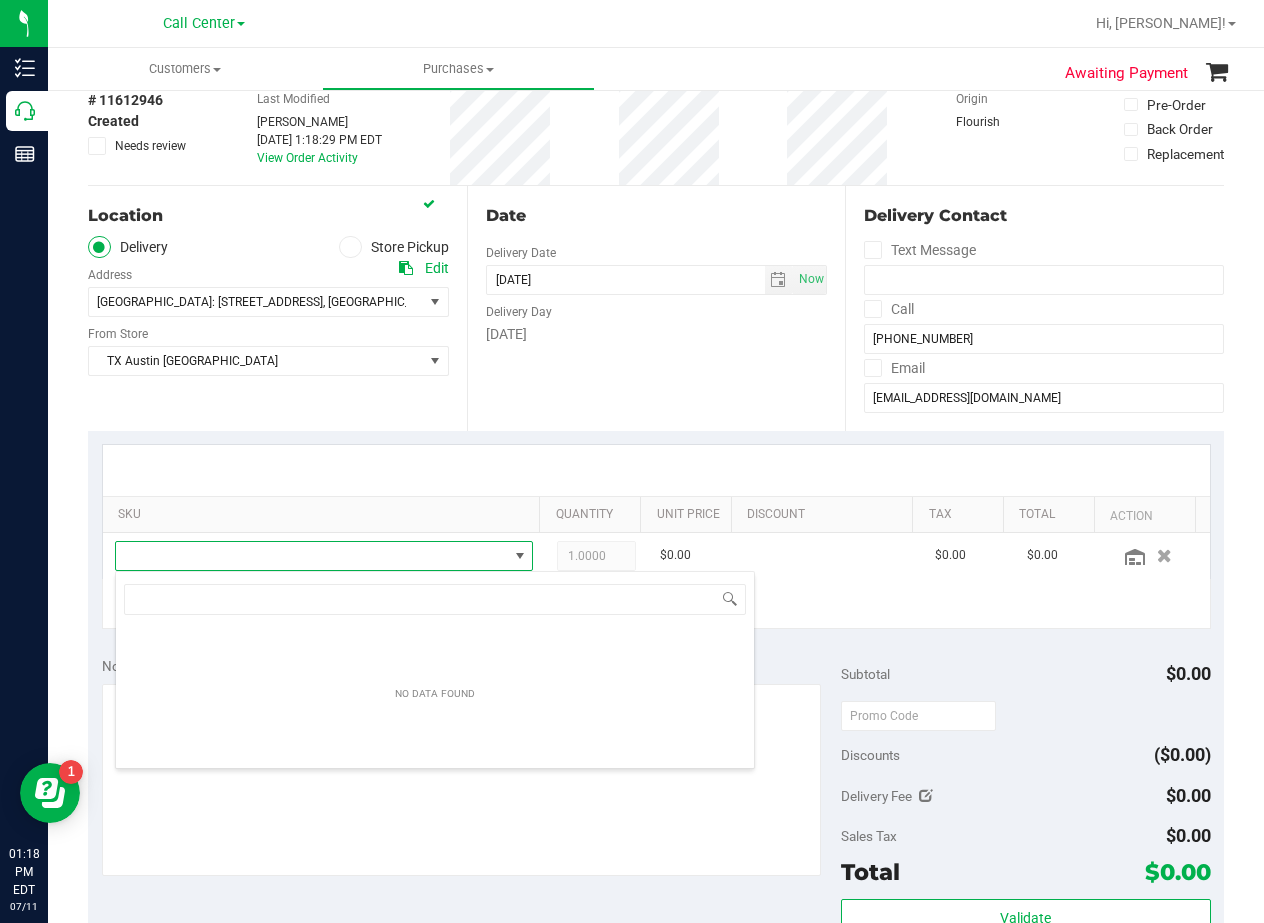 scroll, scrollTop: 99970, scrollLeft: 99597, axis: both 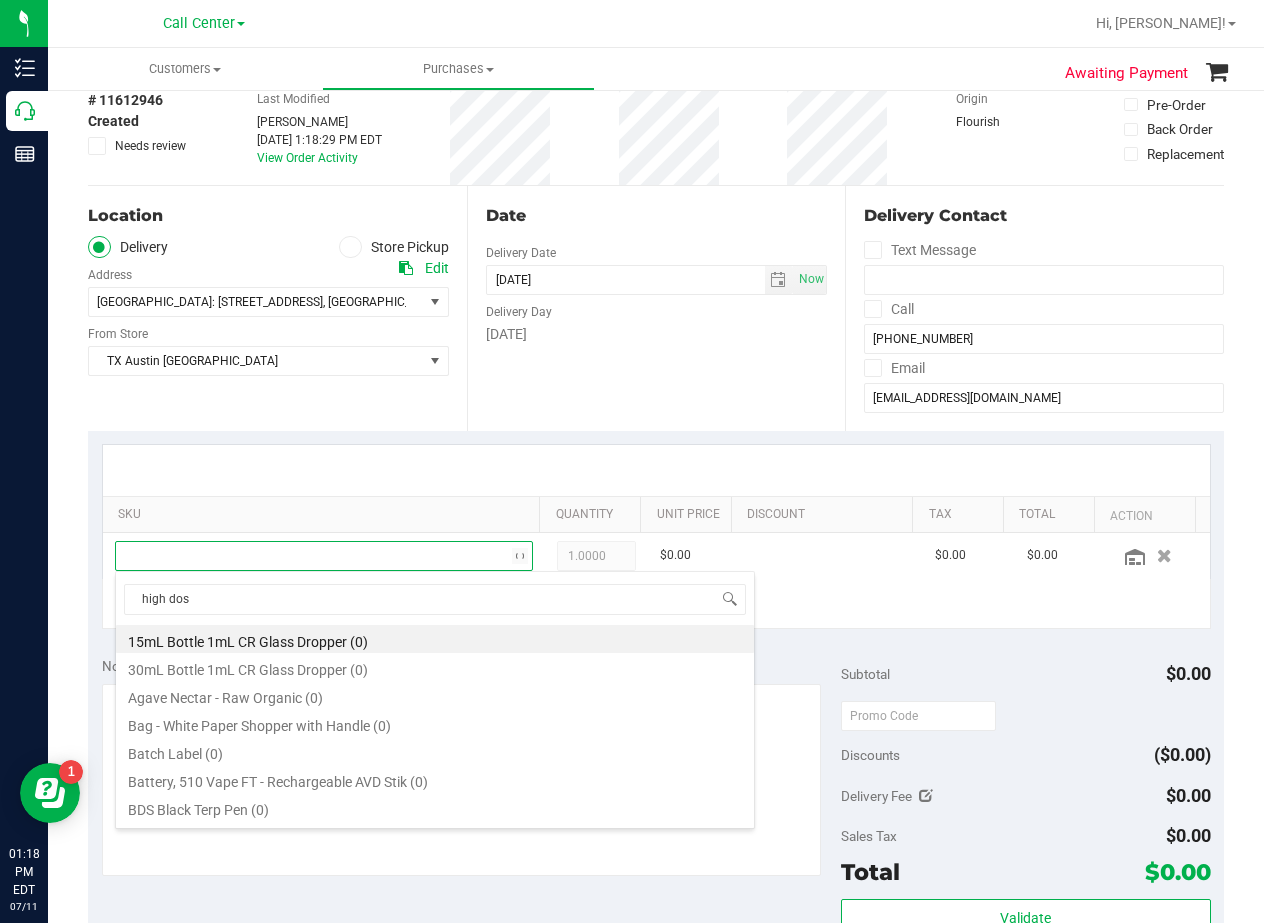 type on "high dose" 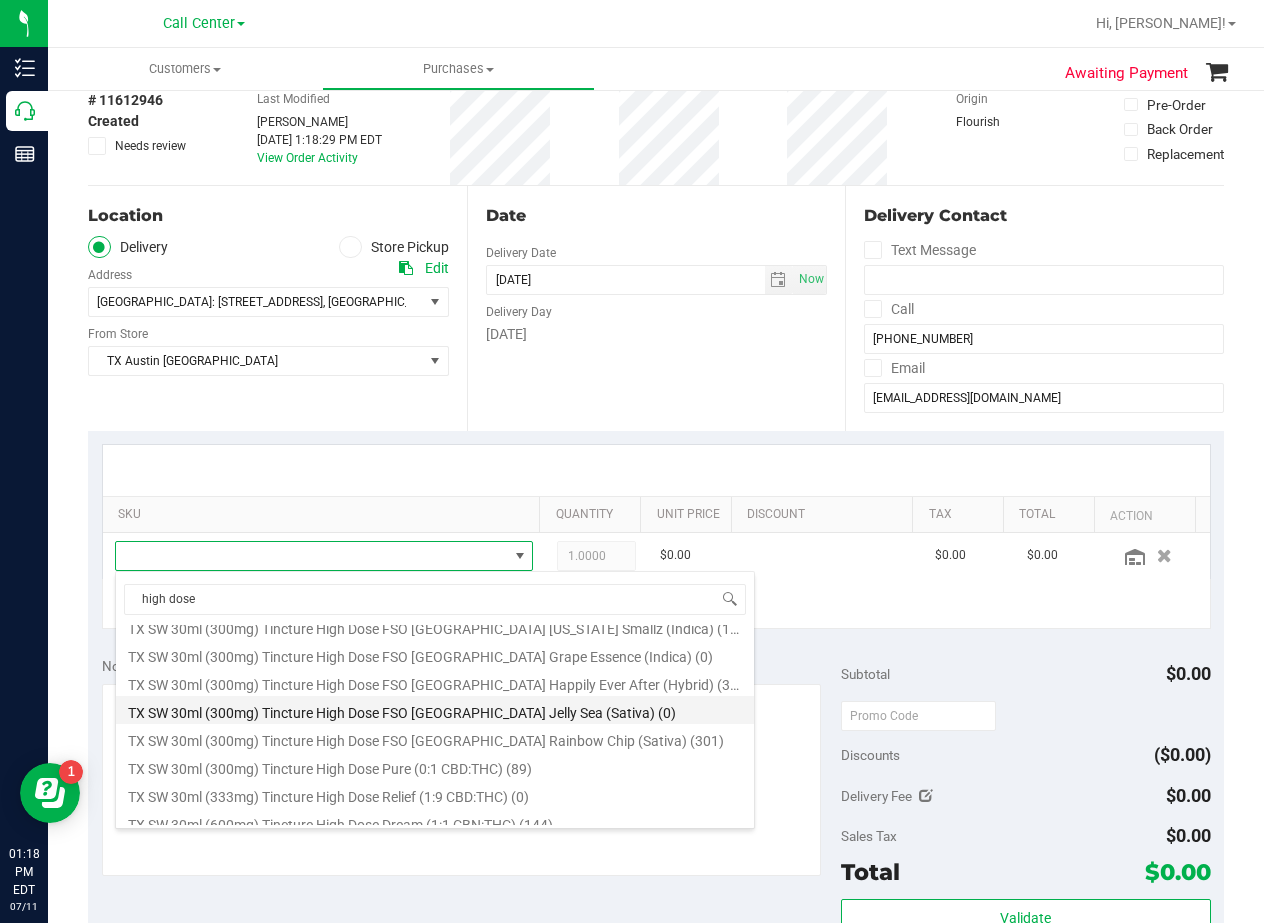 scroll, scrollTop: 316, scrollLeft: 0, axis: vertical 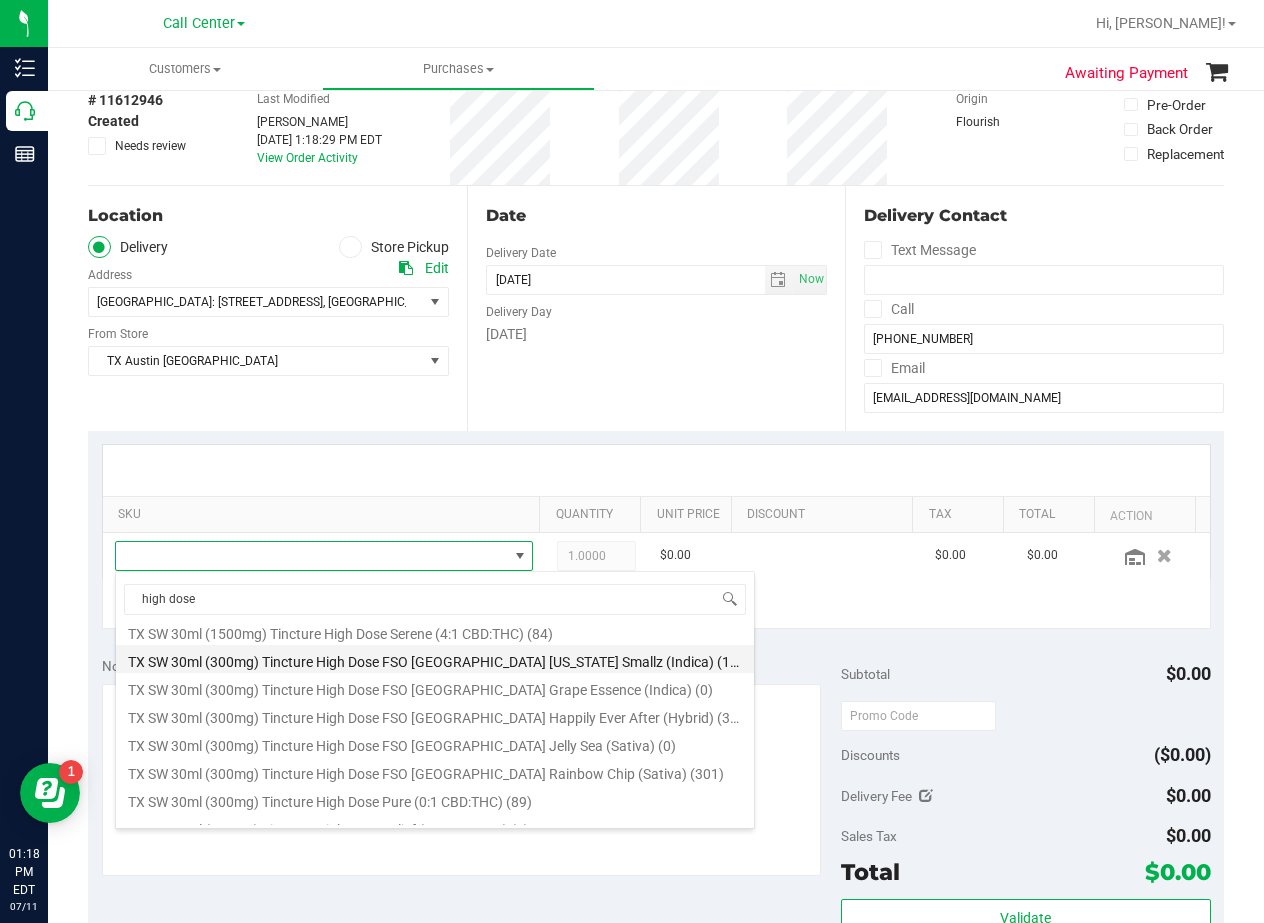 click on "TX SW 30ml (300mg) Tincture High Dose FSO TX Georgia Smallz (Indica) (151)" at bounding box center (435, 659) 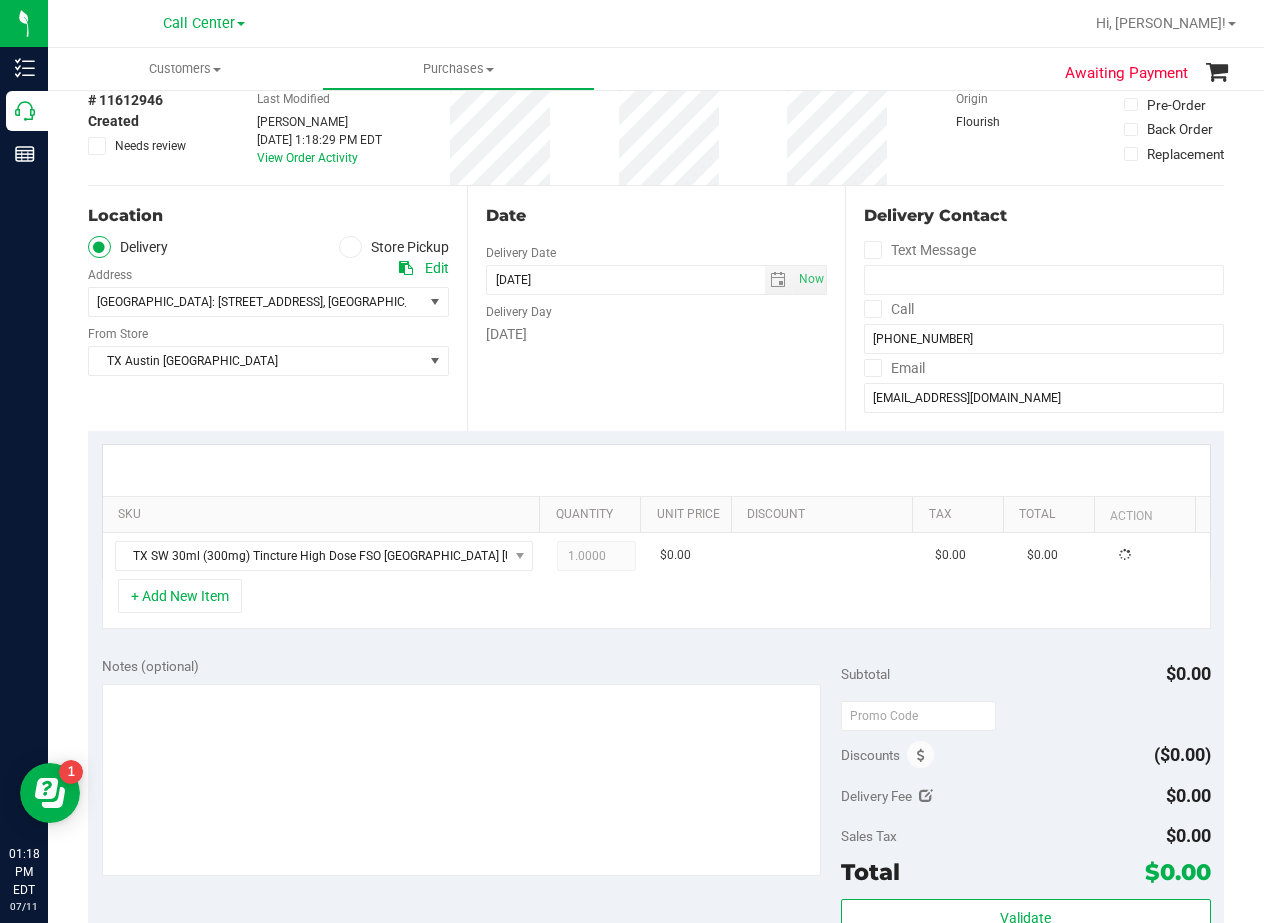 click on "Notes (optional)" at bounding box center (471, 666) 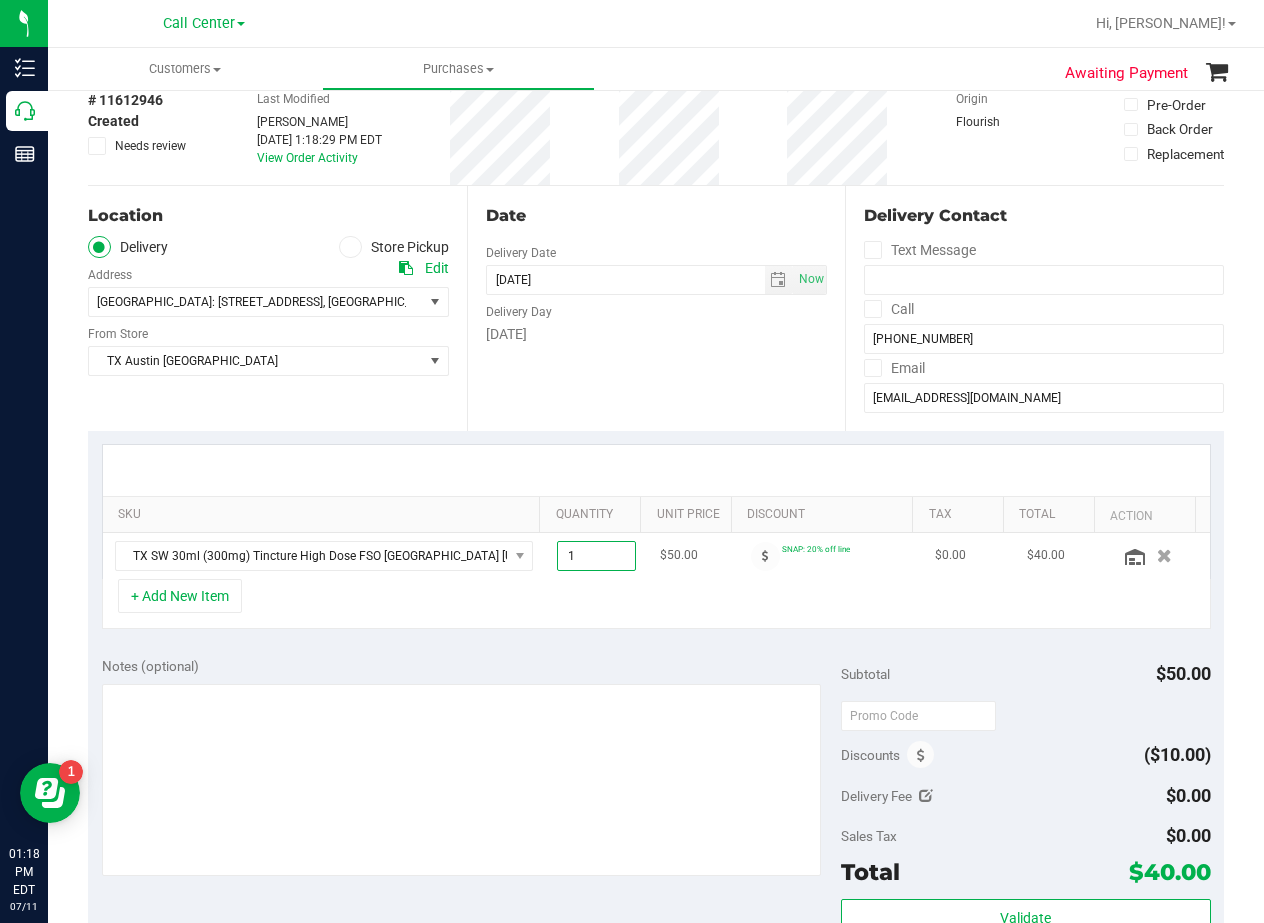 click on "1.00 1" at bounding box center (596, 556) 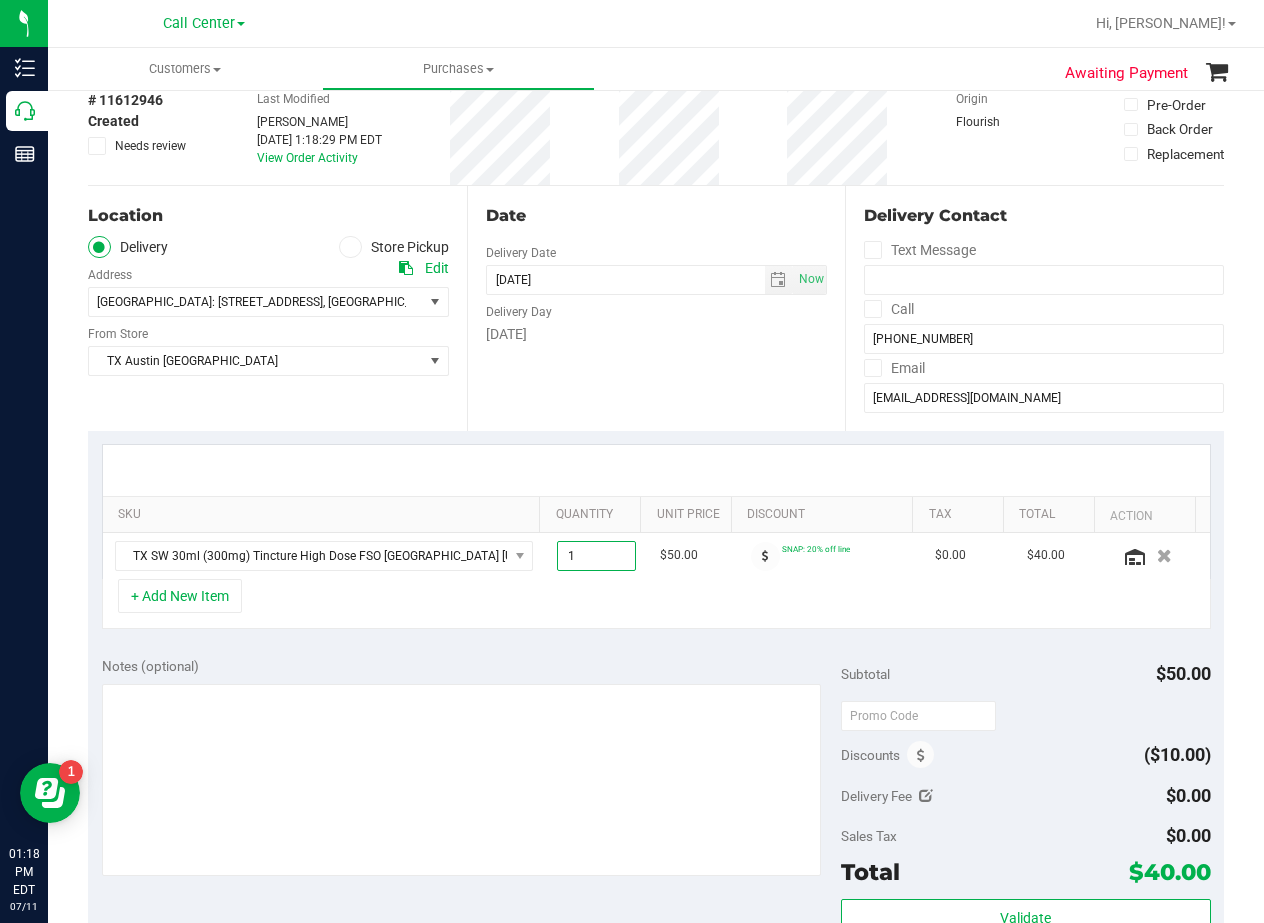 type on "2" 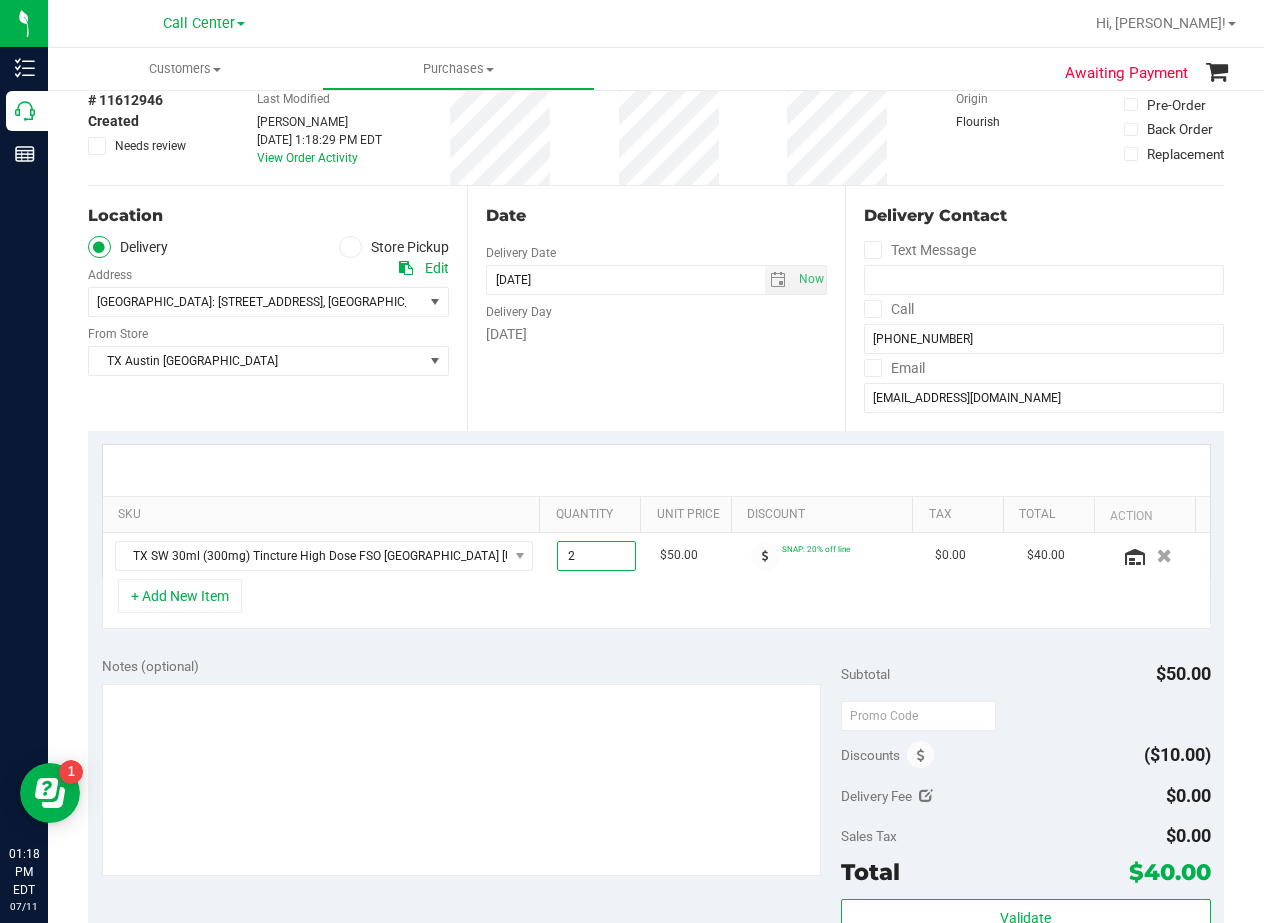 type on "2.00" 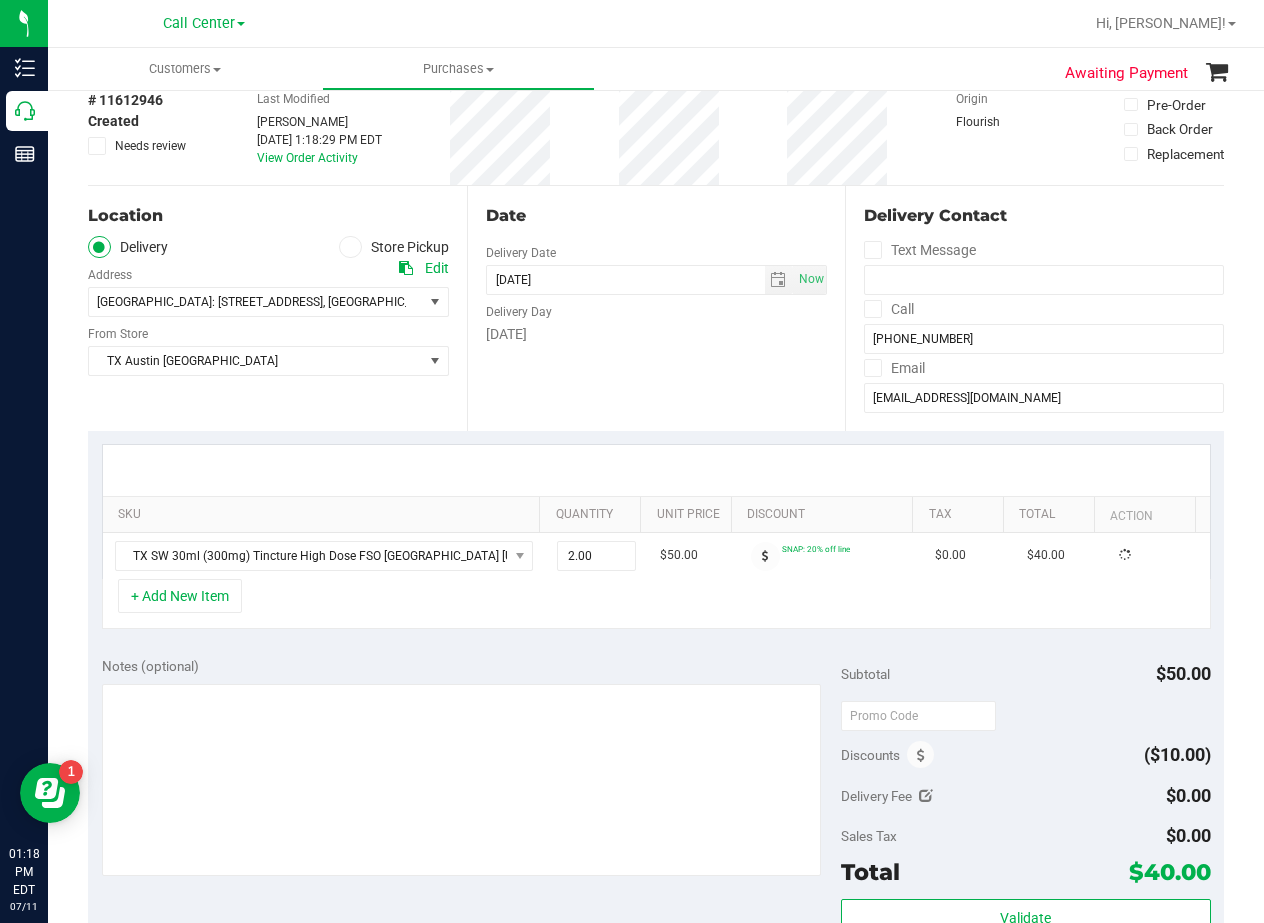 click on "Date
Delivery Date
07/11/2025
Now
07/11/2025 08:00 AM
Now
Delivery Day
Friday" at bounding box center (656, 308) 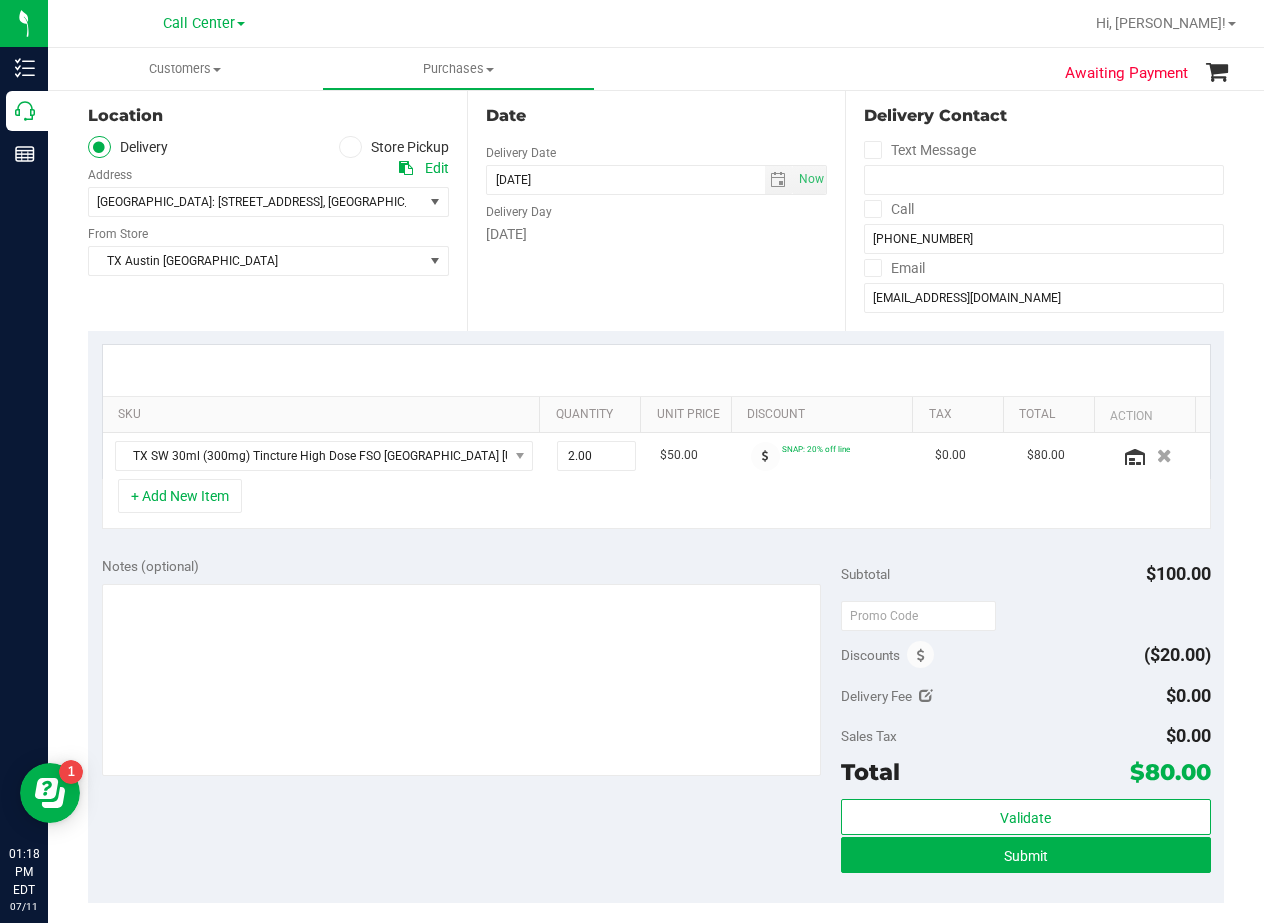click at bounding box center [656, 370] 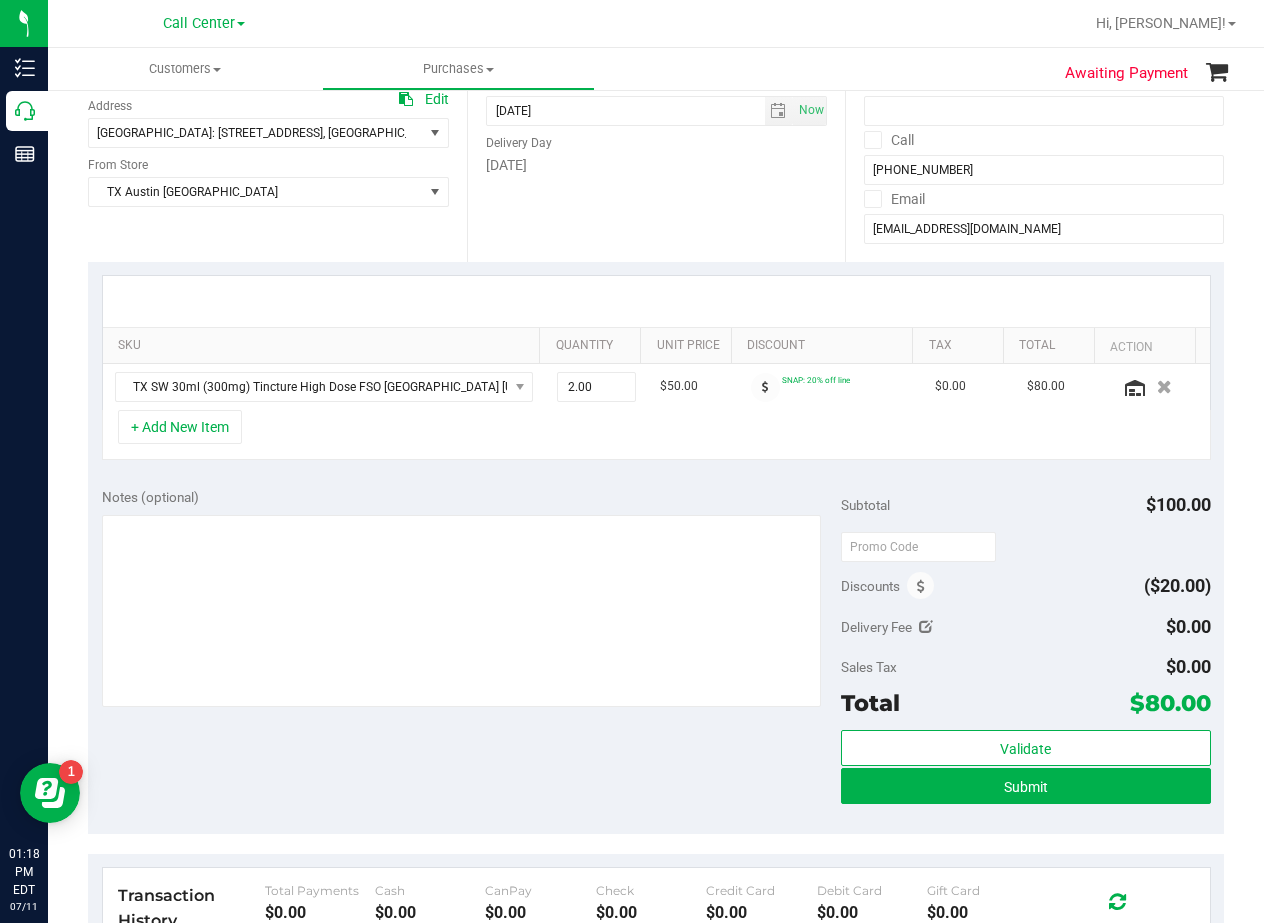 scroll, scrollTop: 300, scrollLeft: 0, axis: vertical 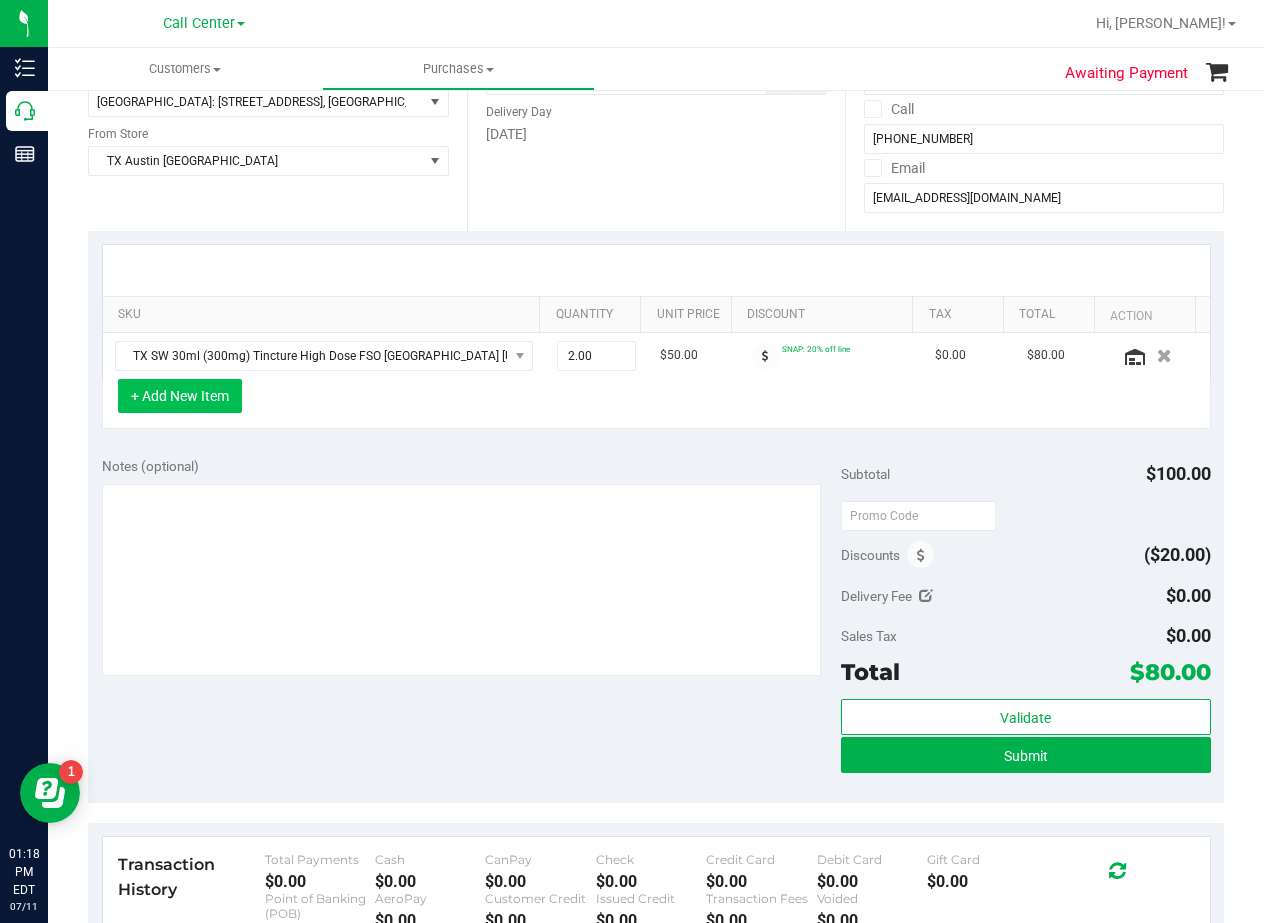 click on "+ Add New Item" at bounding box center [180, 396] 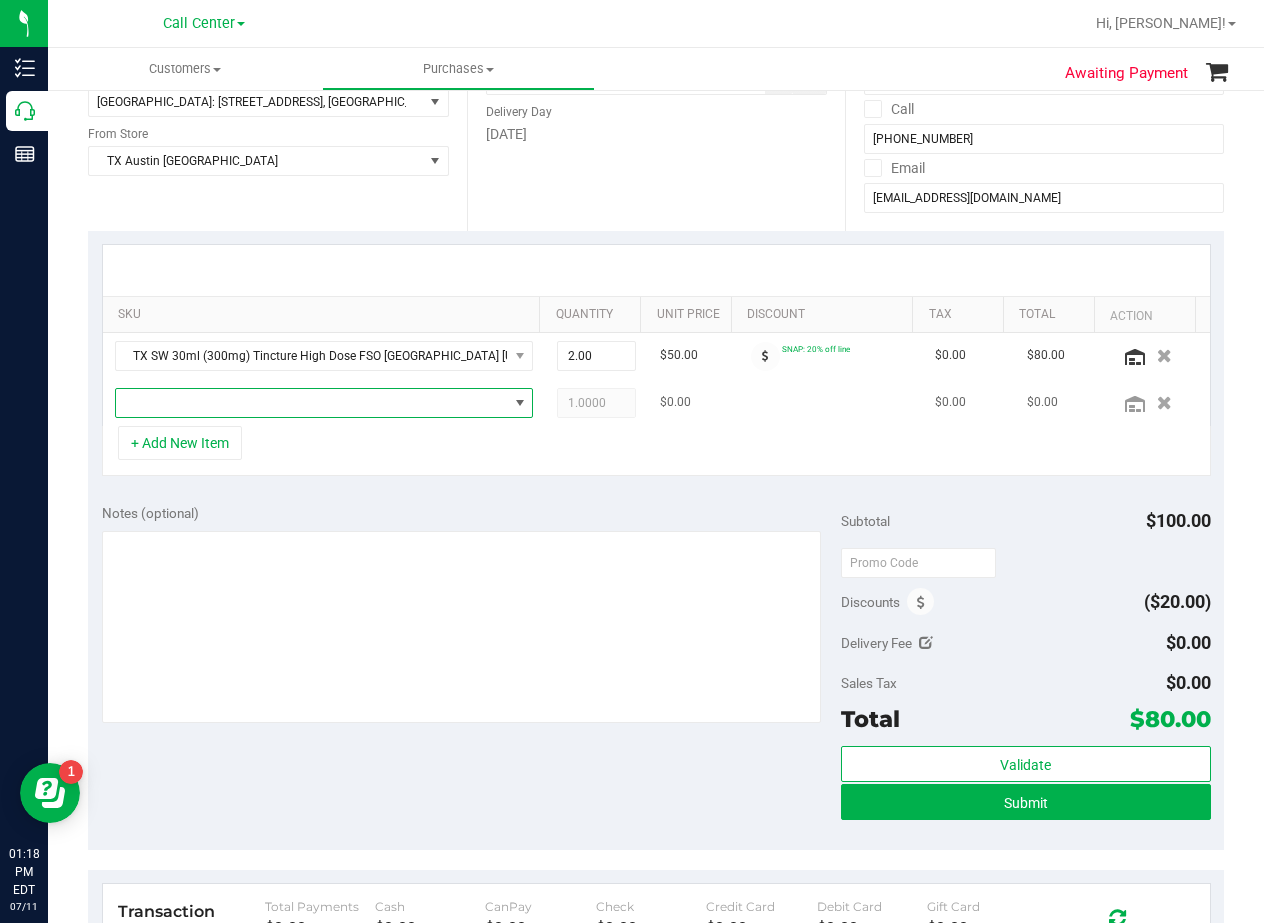 click at bounding box center (312, 403) 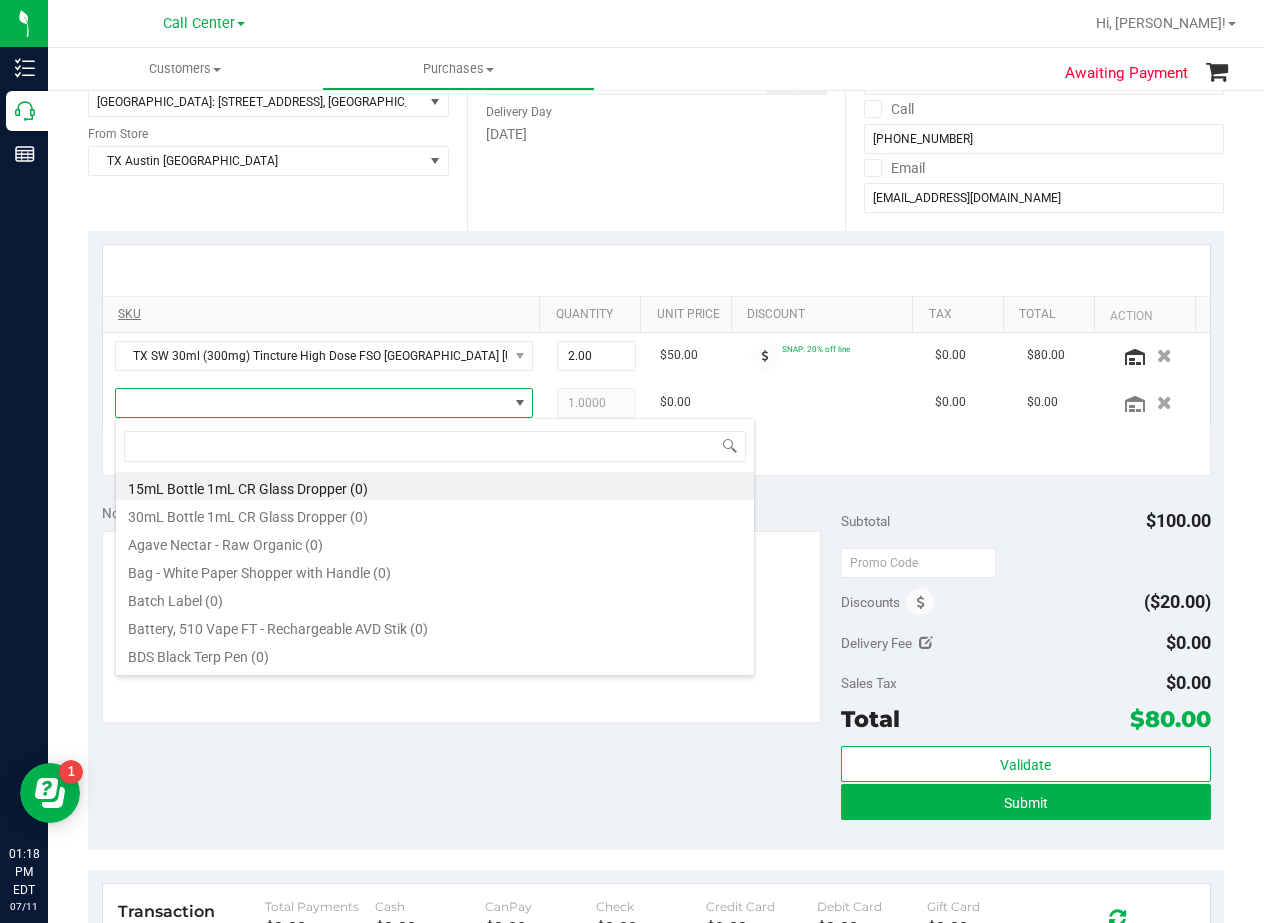 scroll, scrollTop: 99970, scrollLeft: 99597, axis: both 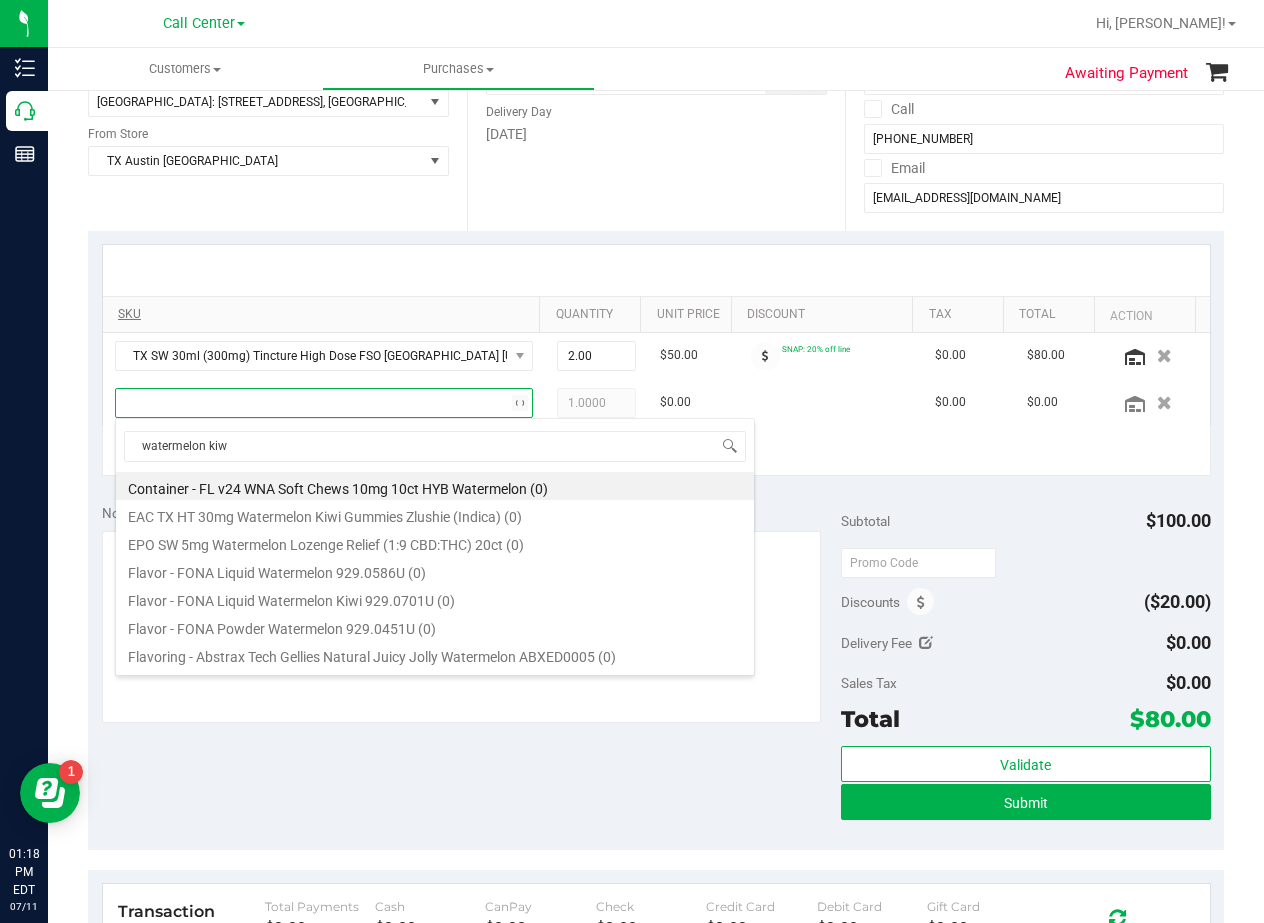 type on "watermelon kiwi" 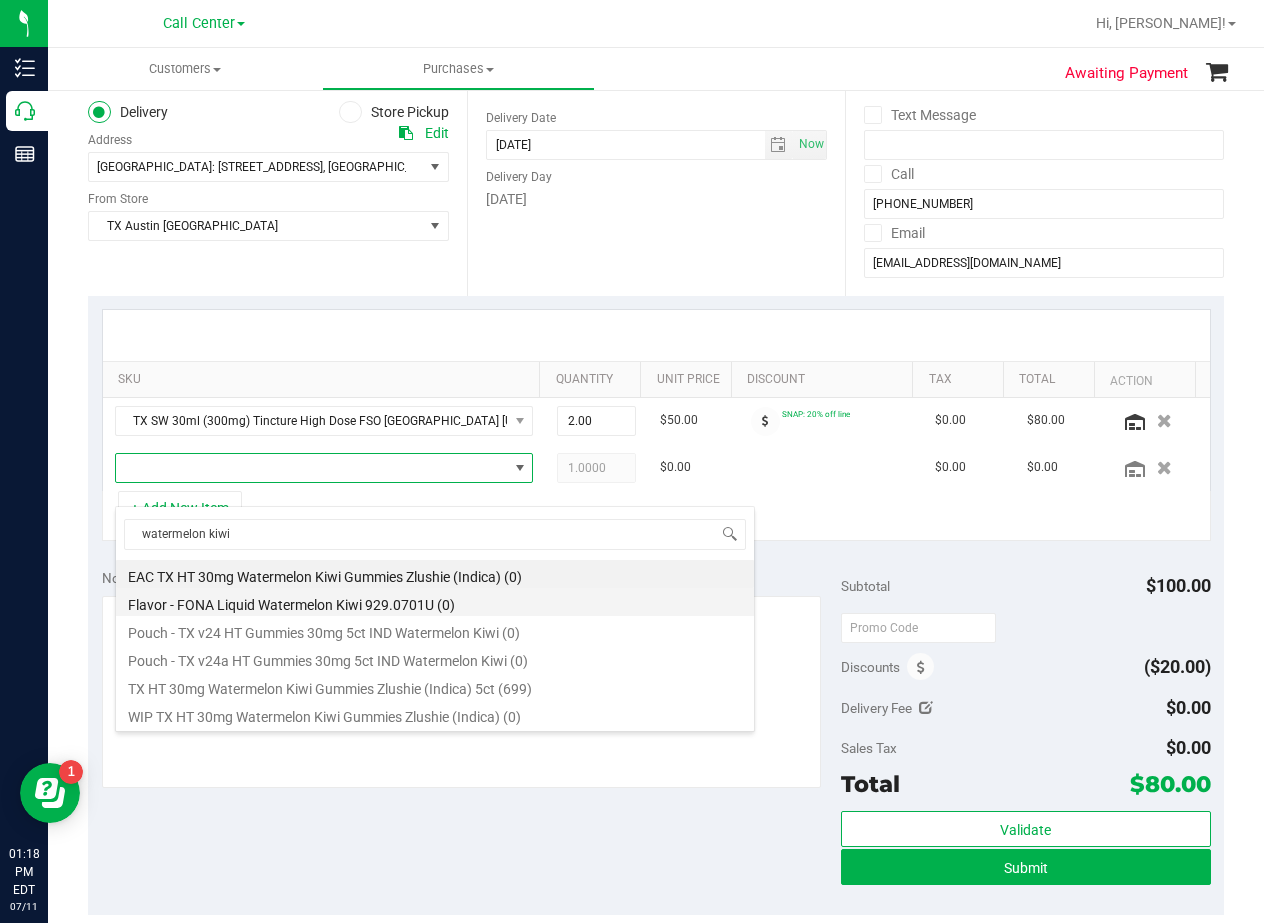 scroll, scrollTop: 200, scrollLeft: 0, axis: vertical 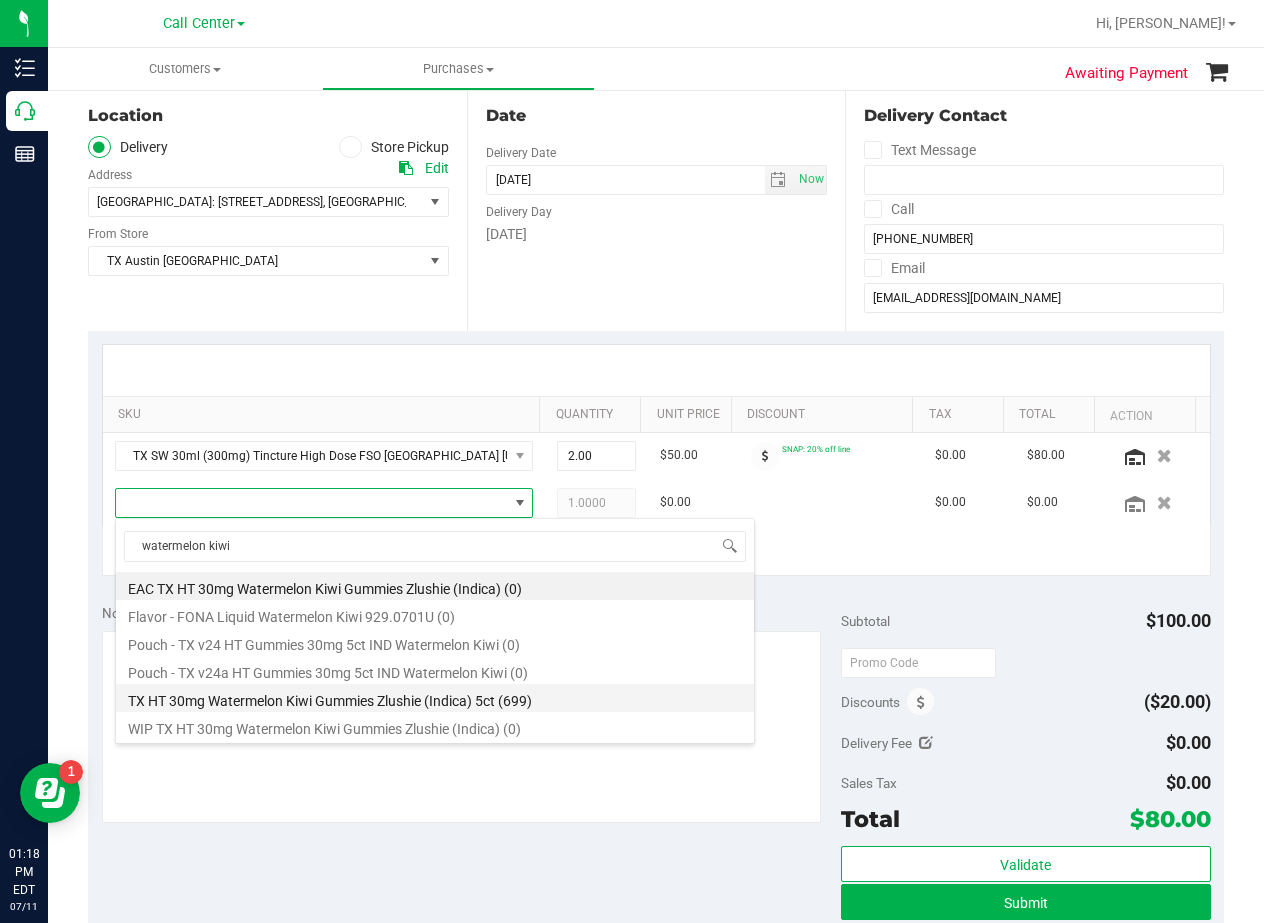 click on "TX HT 30mg Watermelon Kiwi Gummies Zlushie (Indica) 5ct (699)" at bounding box center [435, 698] 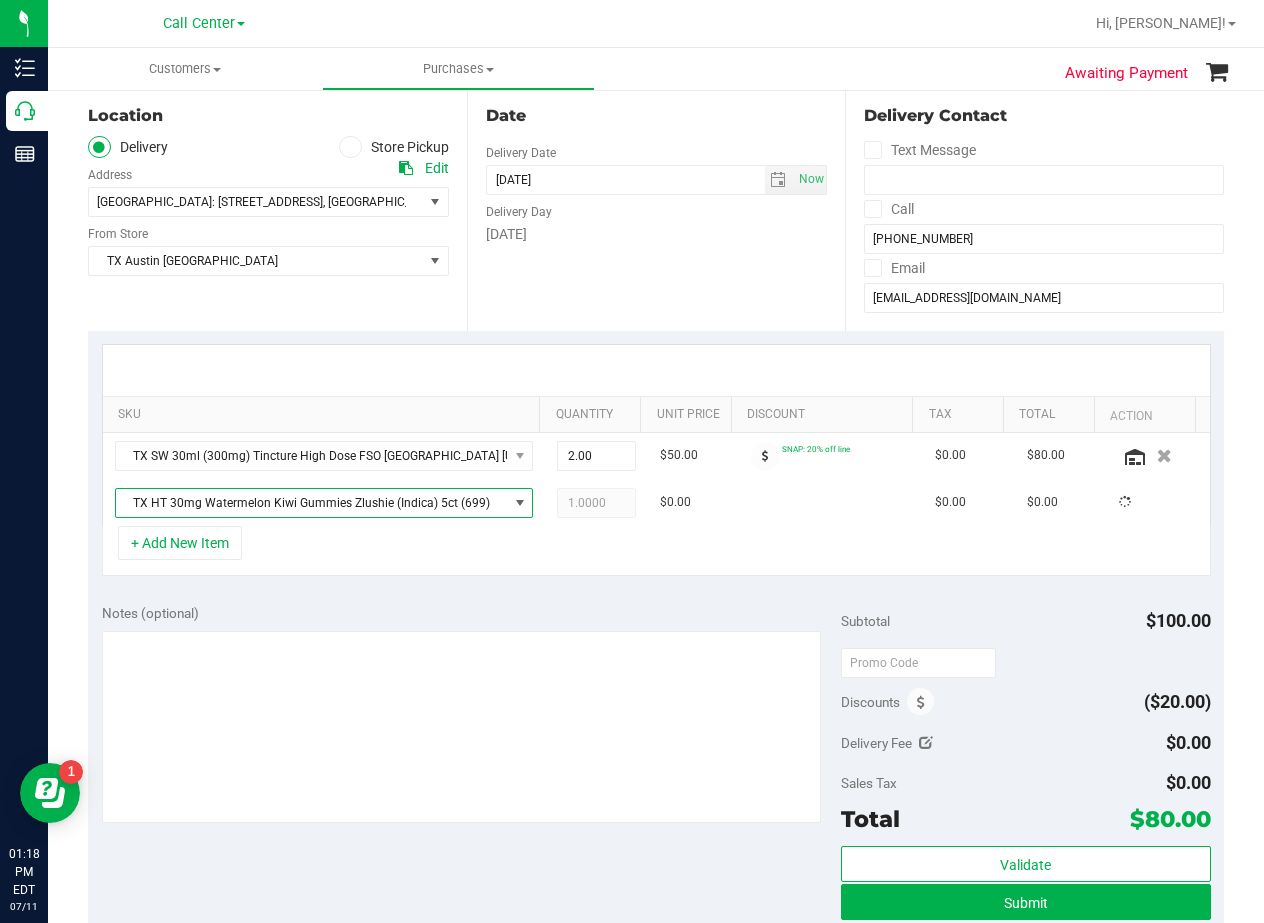 click on "+ Add New Item" at bounding box center [656, 551] 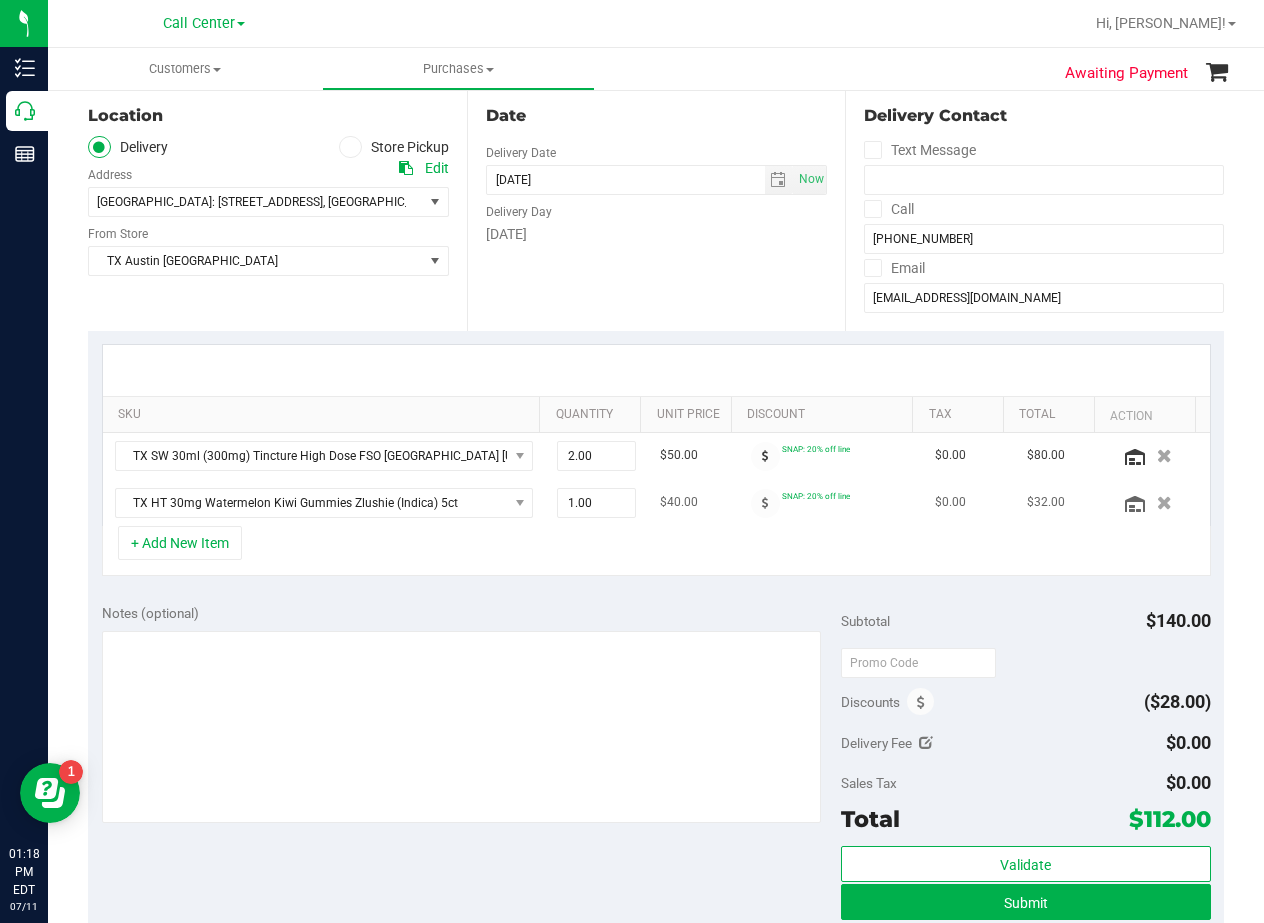 click on "$40.00" at bounding box center (694, 503) 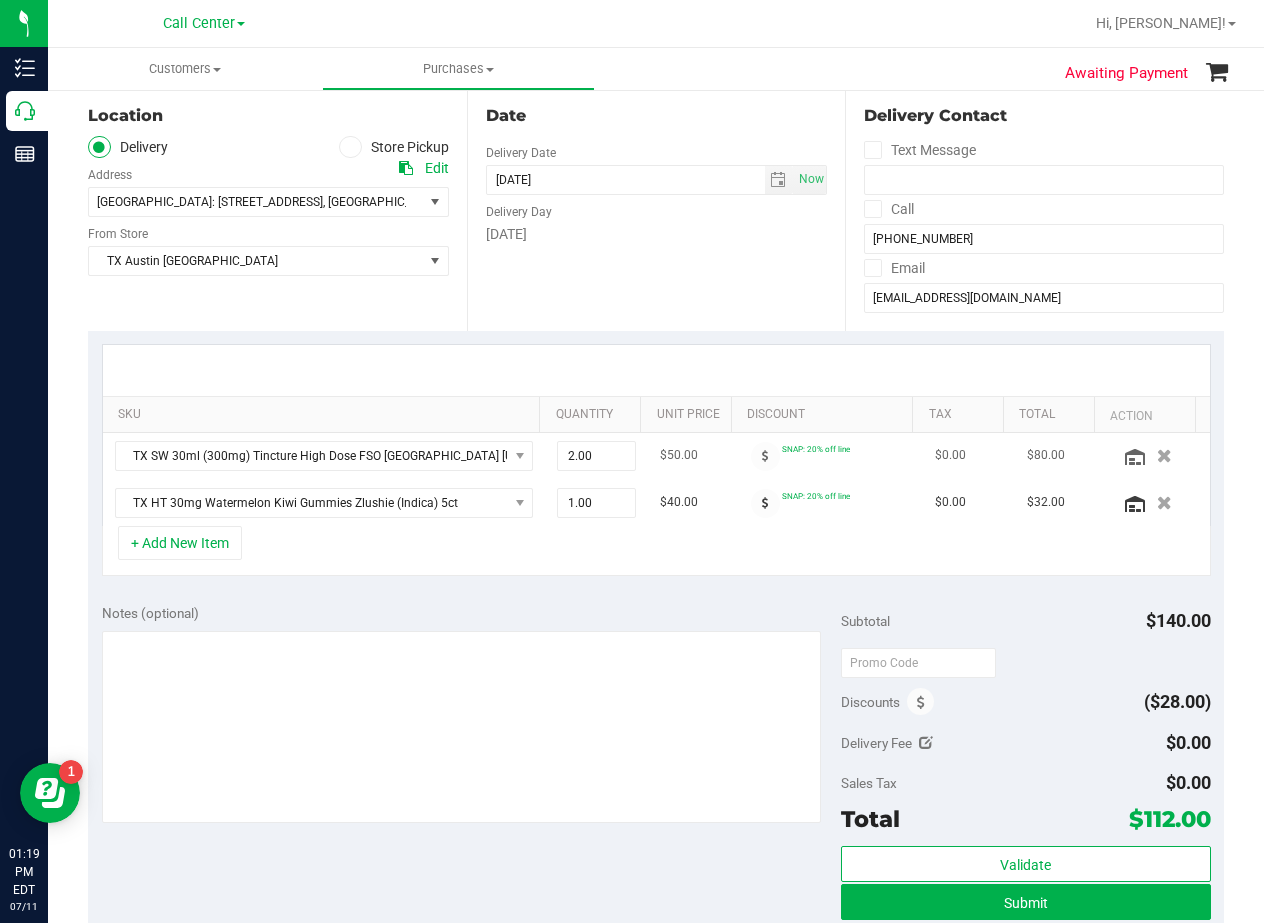 click on "$50.00" at bounding box center (694, 456) 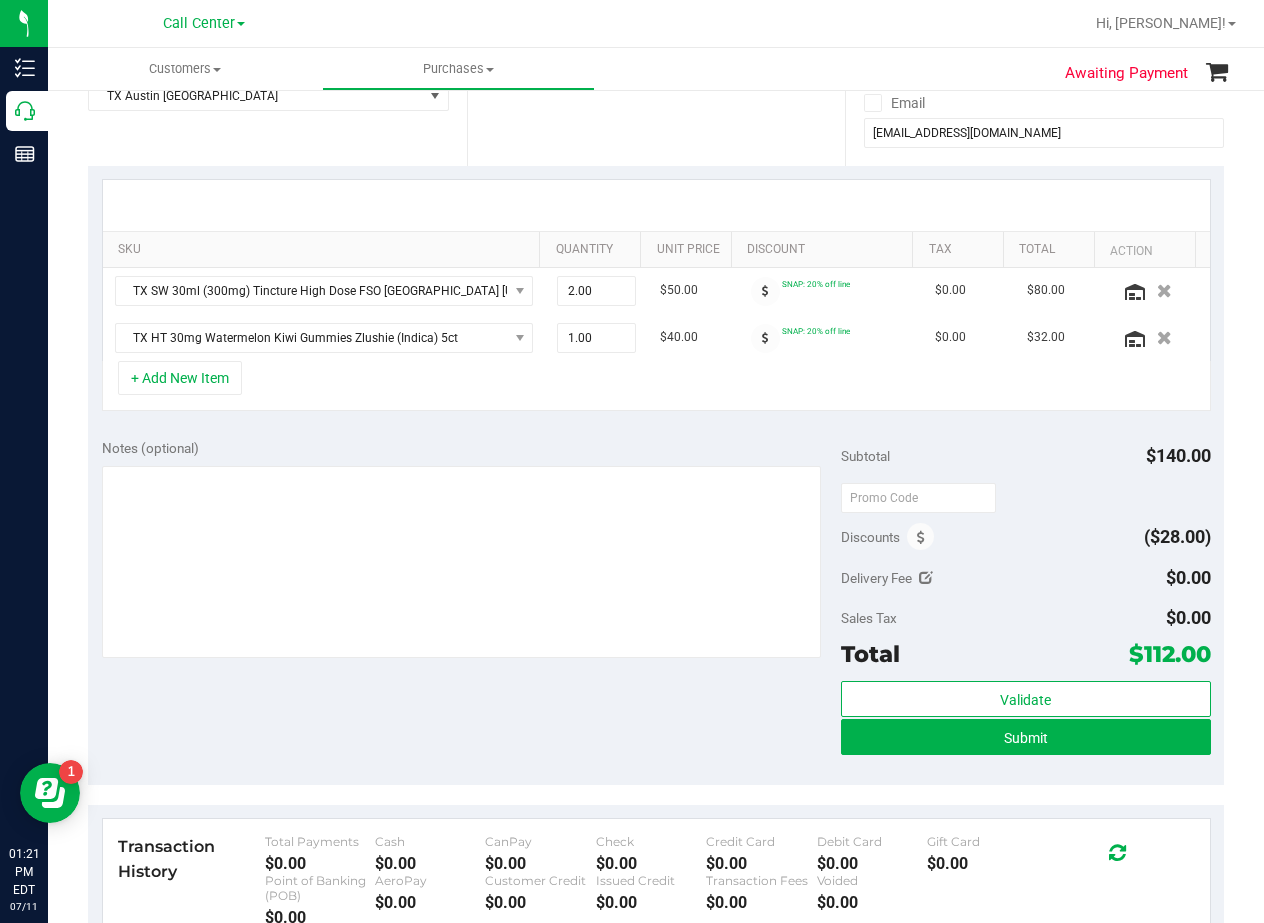 scroll, scrollTop: 400, scrollLeft: 0, axis: vertical 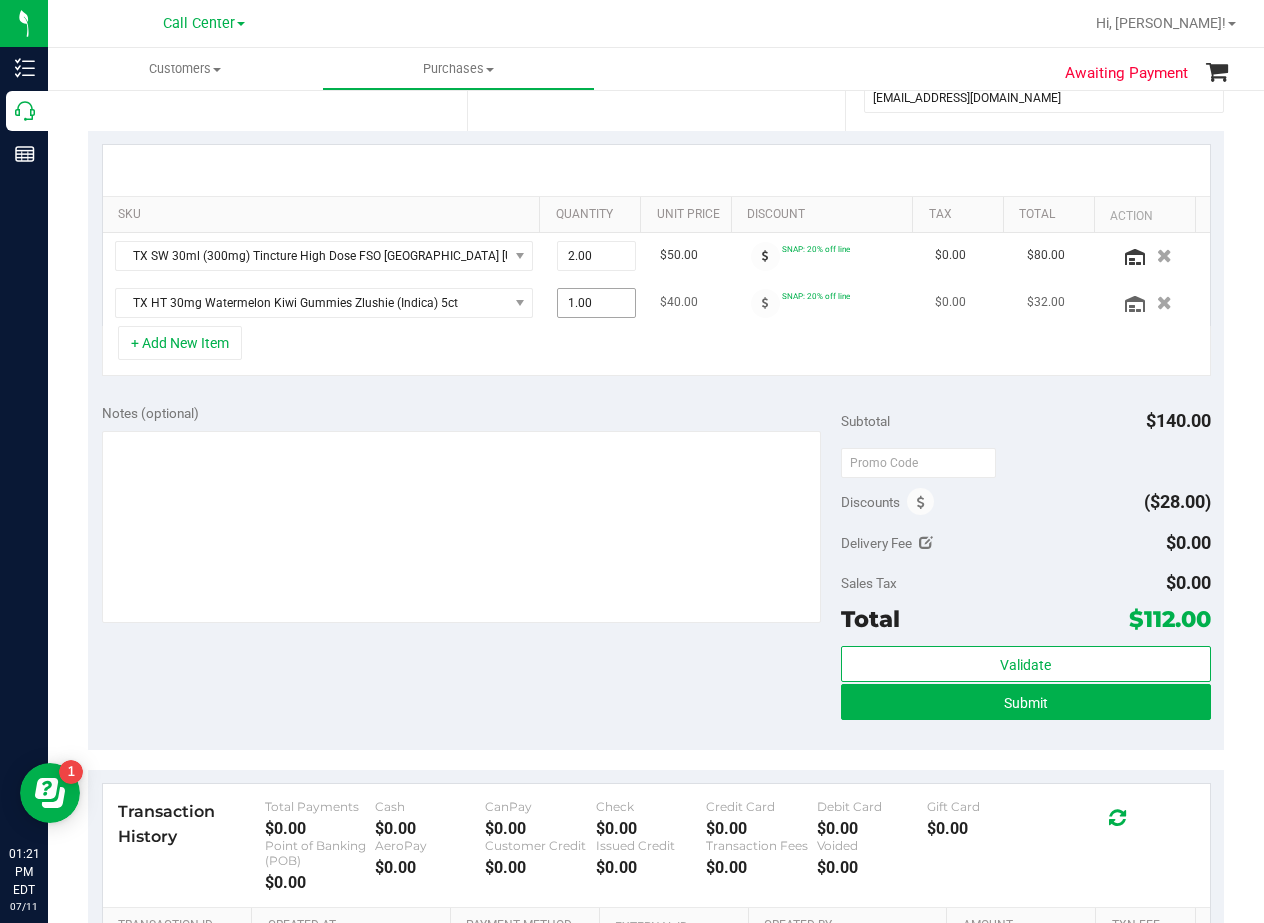 click on "1.00 1" at bounding box center [596, 303] 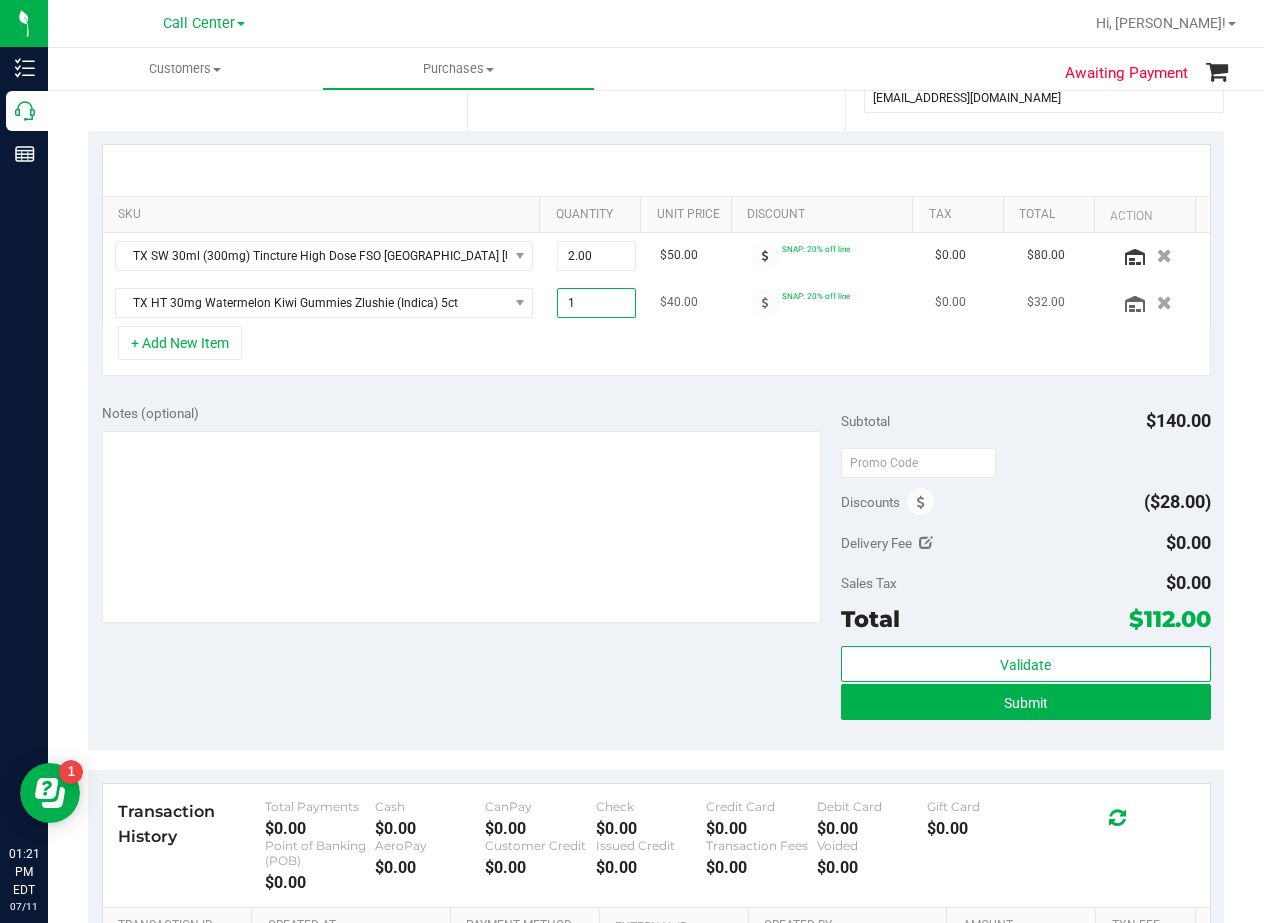 click on "1" at bounding box center (596, 303) 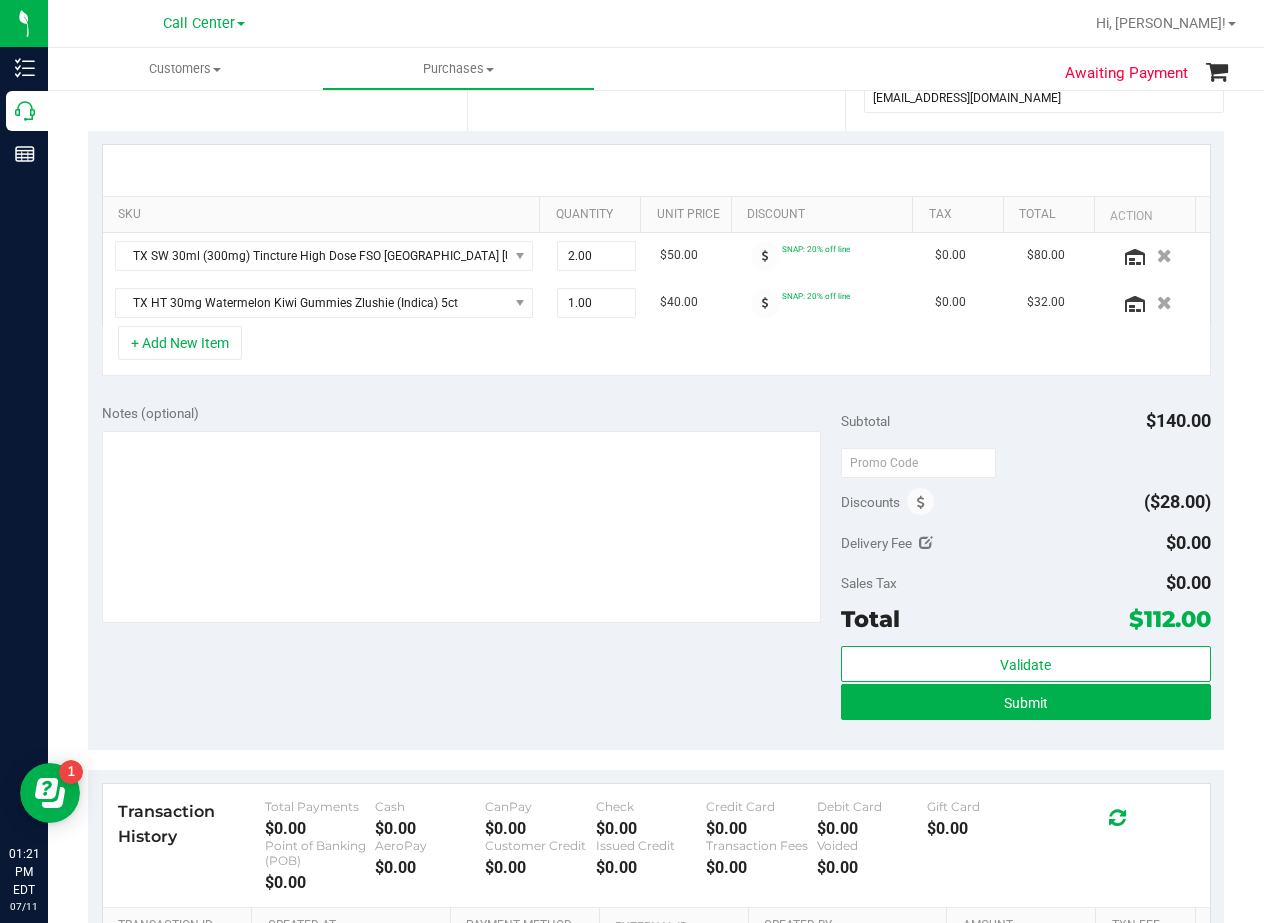 click on "SKU Quantity Unit Price Discount Tax Total Action
TX SW 30ml (300mg) Tincture High Dose FSO TX Georgia Smallz (Indica)
2.00 2
$50.00
SNAP:
20%
off
line
$0.00
$80.00
TX HT 30mg Watermelon Kiwi Gummies Zlushie (Indica) 5ct
1.00 1
$40.00
SNAP:
20%
off
line
$0.00
$32.00" at bounding box center [656, 260] 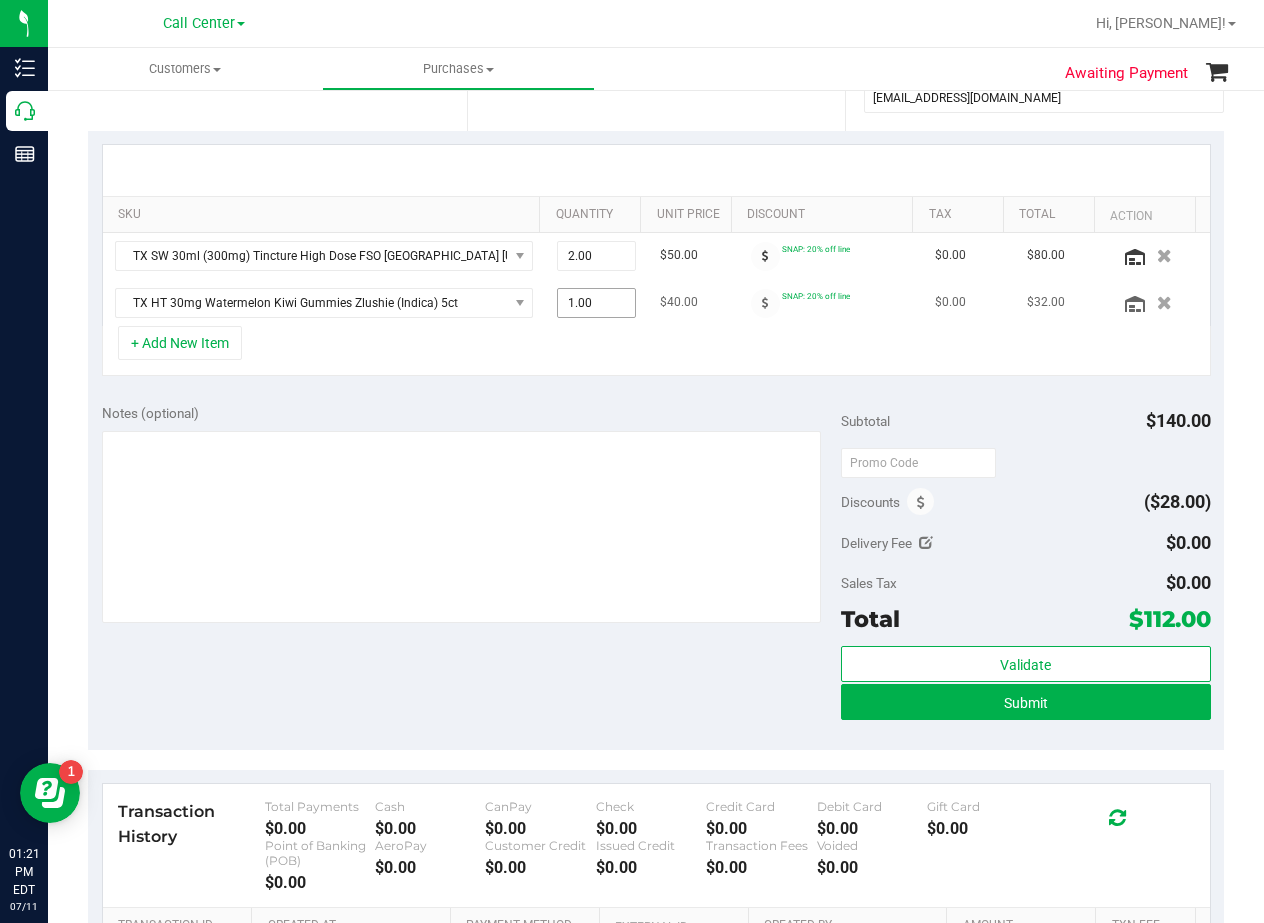 click on "1.00 1" at bounding box center [596, 303] 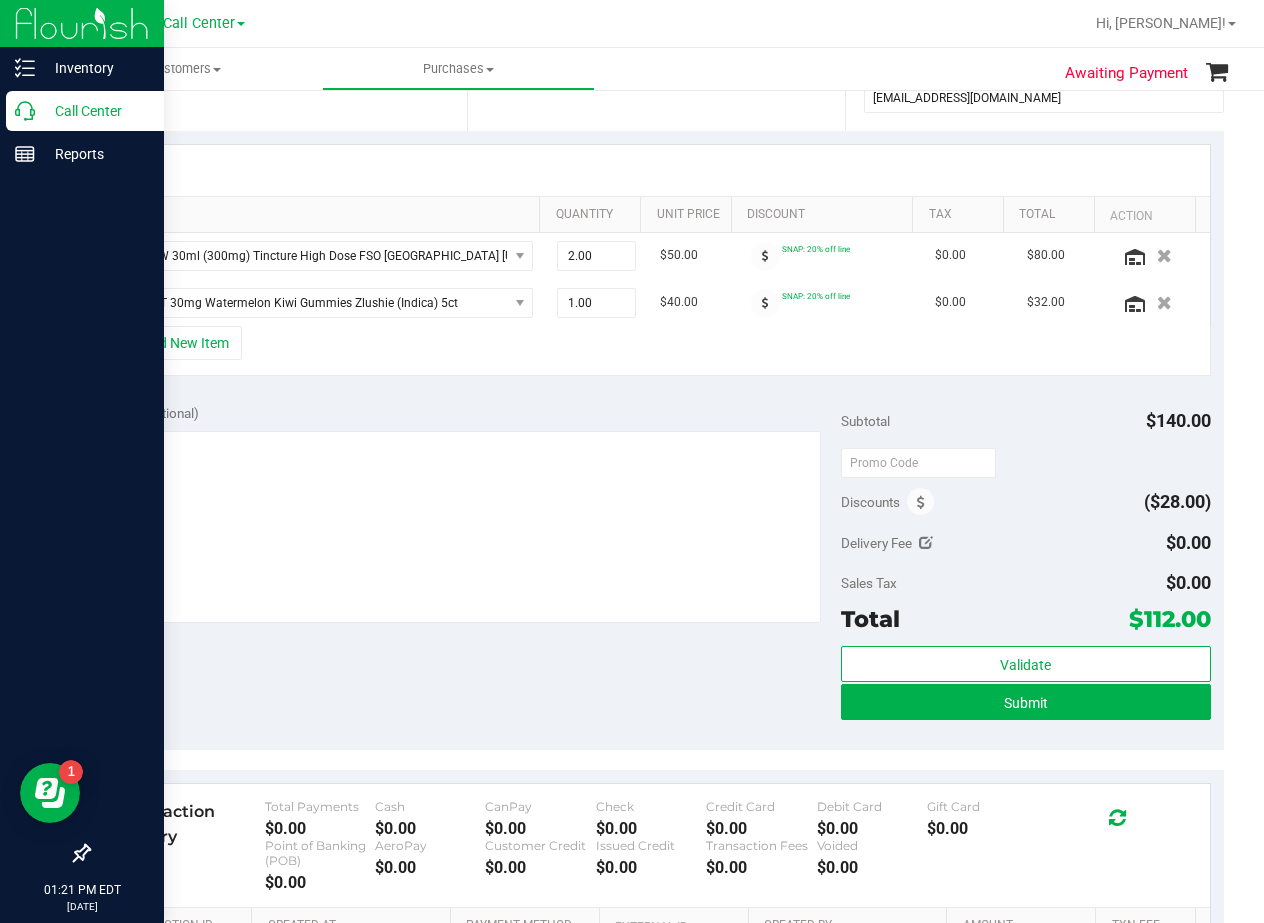 click at bounding box center (82, 505) 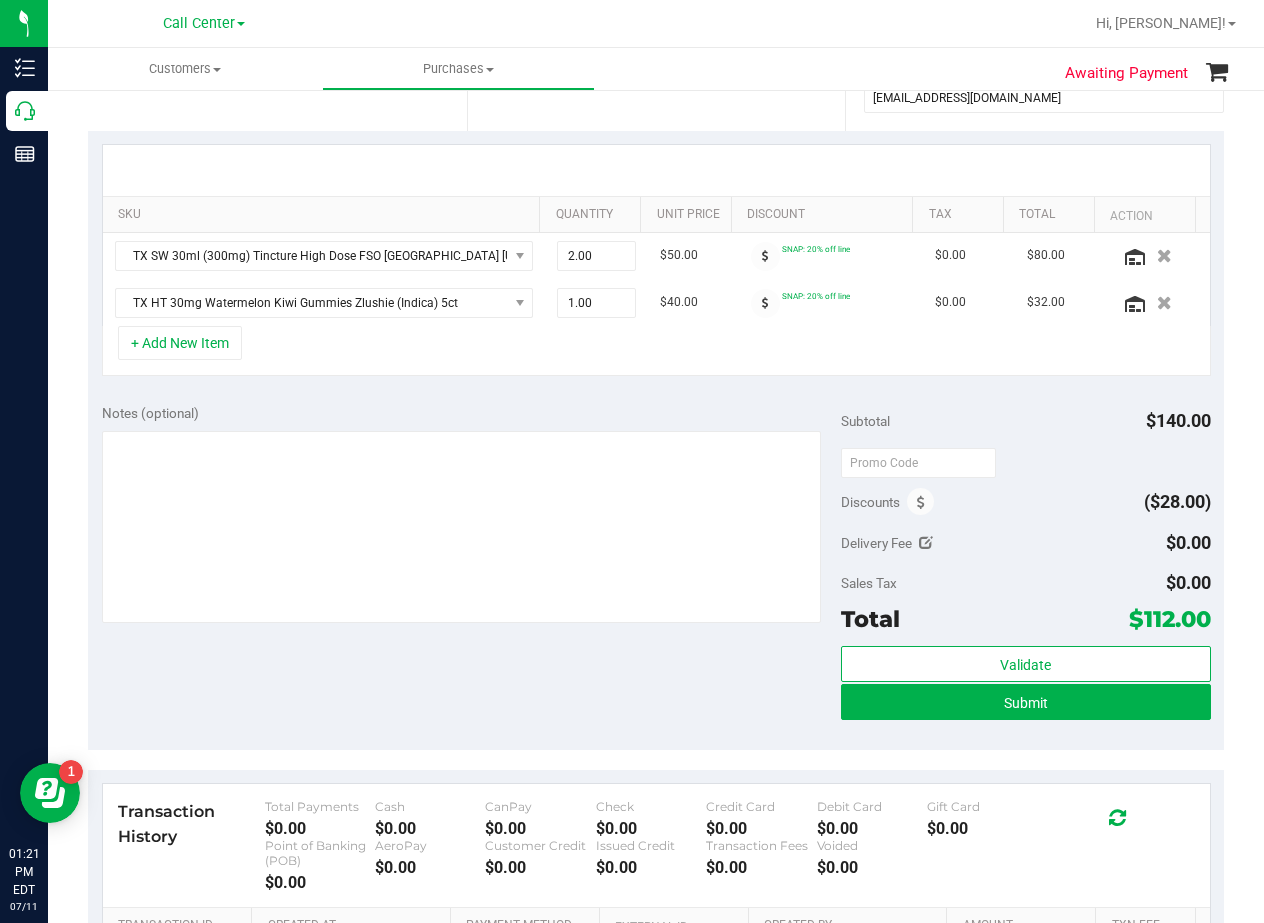 click on "SKU Quantity Unit Price Discount Tax Total Action
TX SW 30ml (300mg) Tincture High Dose FSO TX Georgia Smallz (Indica)
2.00 2
$50.00
SNAP:
20%
off
line
$0.00
$80.00
TX HT 30mg Watermelon Kiwi Gummies Zlushie (Indica) 5ct
1.00 1
$40.00
SNAP:
20%
off
line
$0.00
$32.00" at bounding box center (656, 260) 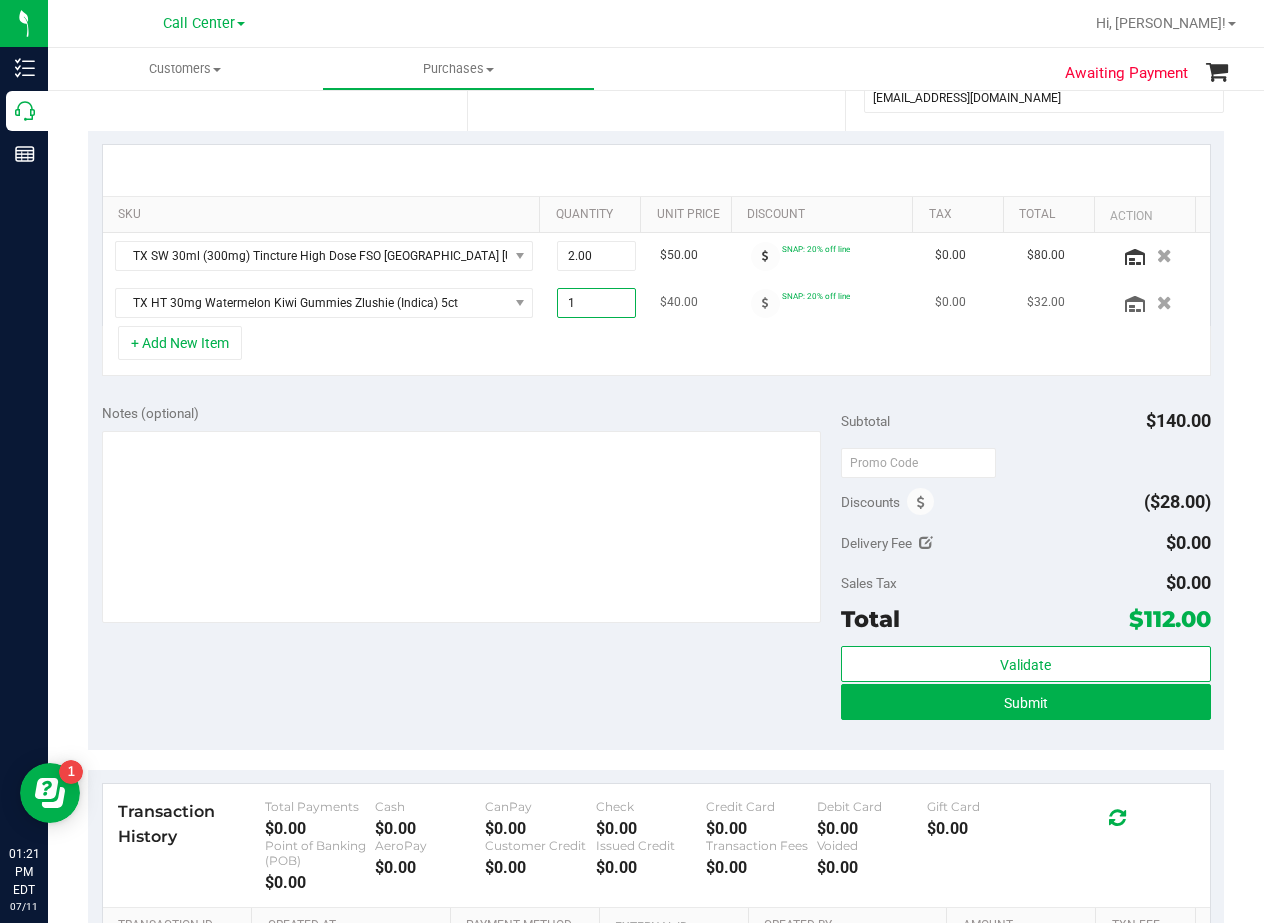 click on "1.00 1" at bounding box center (596, 303) 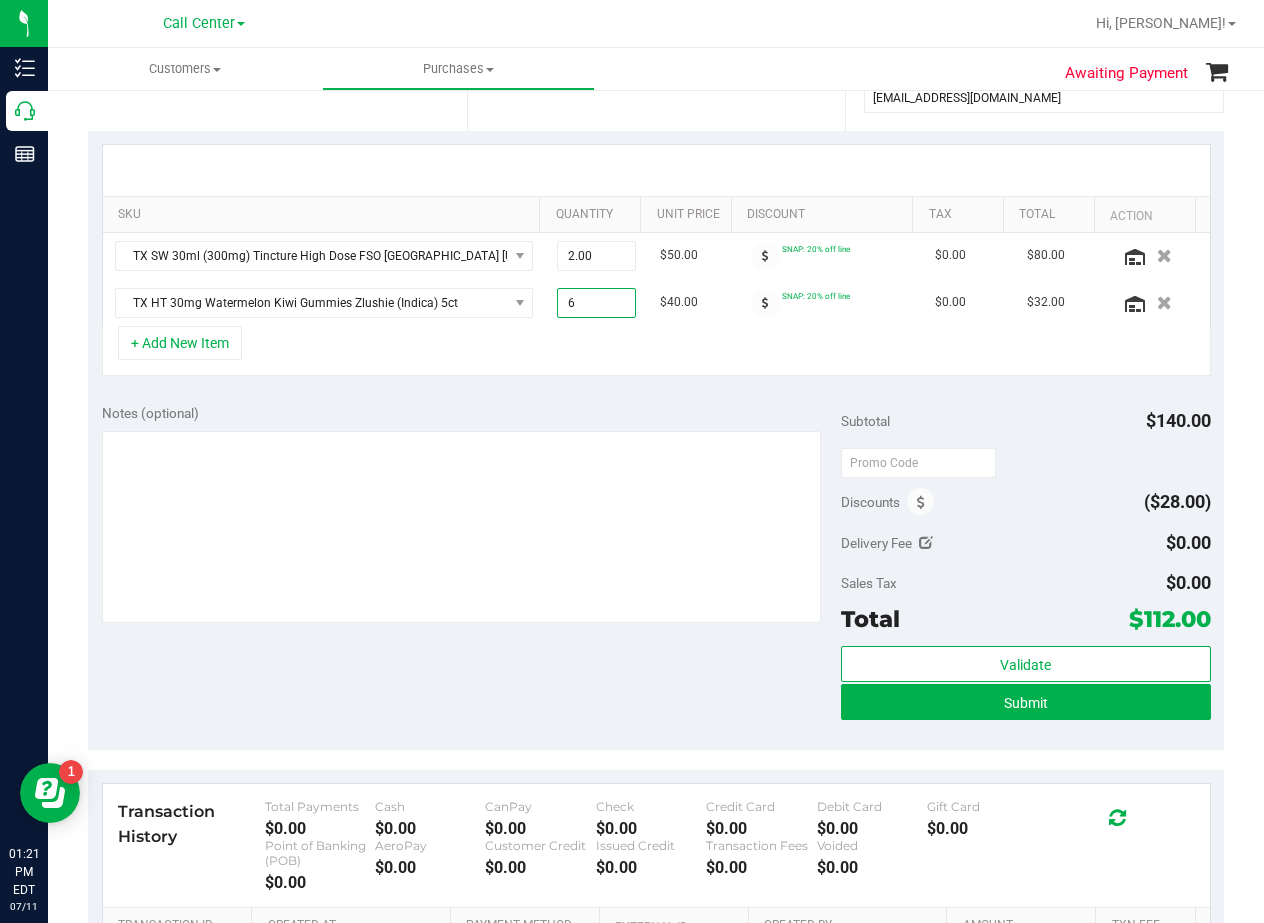 type on "6.00" 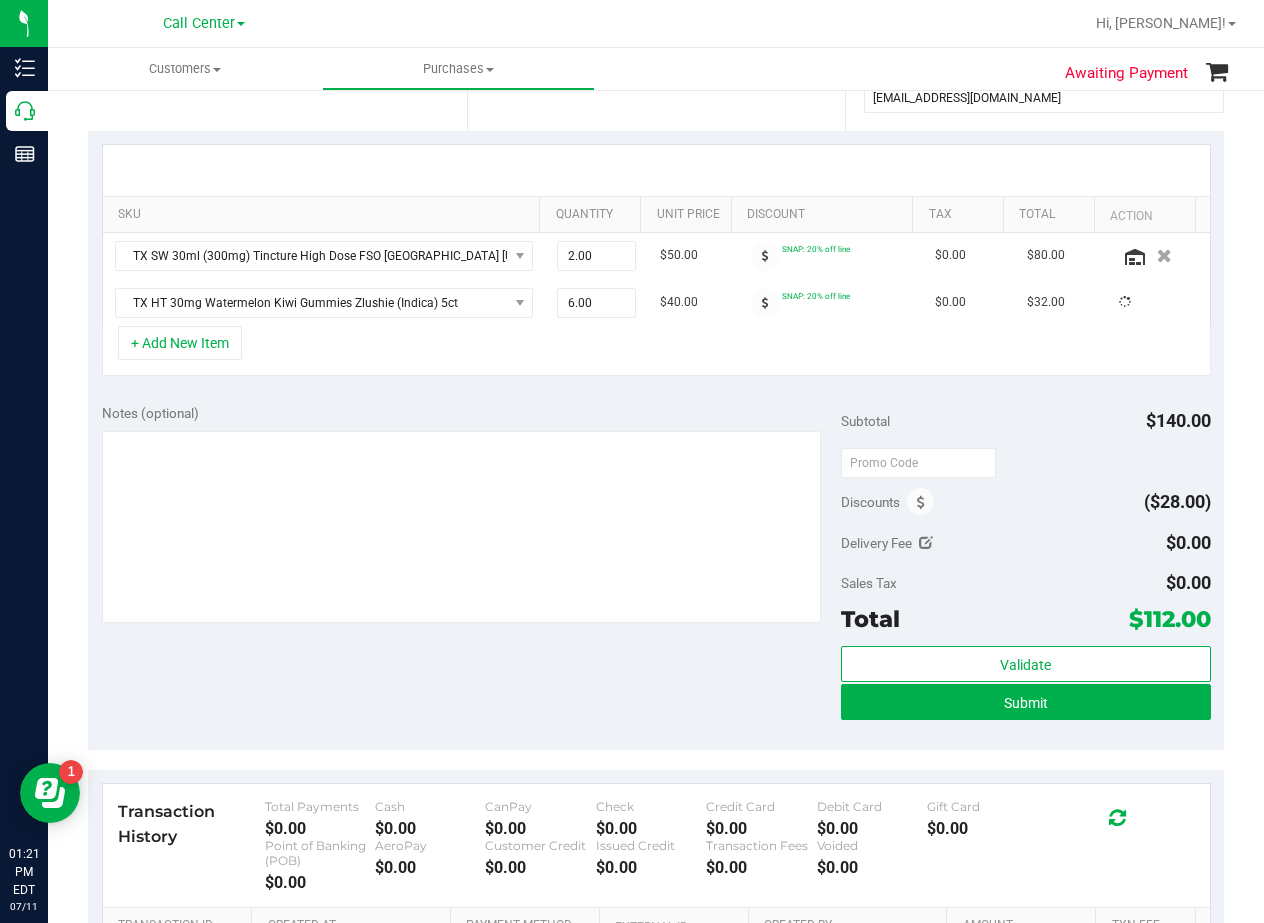 click on "+ Add New Item" at bounding box center [656, 351] 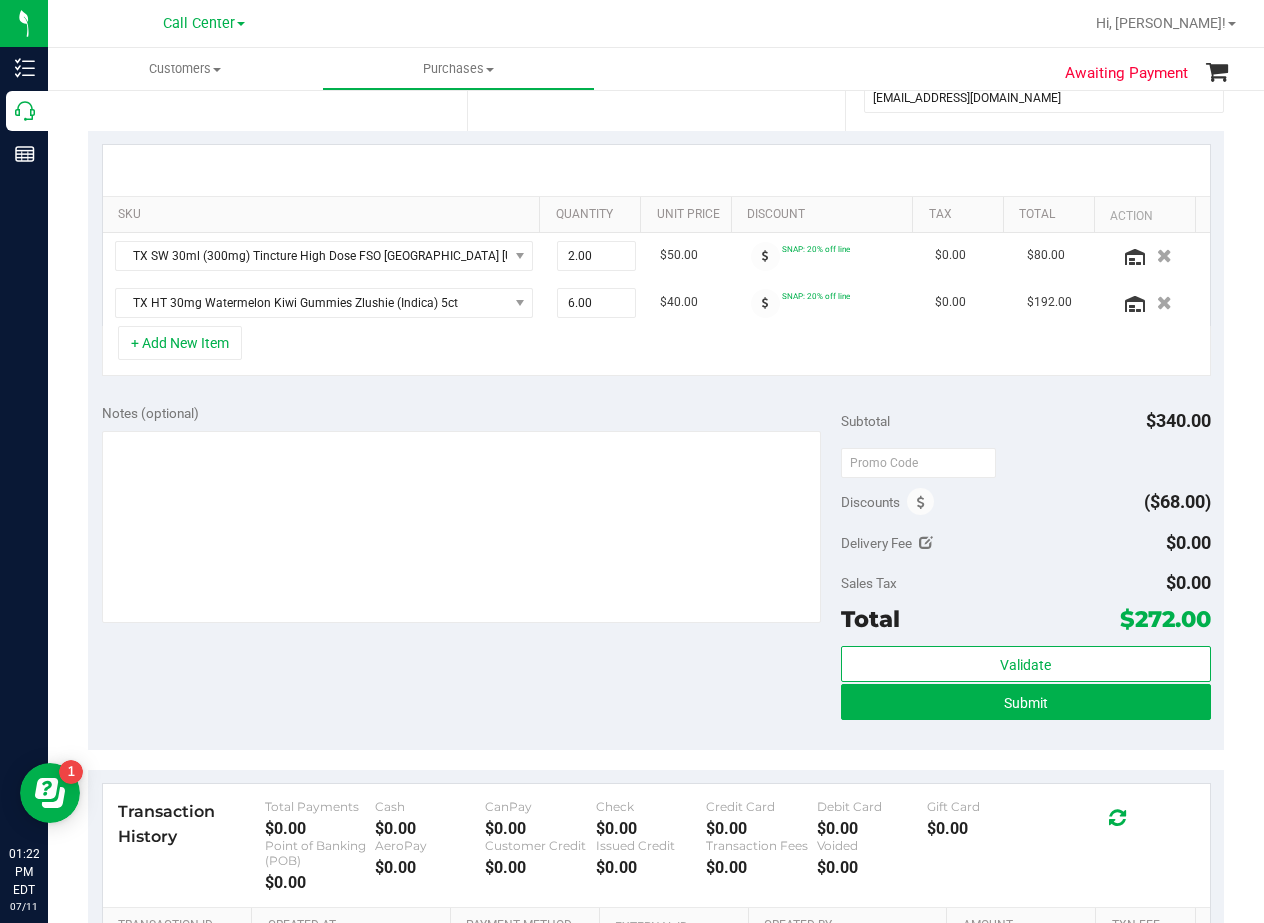 click on "Notes (optional)" at bounding box center (471, 413) 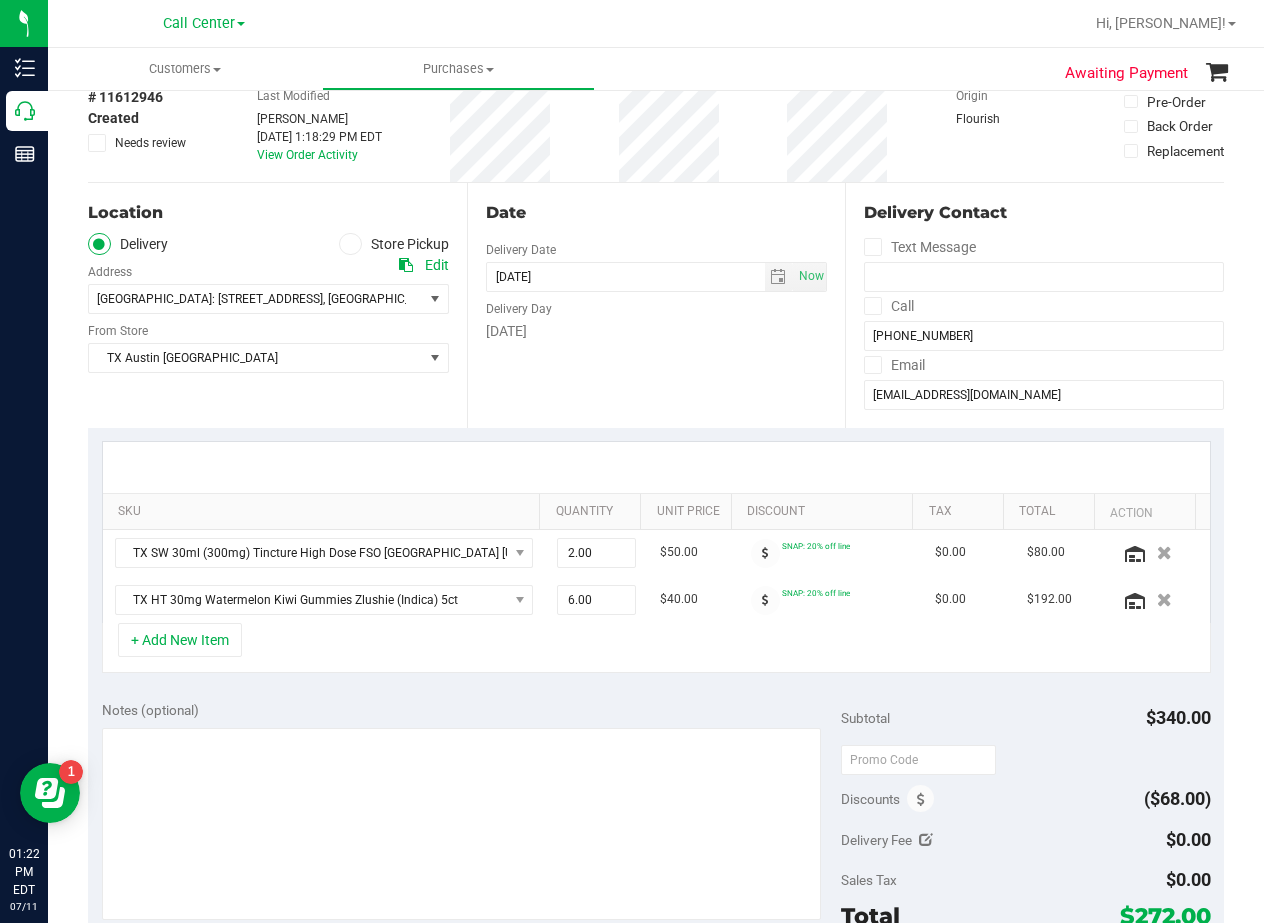 scroll, scrollTop: 100, scrollLeft: 0, axis: vertical 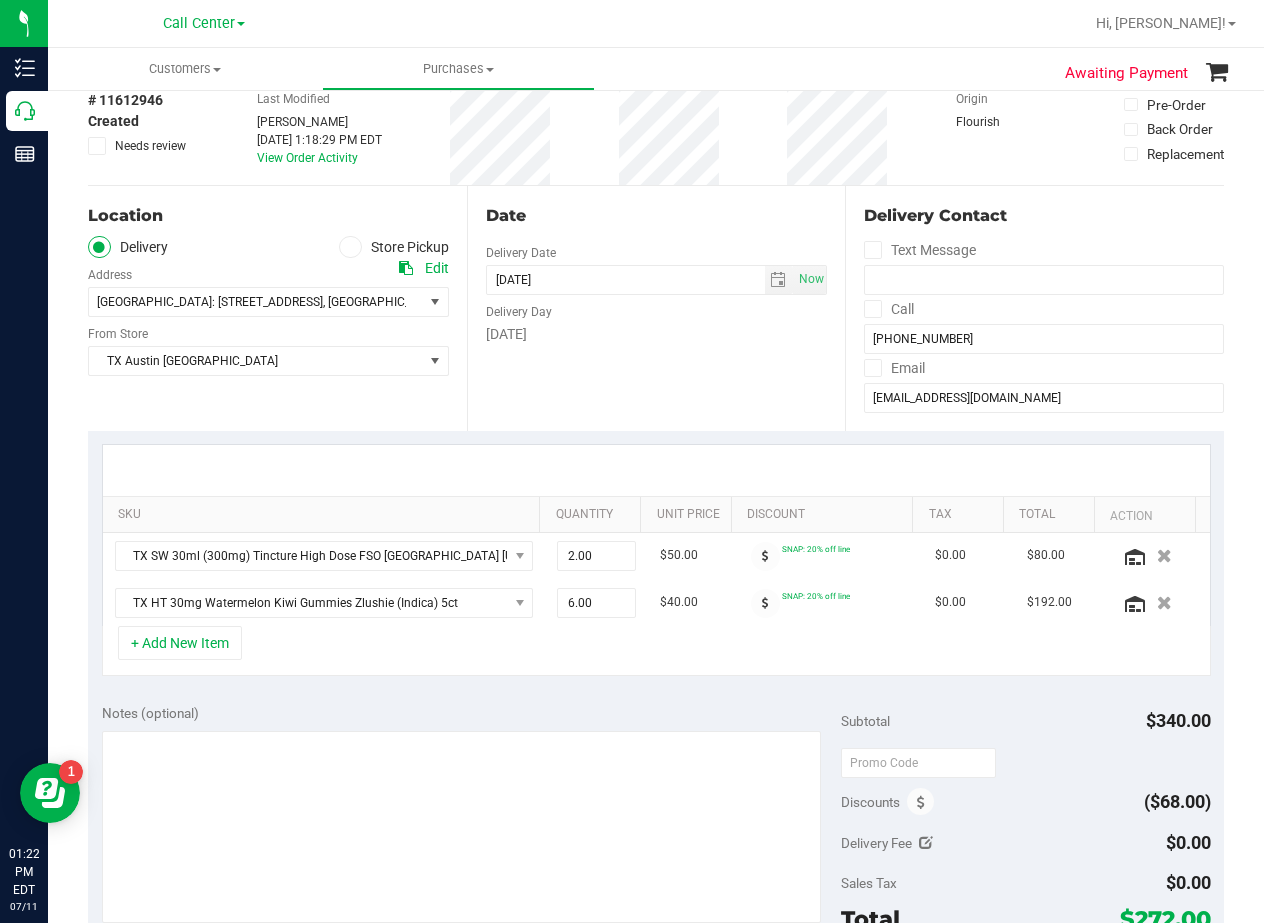 click on "Date
Delivery Date
07/11/2025
Now
07/11/2025 08:00 AM
Now
Delivery Day
Friday" at bounding box center [656, 308] 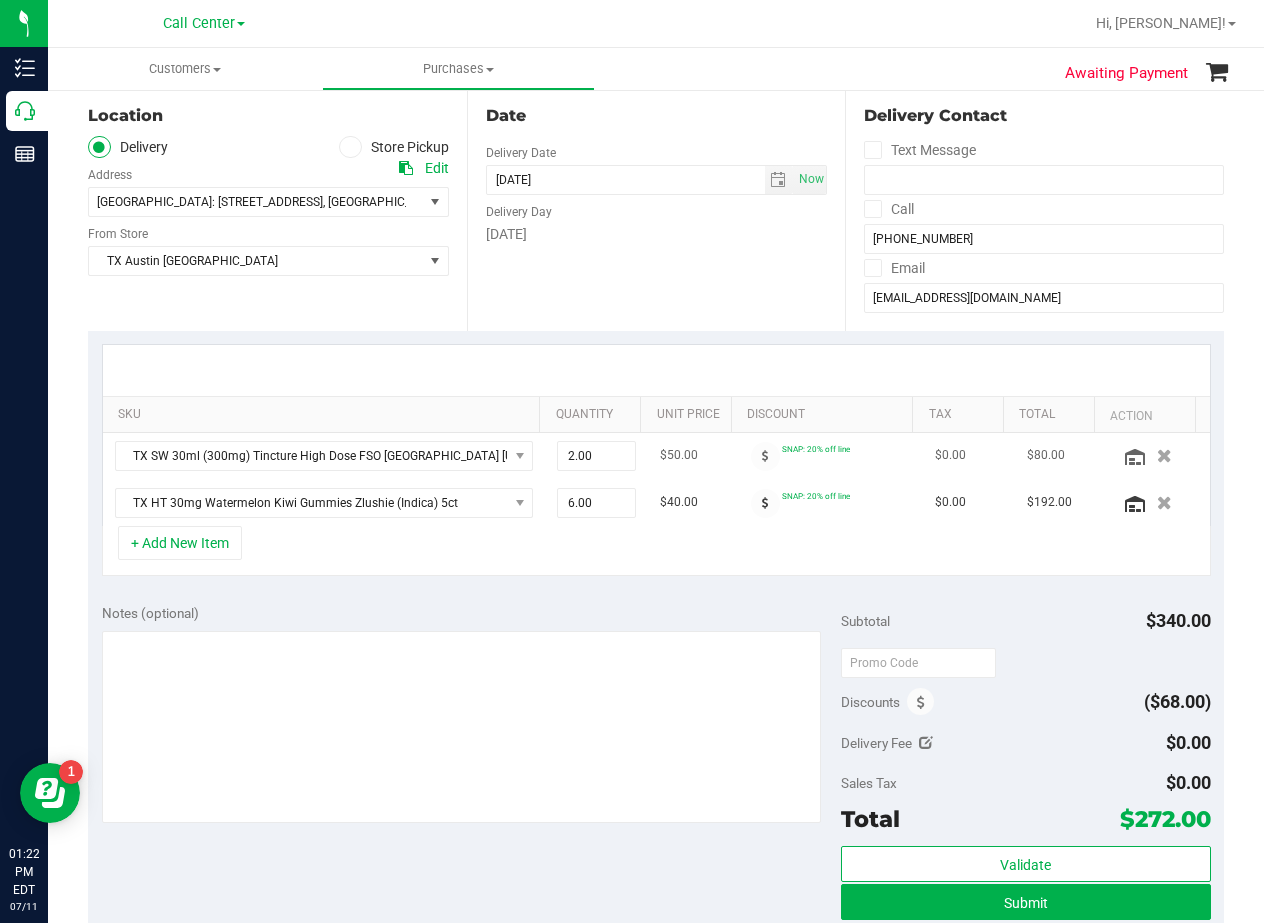 scroll, scrollTop: 0, scrollLeft: 0, axis: both 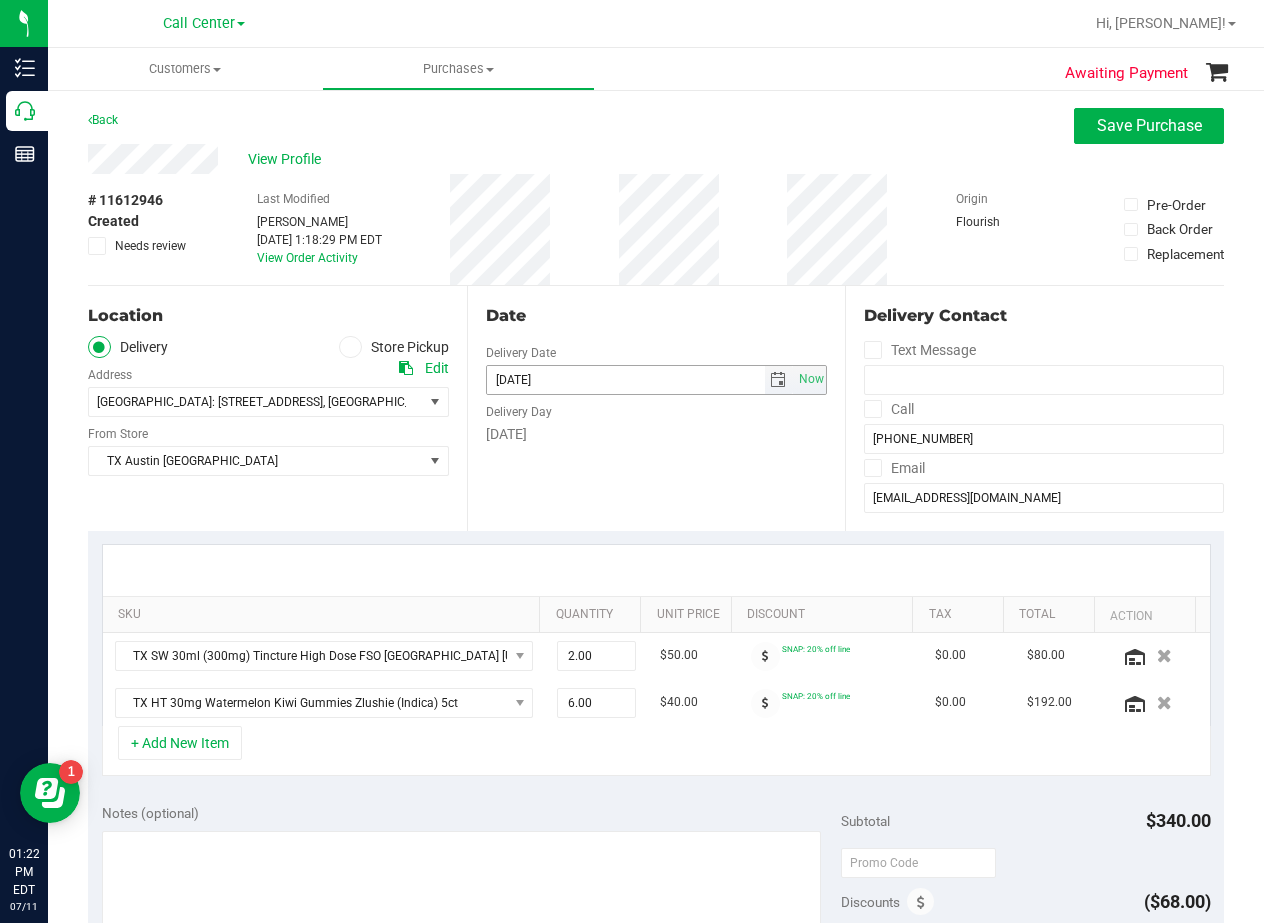 click at bounding box center [778, 380] 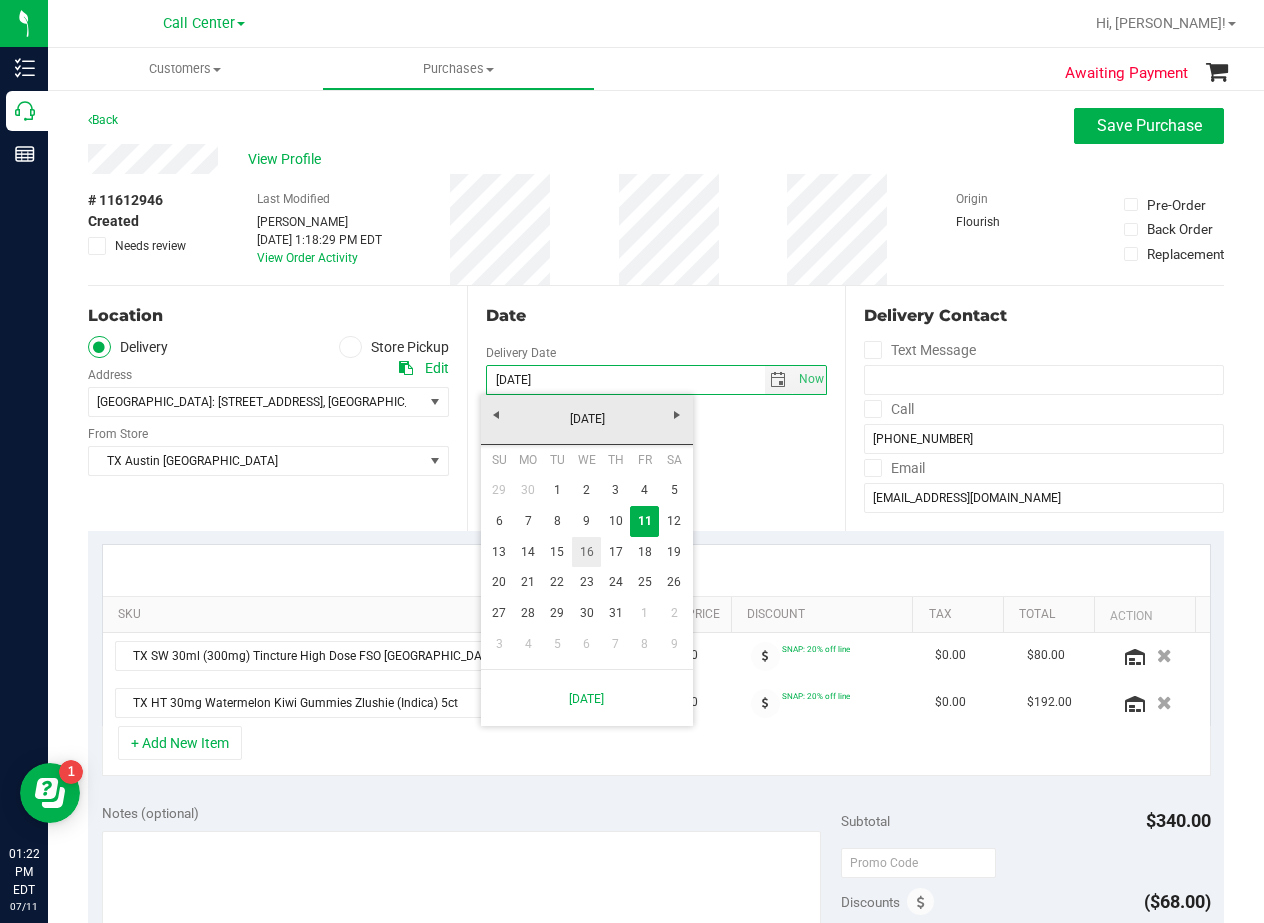 click on "16" at bounding box center (586, 552) 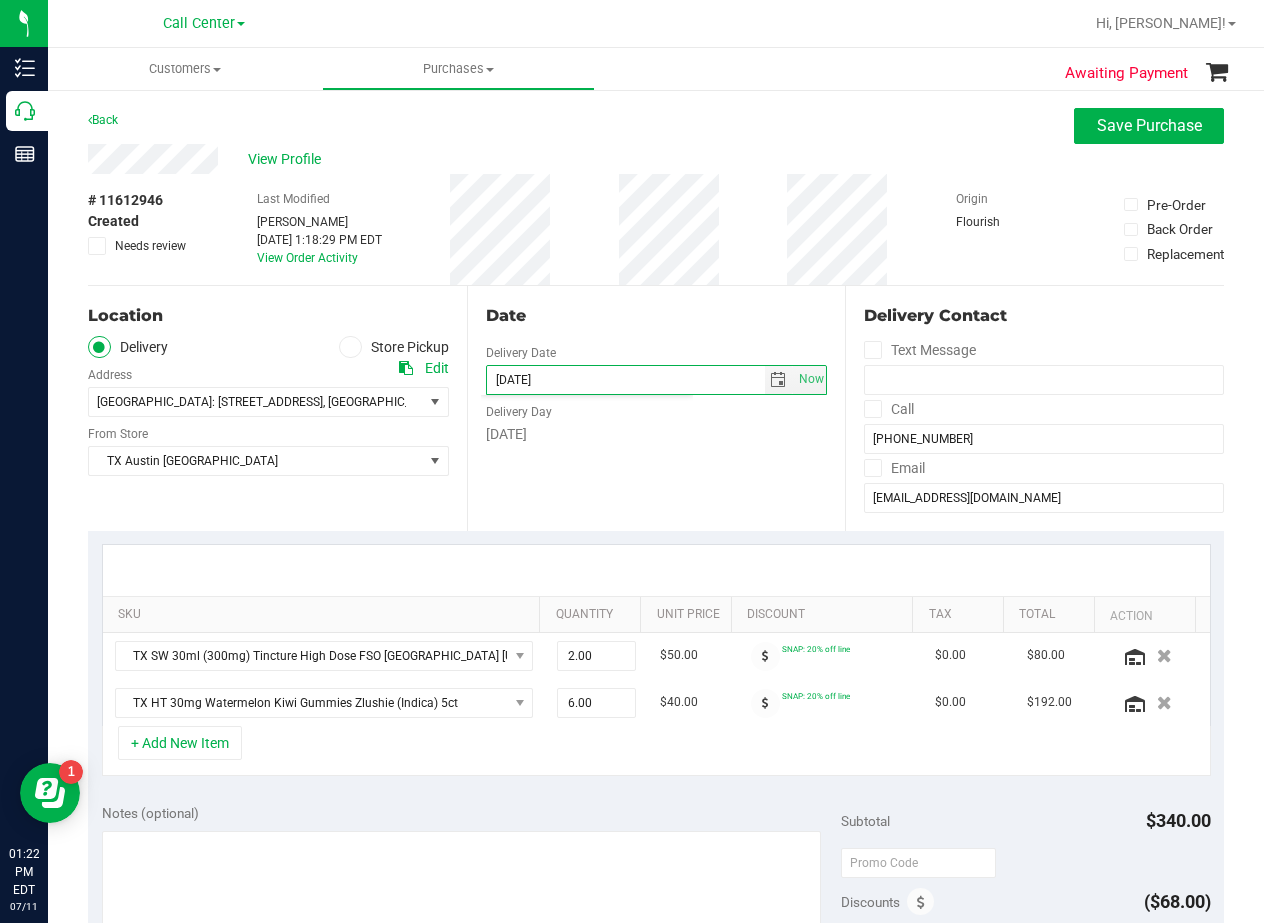 click on "Date
Delivery Date
07/16/2025
Now
07/16/2025 08:00 AM
Now
Delivery Day
Wednesday" at bounding box center [656, 408] 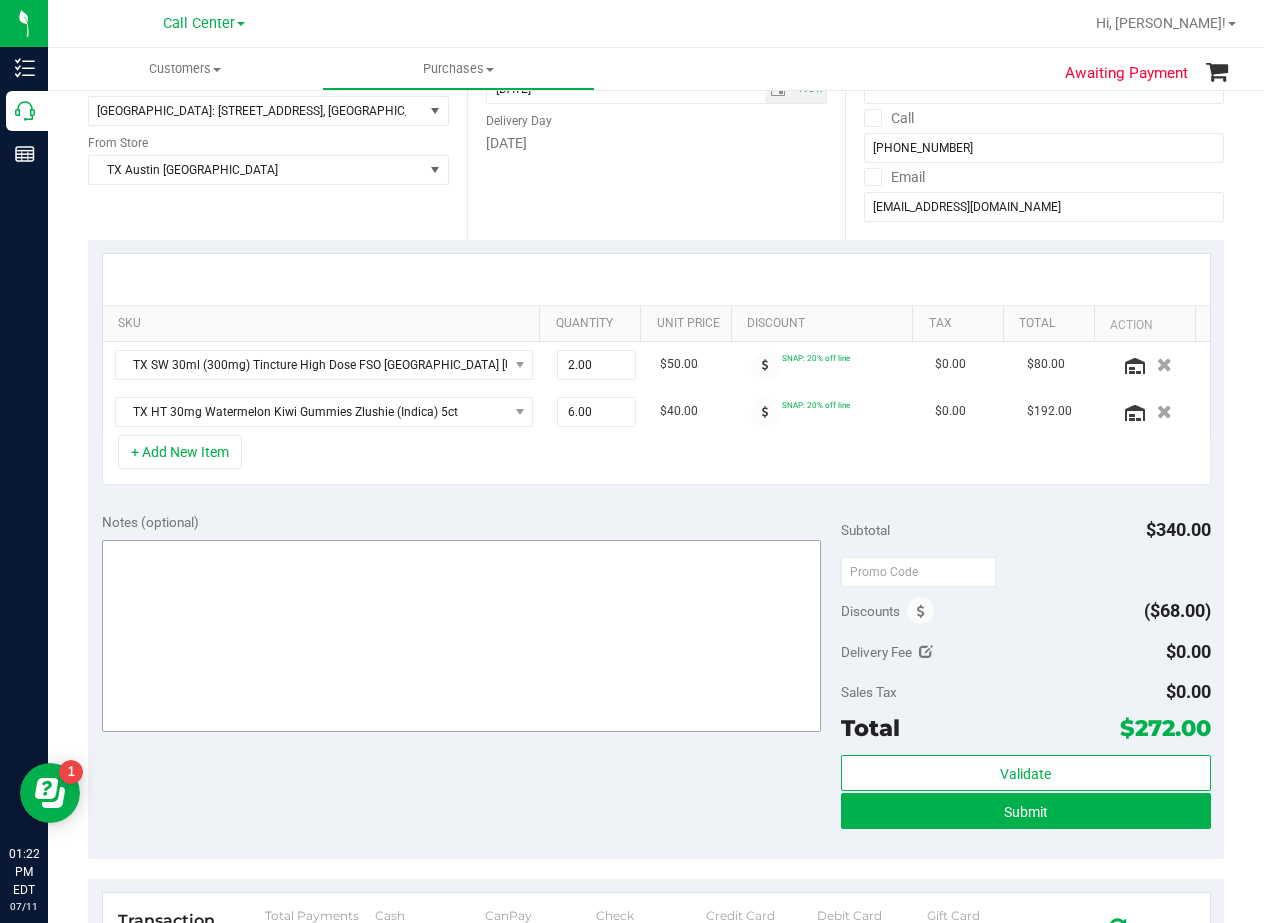 scroll, scrollTop: 300, scrollLeft: 0, axis: vertical 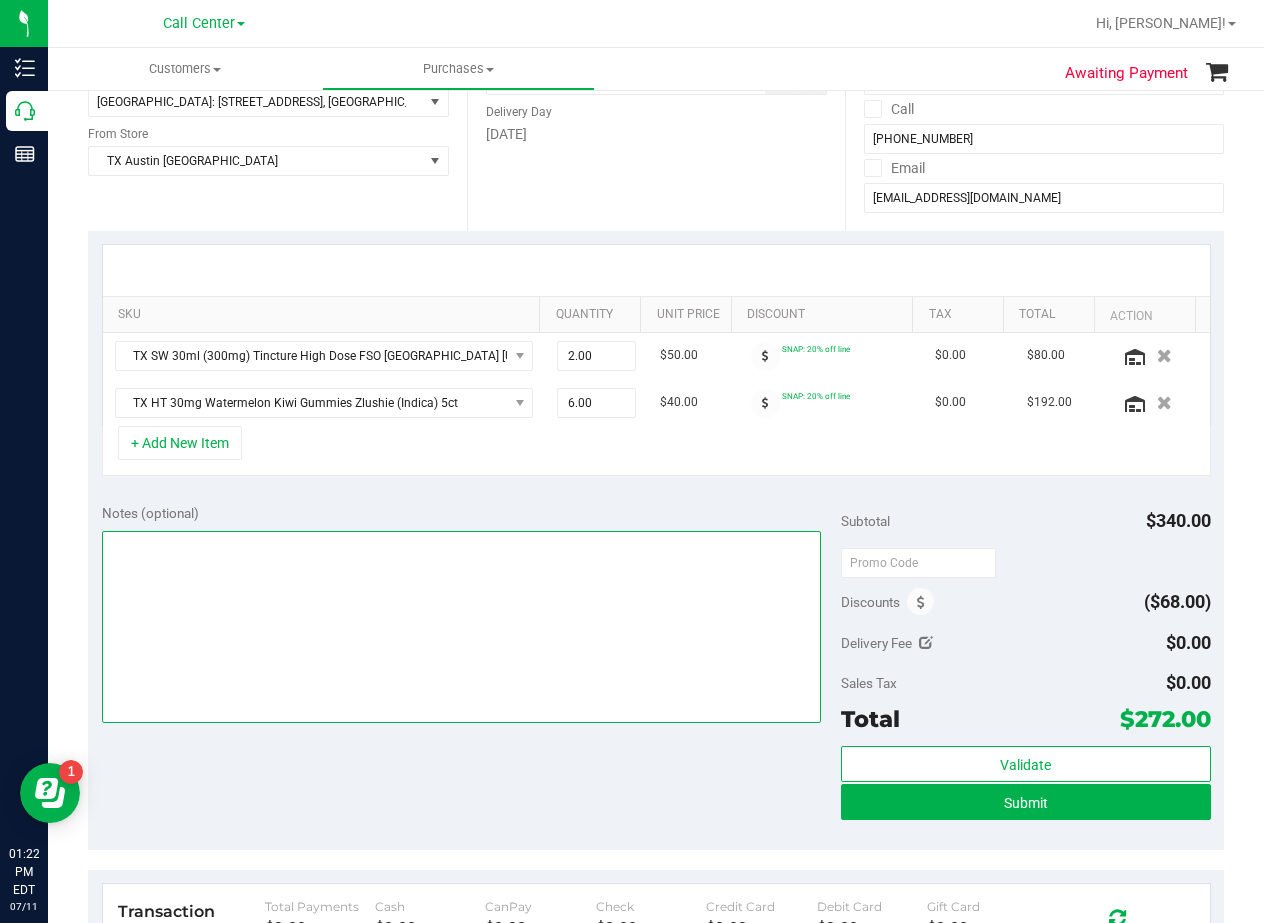 click at bounding box center (461, 627) 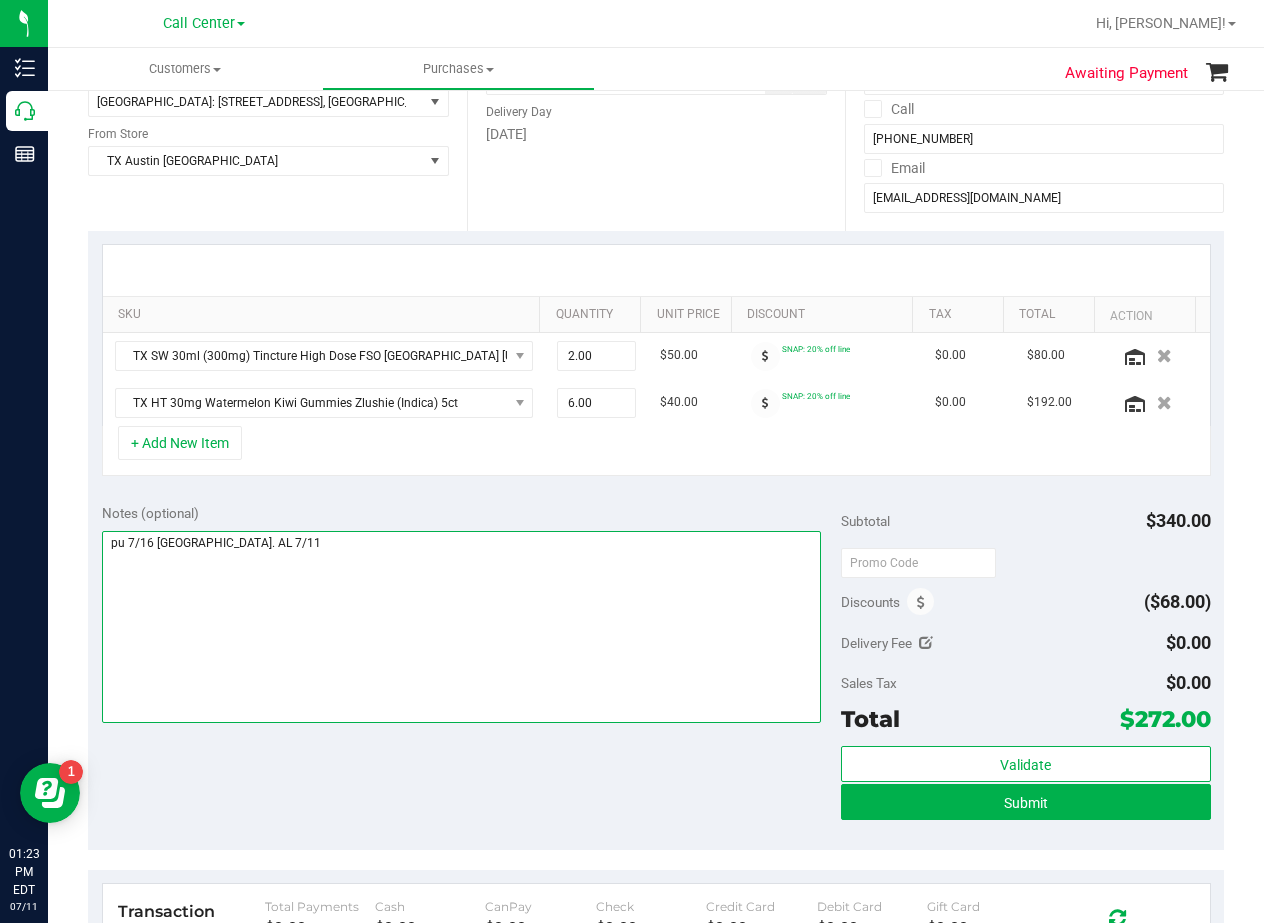type on "pu 7/16 Wichita Falls. AL 7/11" 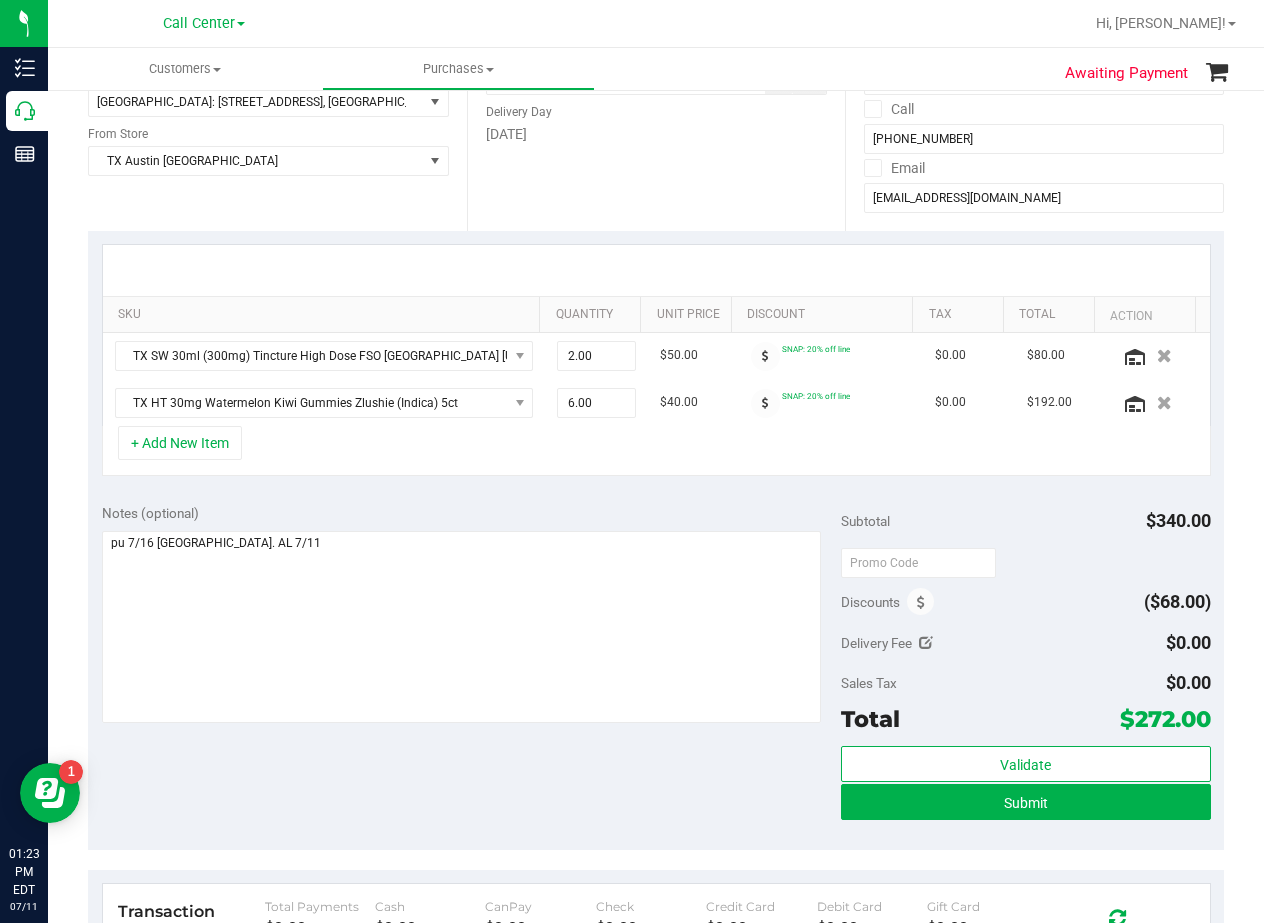 click on "Notes (optional)" at bounding box center (471, 513) 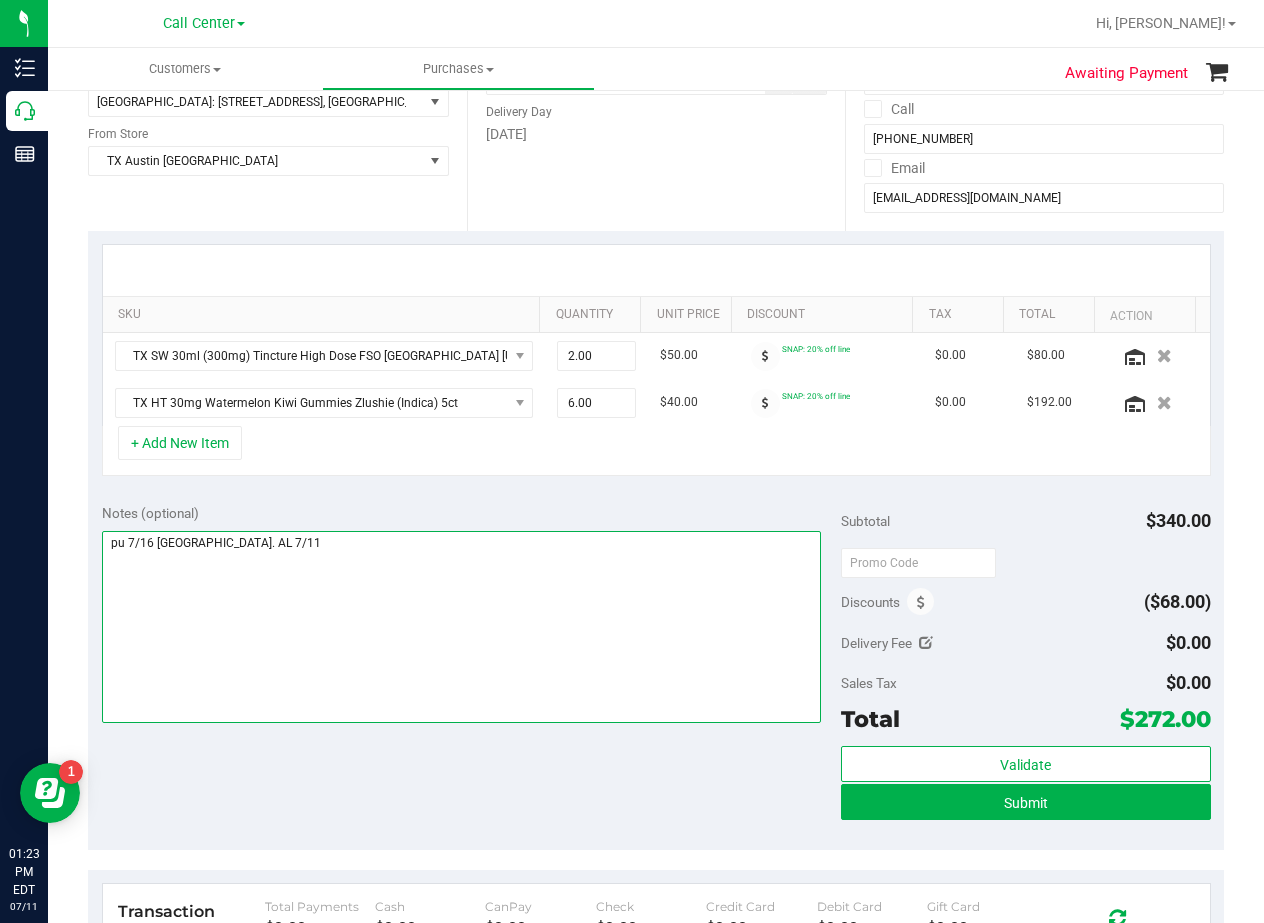click at bounding box center [461, 627] 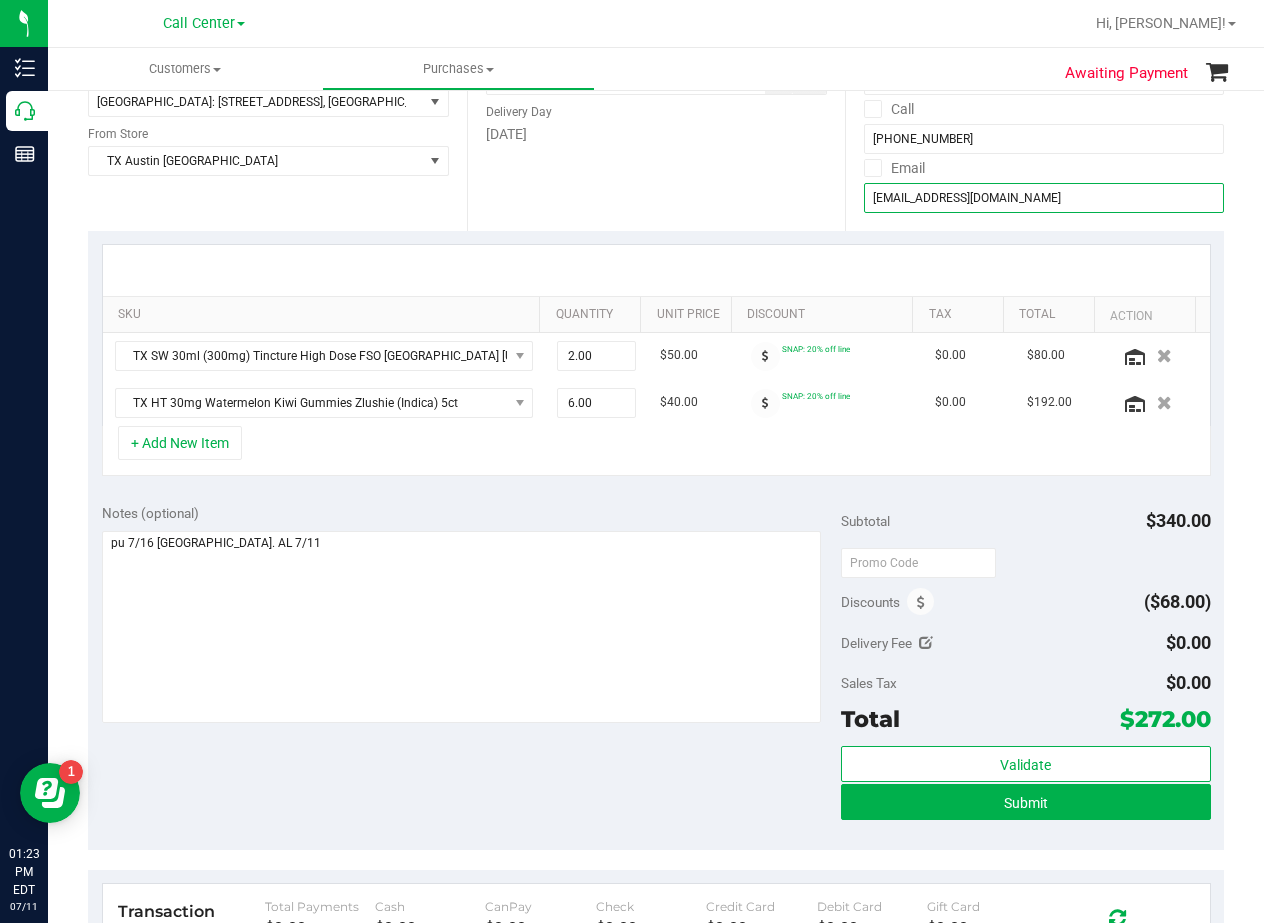 click on "jameservin19592015@gmail.com" at bounding box center [1044, 198] 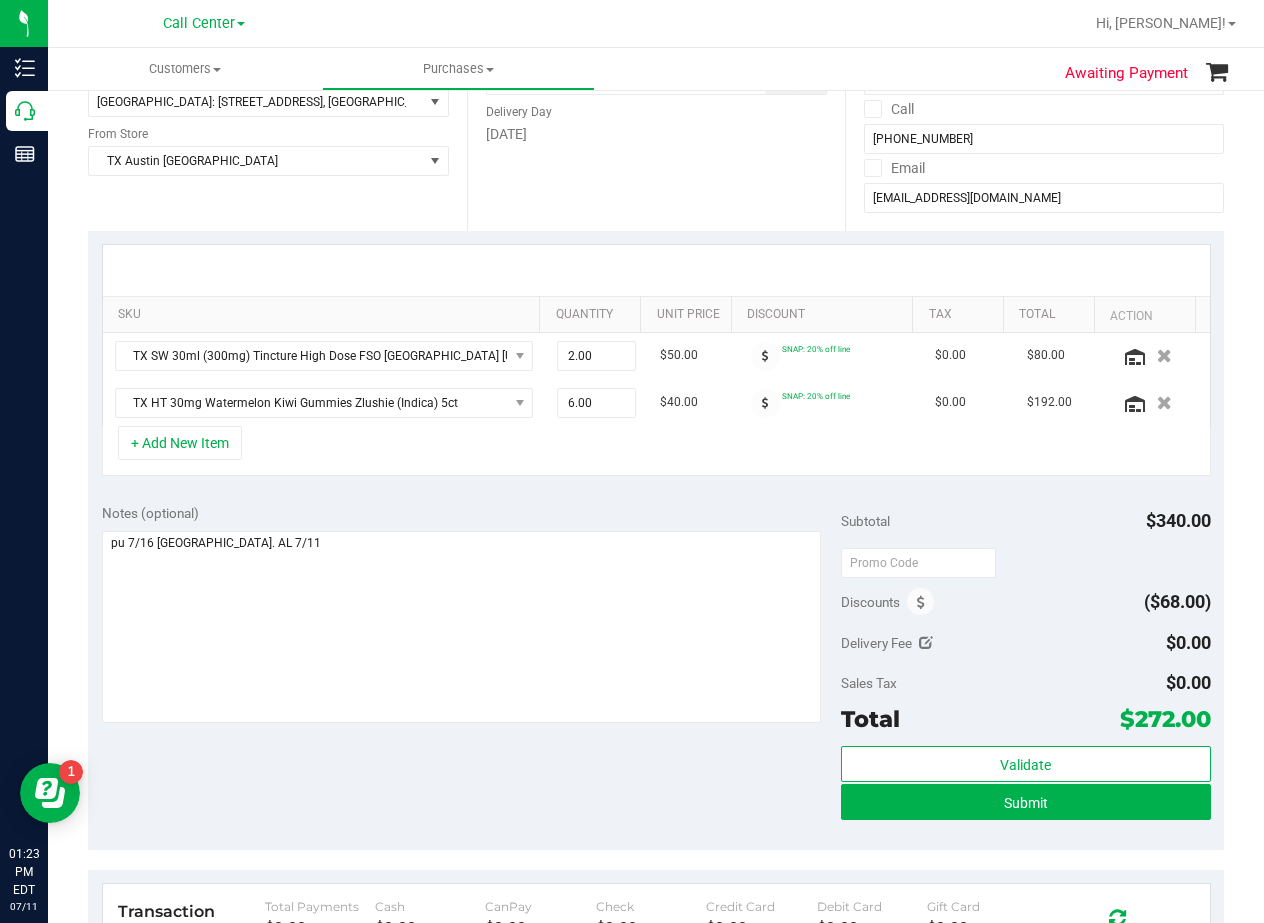 click on "Date
Delivery Date
07/16/2025
Now
07/16/2025 08:00 AM
Now
Delivery Day
Wednesday" at bounding box center (656, 108) 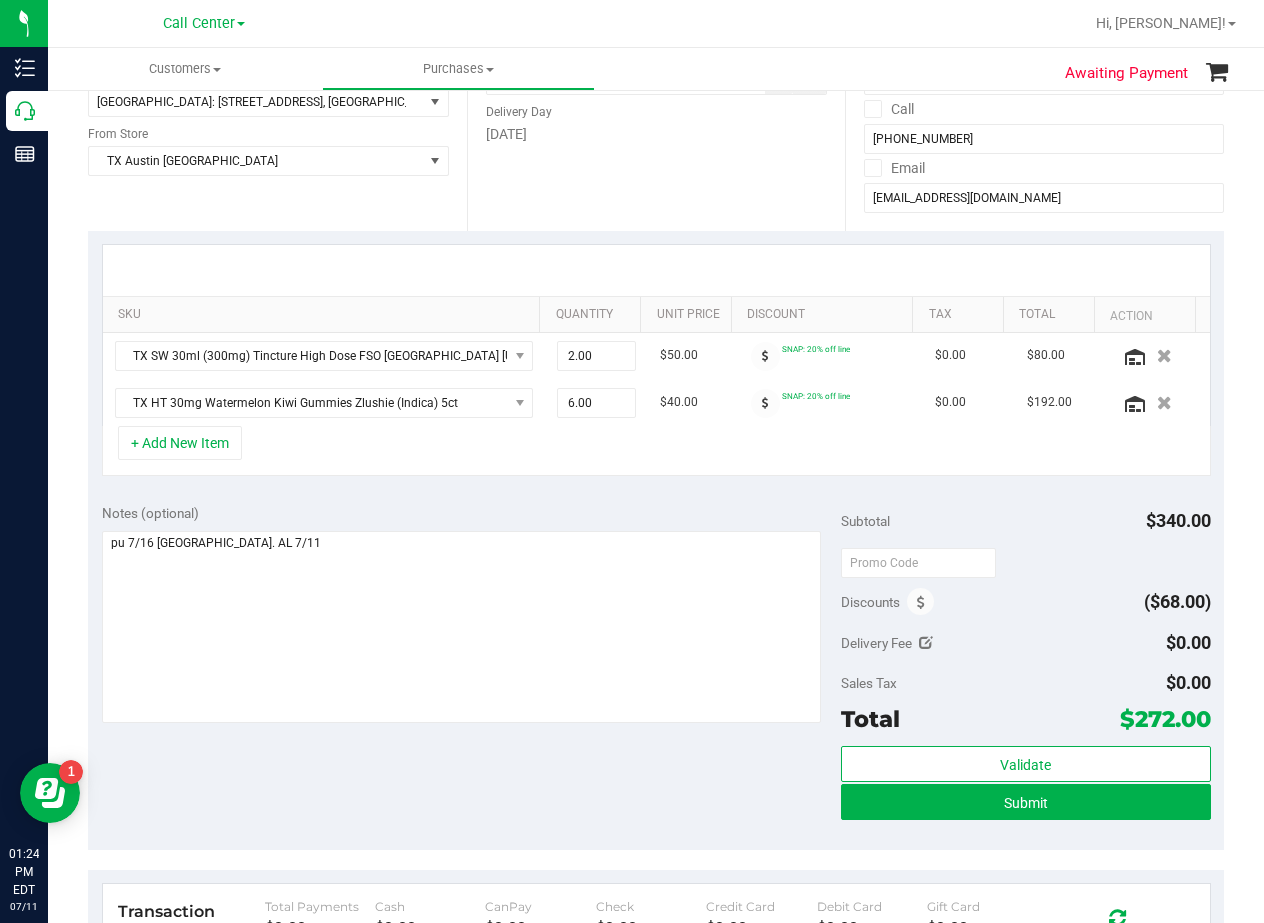 drag, startPoint x: 748, startPoint y: 194, endPoint x: 735, endPoint y: 203, distance: 15.811388 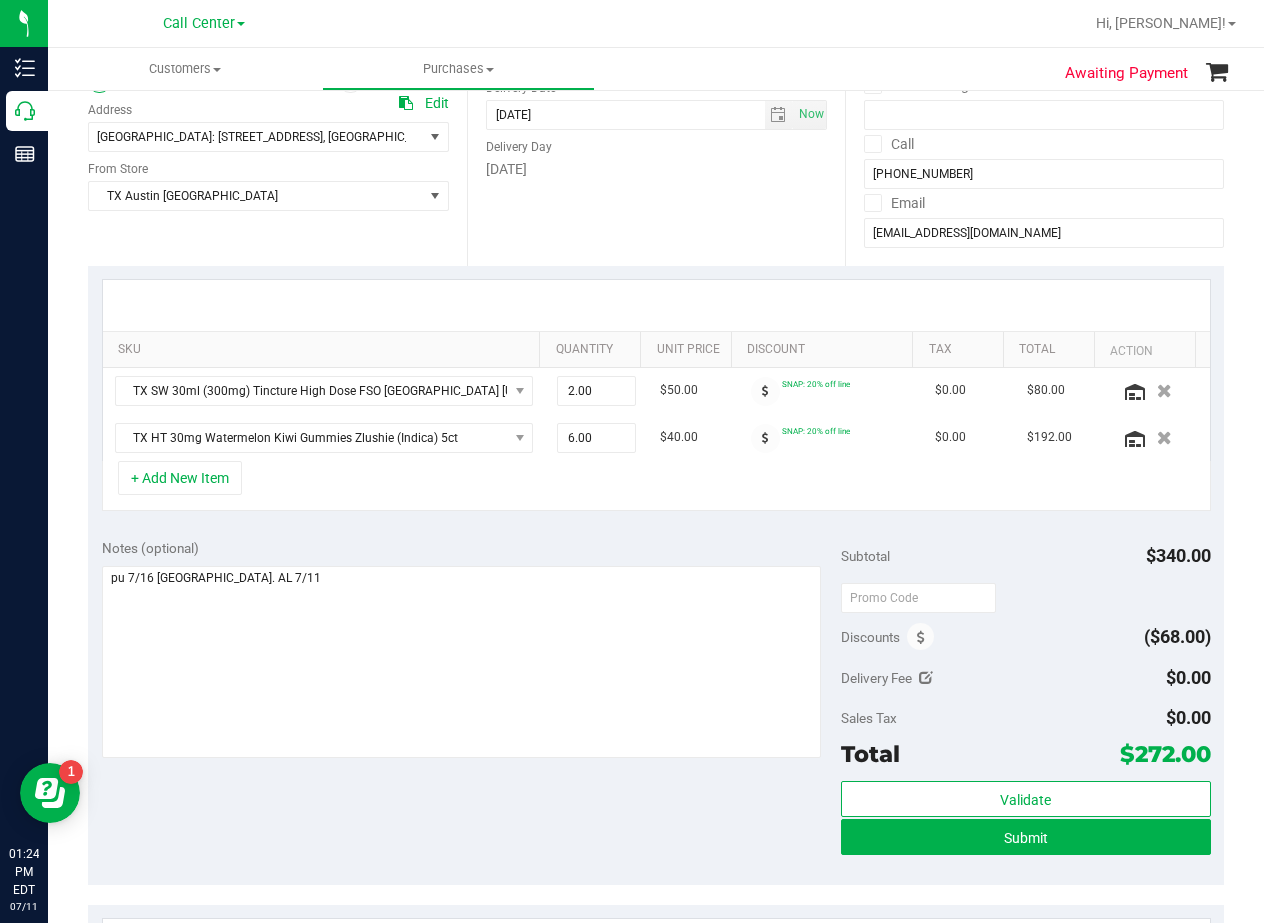 scroll, scrollTop: 300, scrollLeft: 0, axis: vertical 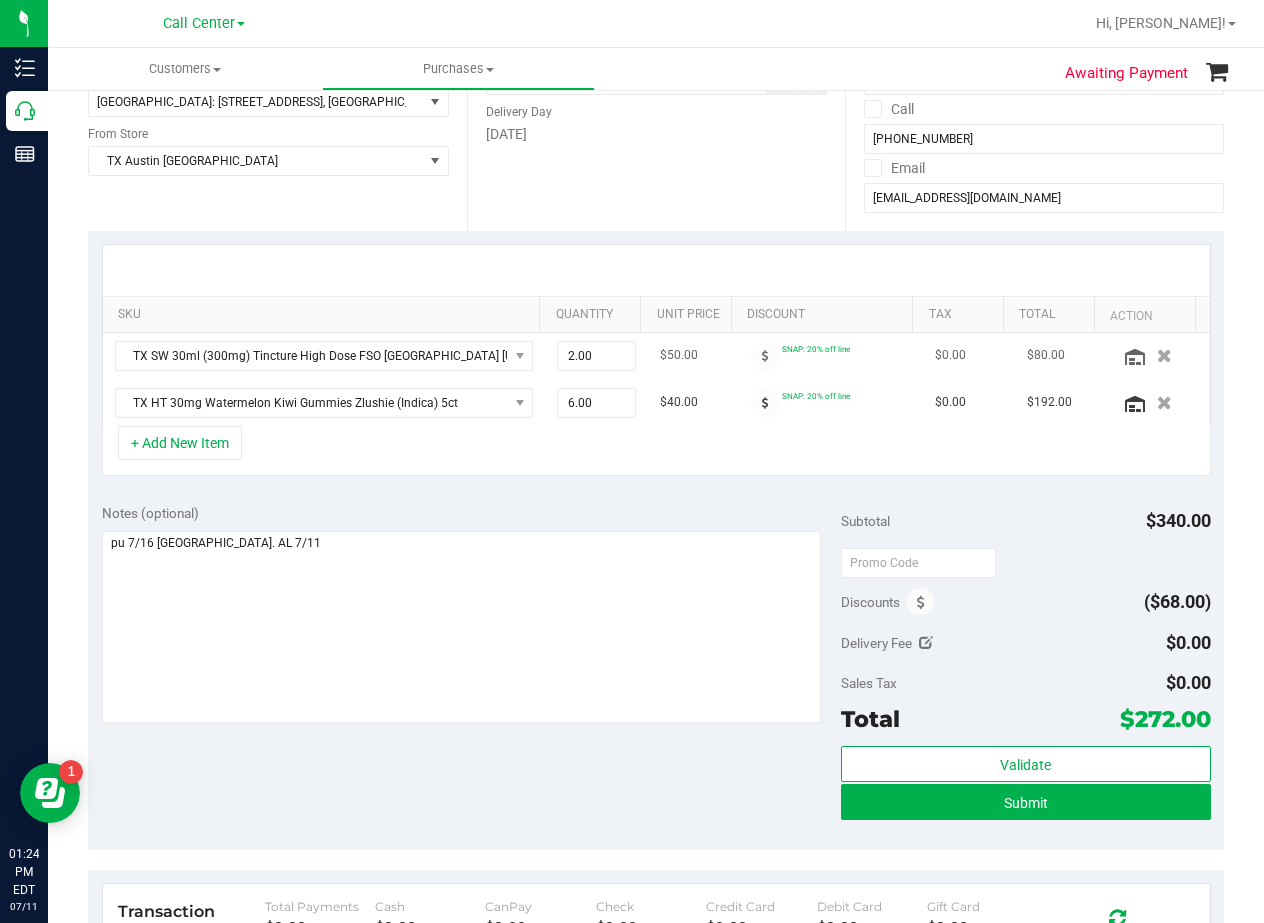 click on "SNAP:
20%
off
line" at bounding box center (816, 349) 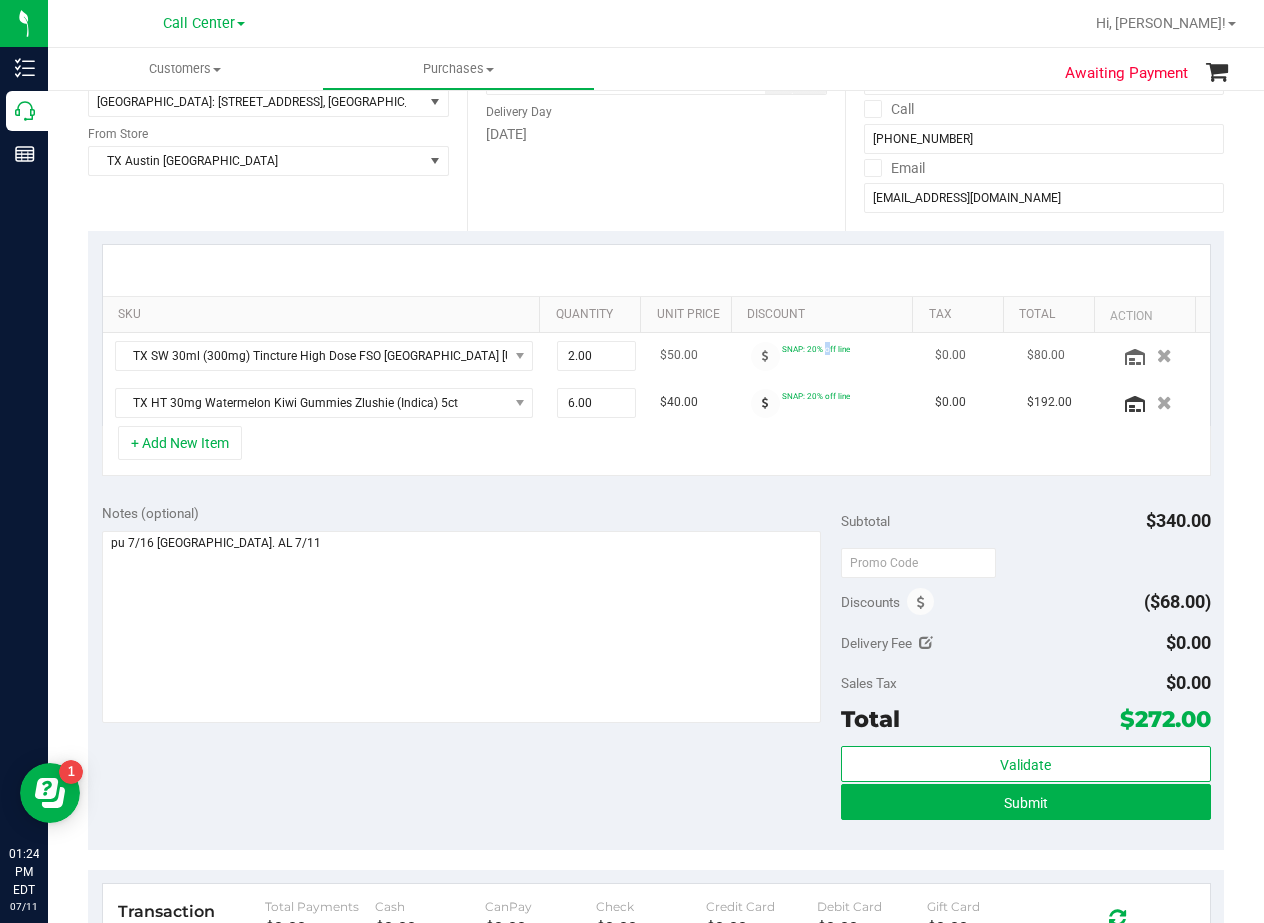 click on "SNAP:
20%
off
line" at bounding box center (816, 349) 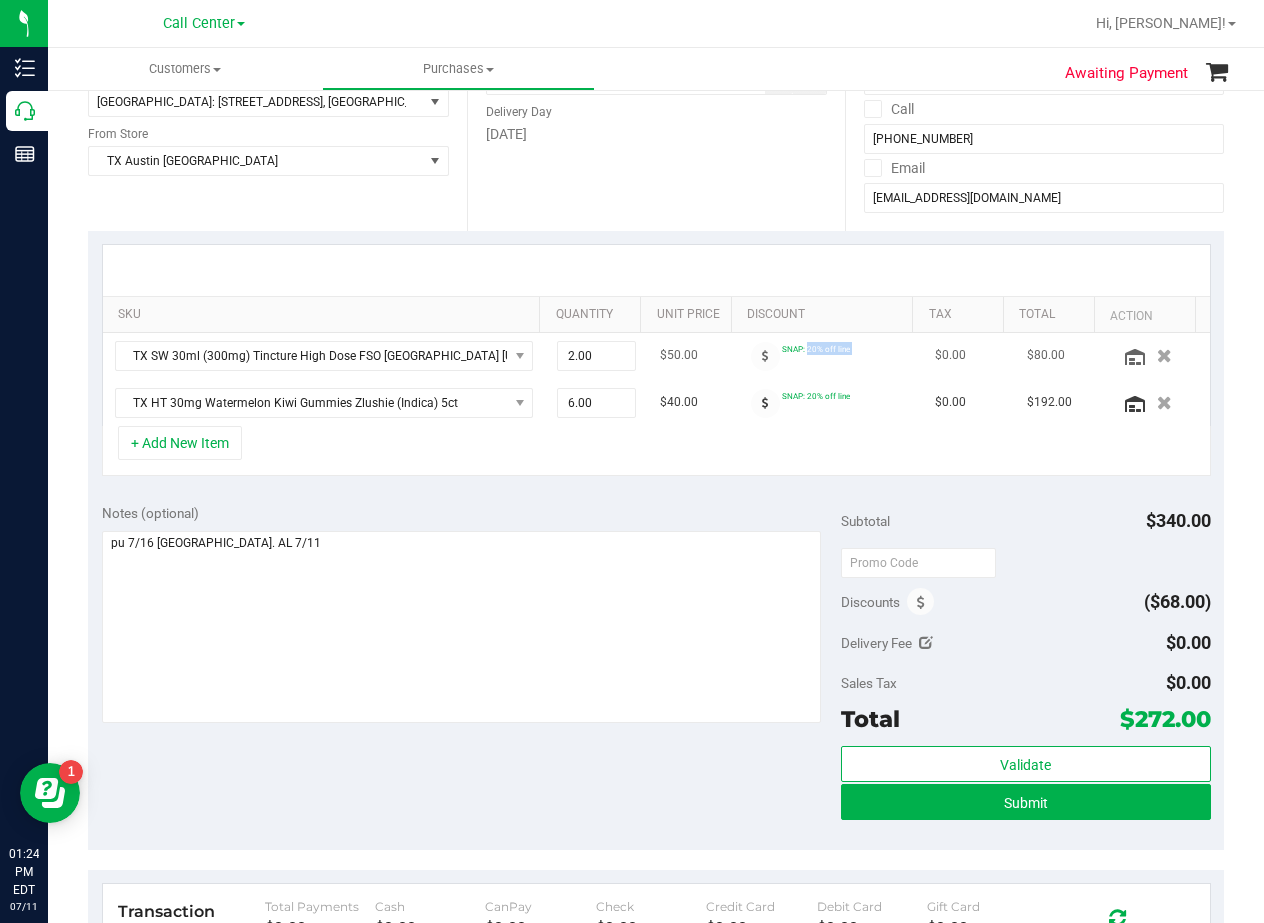 click on "SNAP:
20%
off
line" at bounding box center (816, 349) 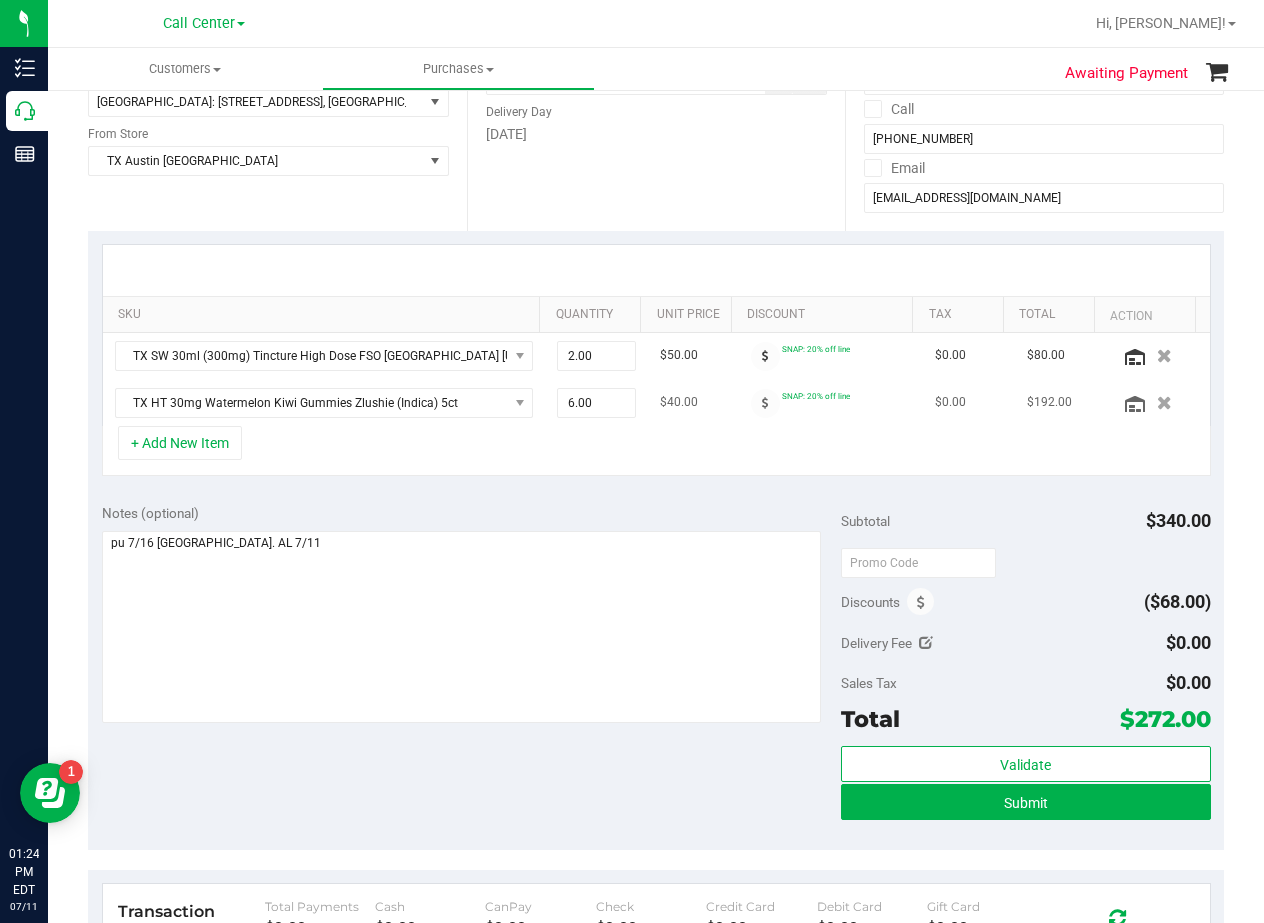 click on "SNAP:
20%
off
line" at bounding box center (832, 403) 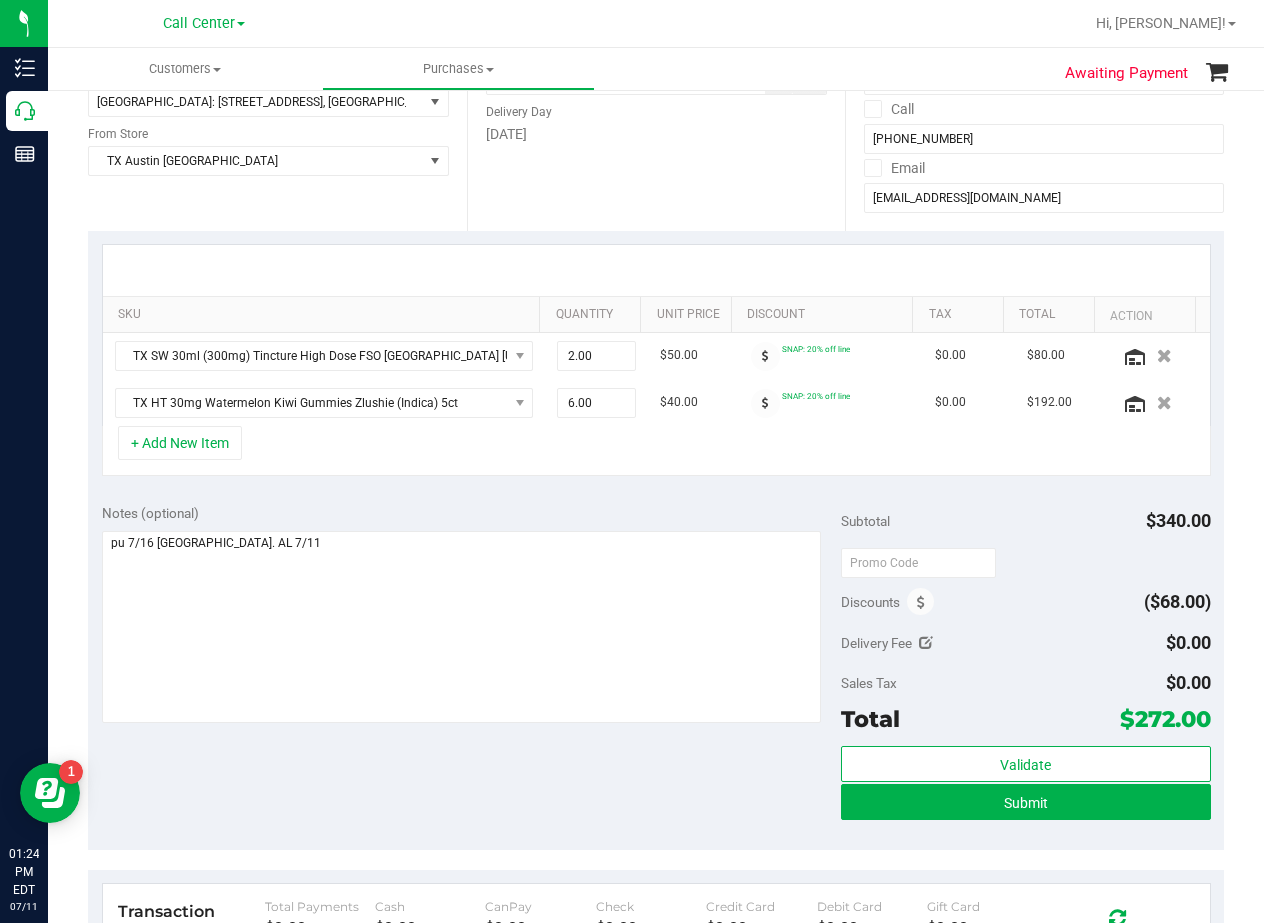 click on "$272.00" at bounding box center (1165, 719) 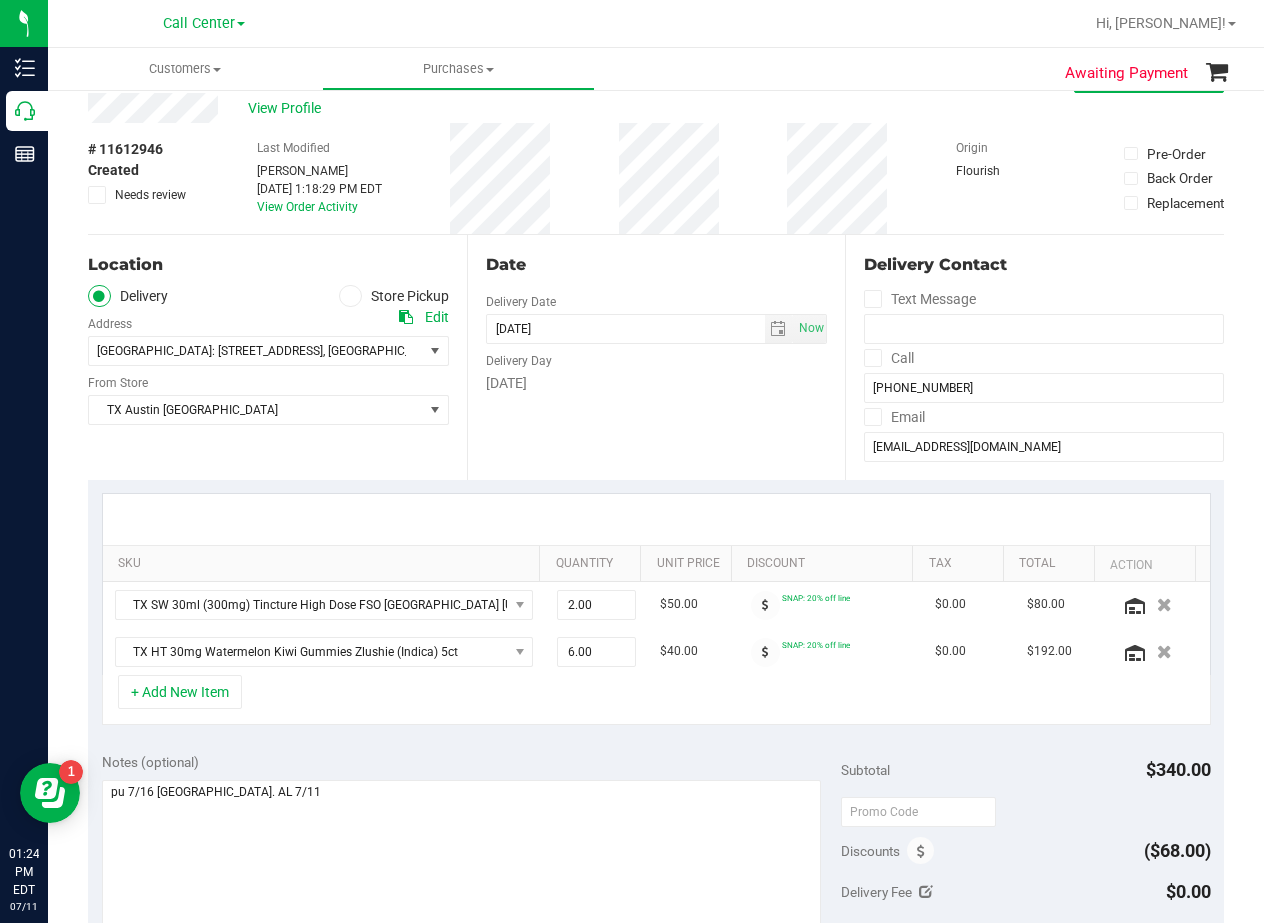 scroll, scrollTop: 100, scrollLeft: 0, axis: vertical 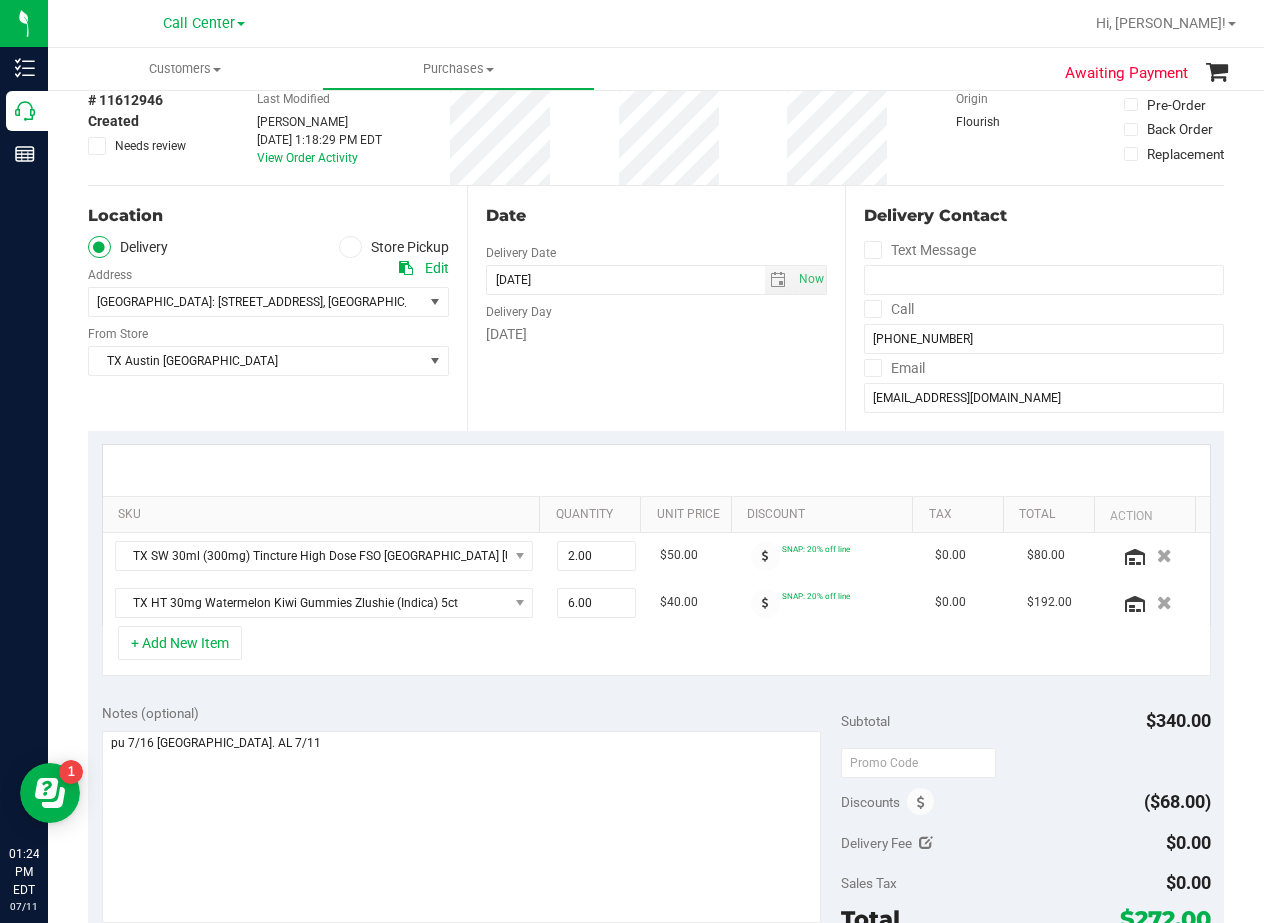 click at bounding box center [656, 470] 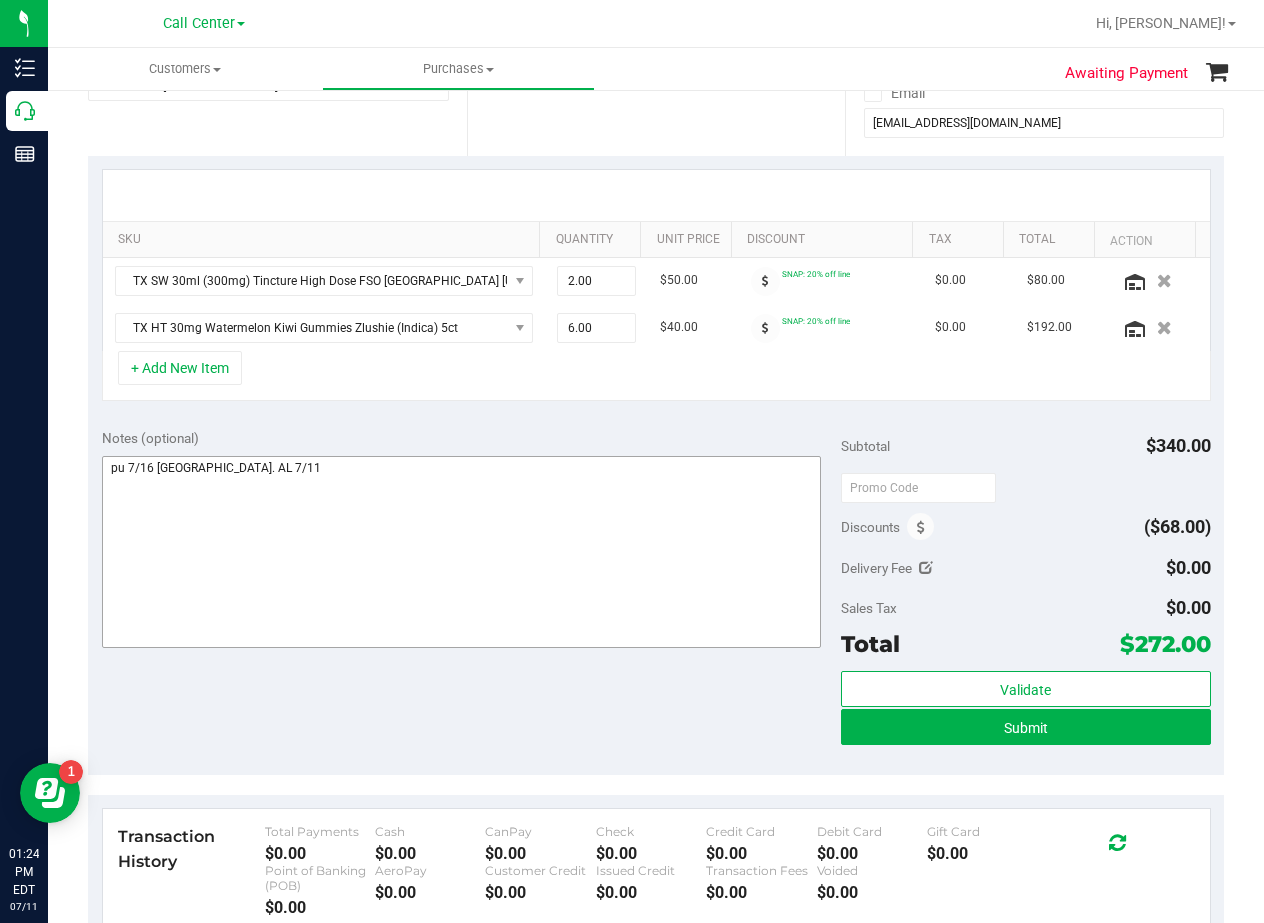 scroll, scrollTop: 300, scrollLeft: 0, axis: vertical 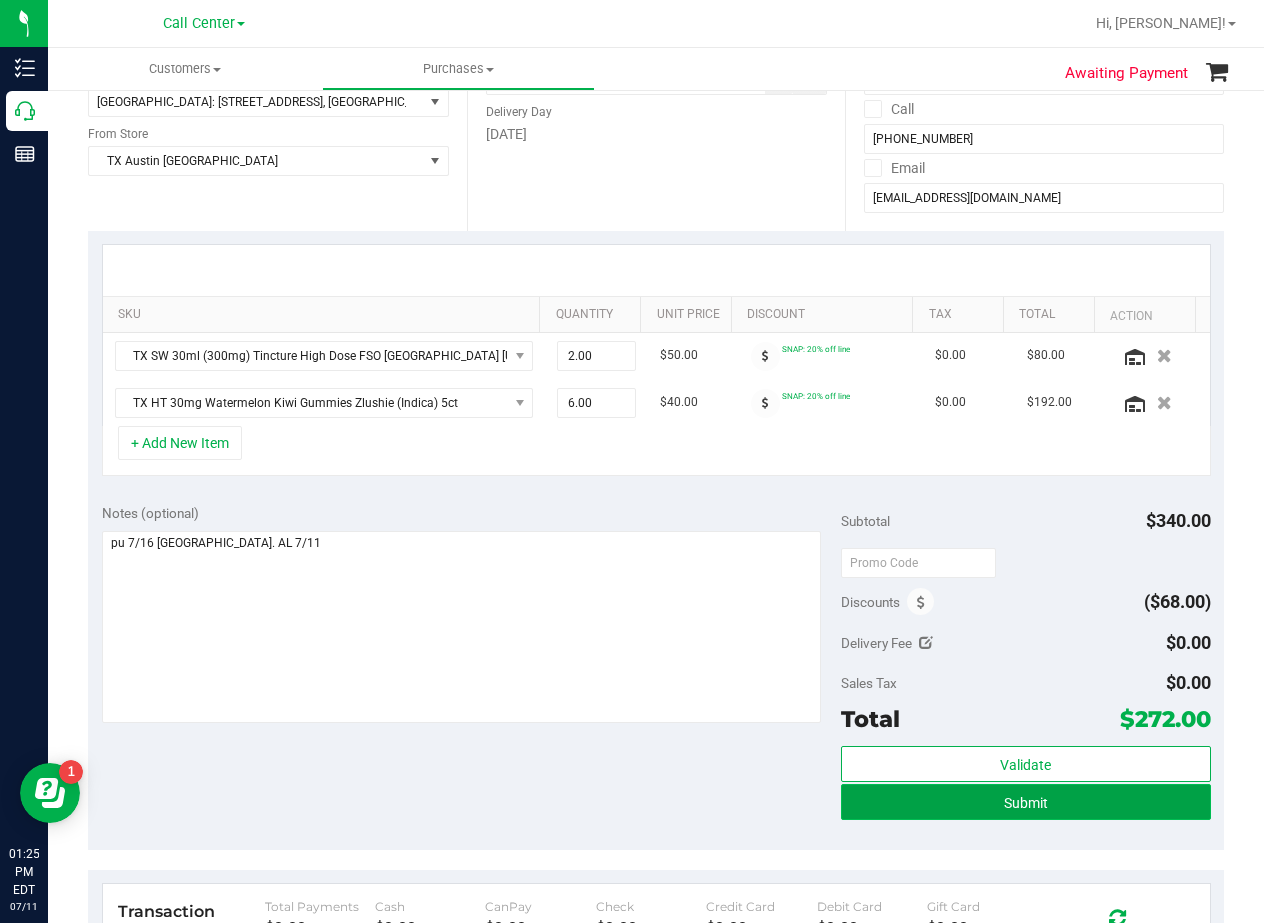 click on "Submit" at bounding box center [1026, 802] 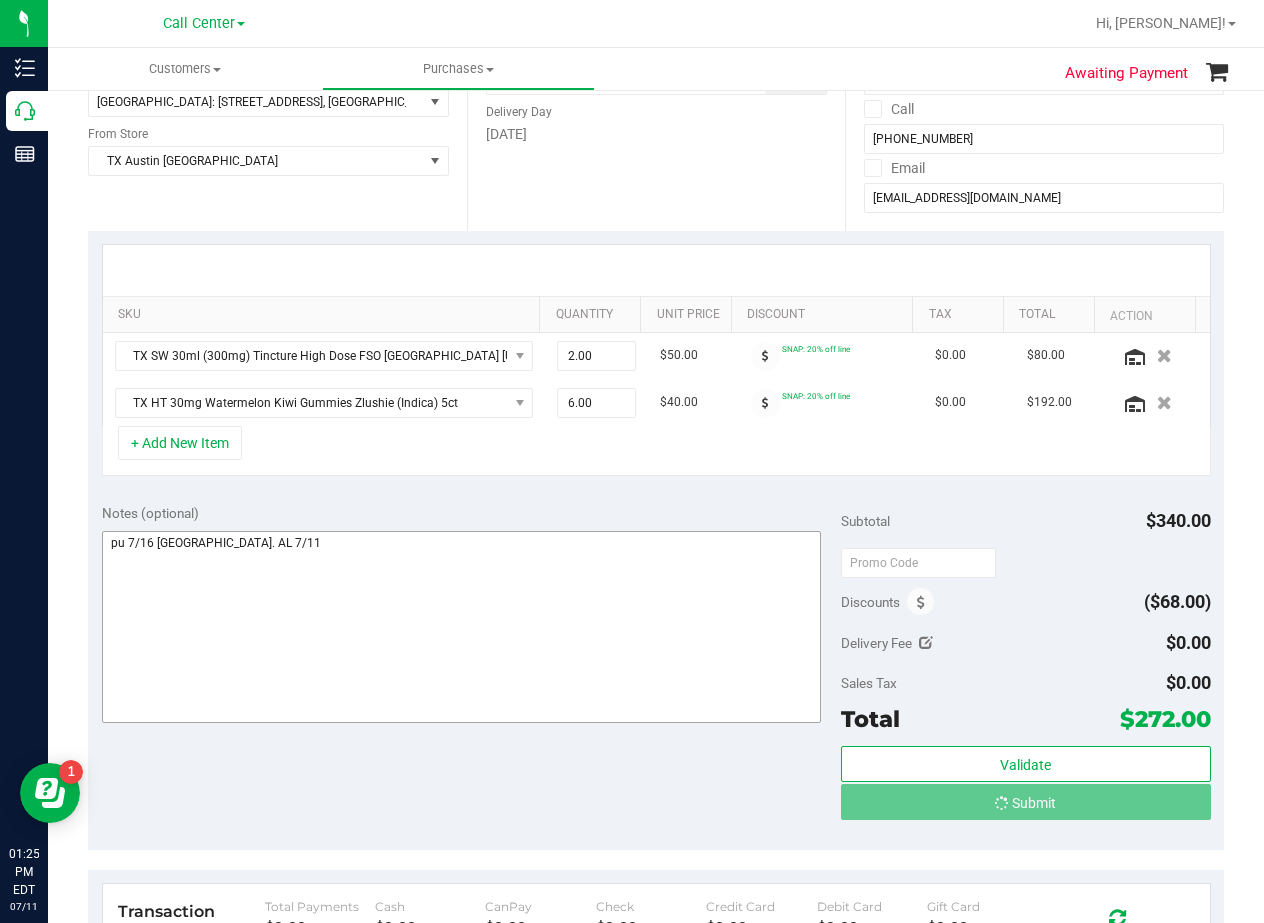 scroll, scrollTop: 0, scrollLeft: 0, axis: both 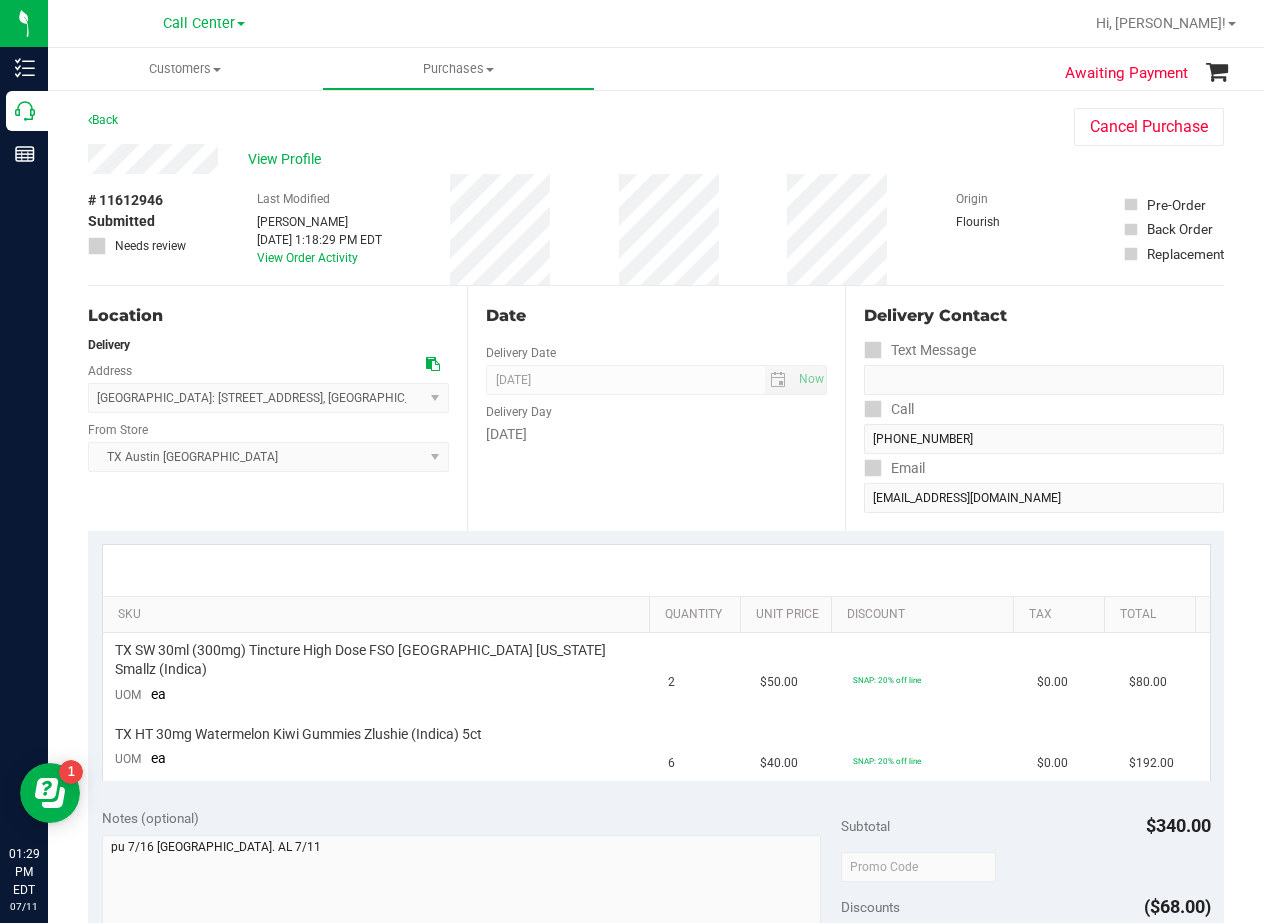 click on "# 11612946
Submitted
Needs review
Last Modified
Alexander Lawson
Jul 11, 2025 1:18:29 PM EDT
View Order Activity
Origin
Flourish
Pre-Order
Back Order
Replacement" at bounding box center [656, 229] 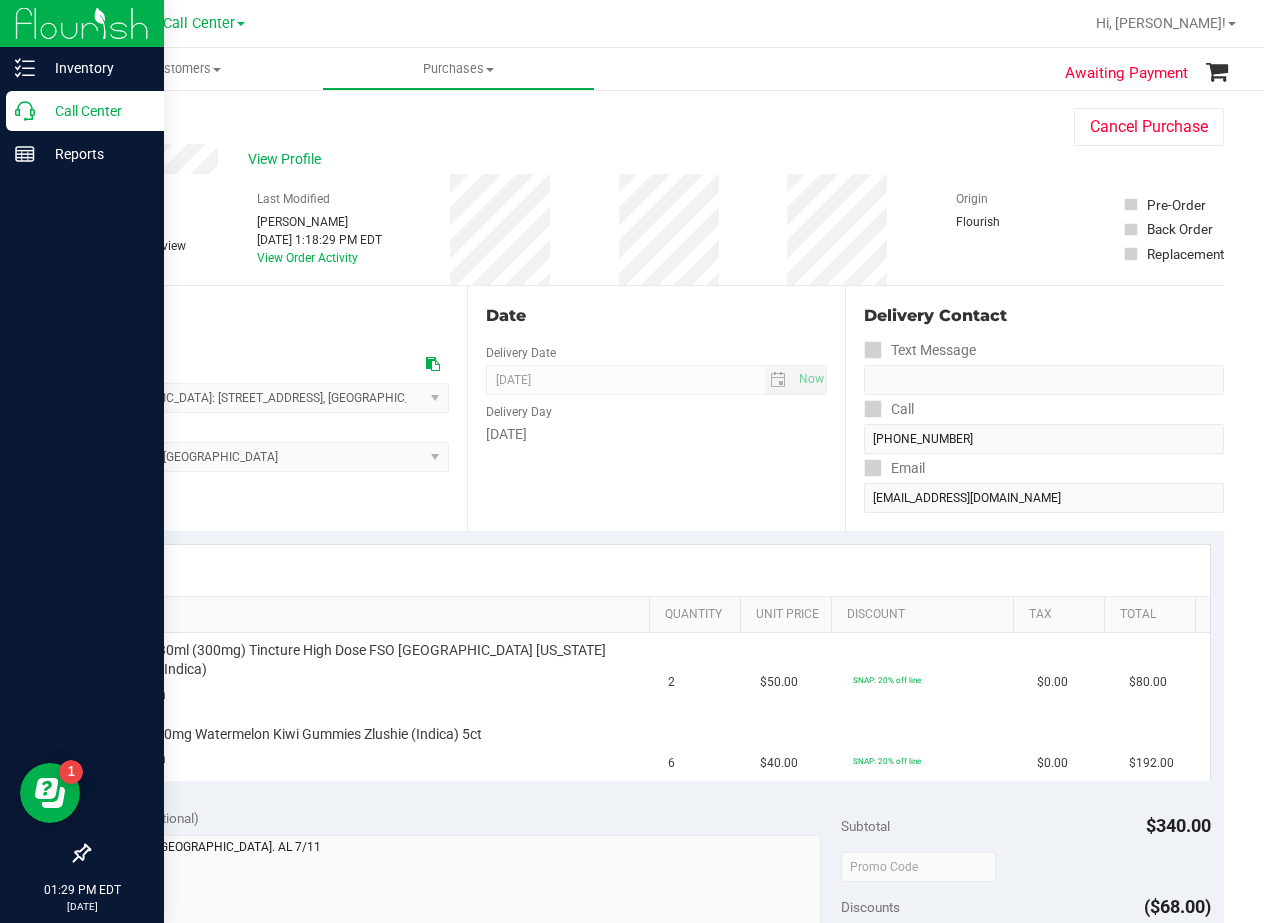 click on "Call Center" at bounding box center (95, 111) 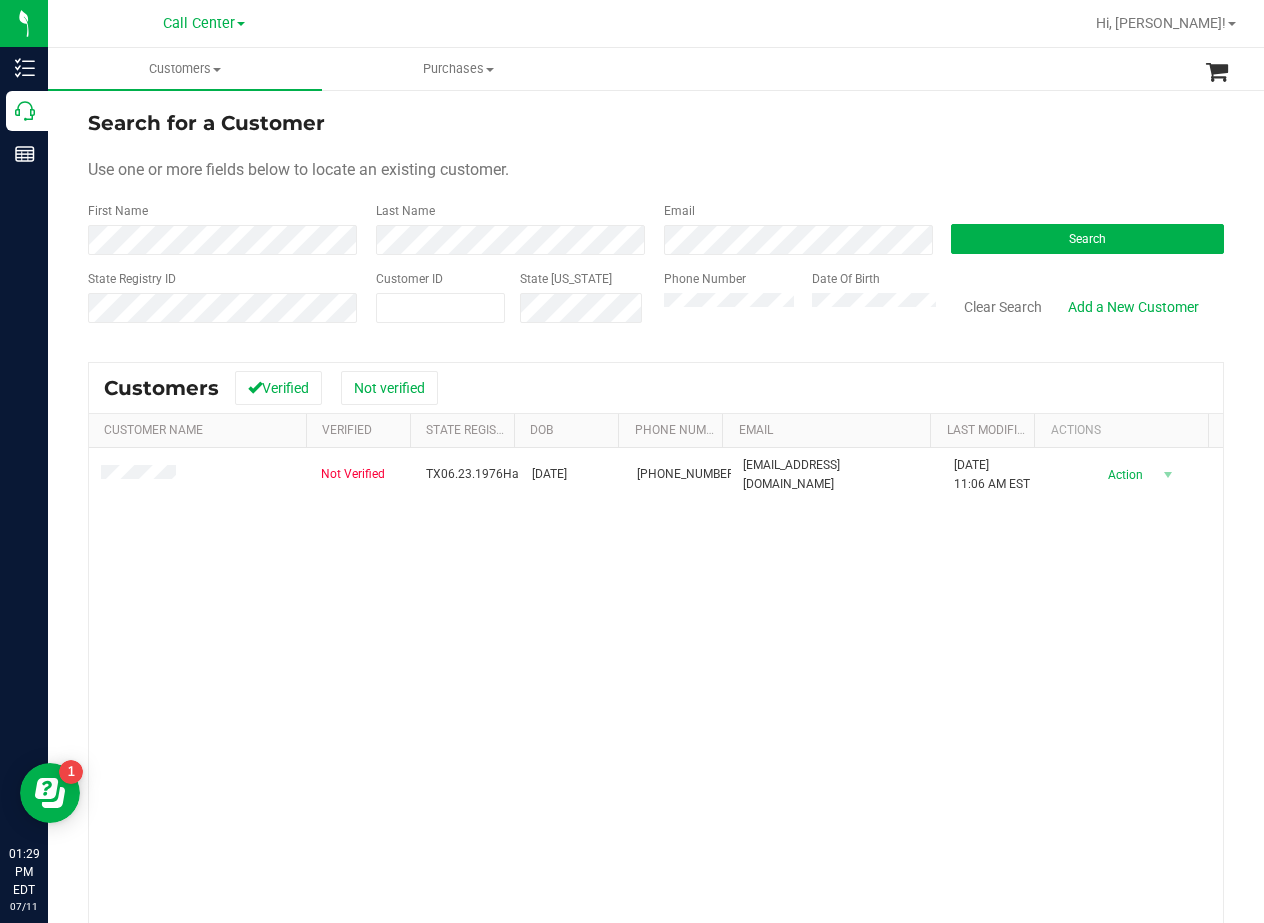 click on "Search for a Customer" at bounding box center (656, 123) 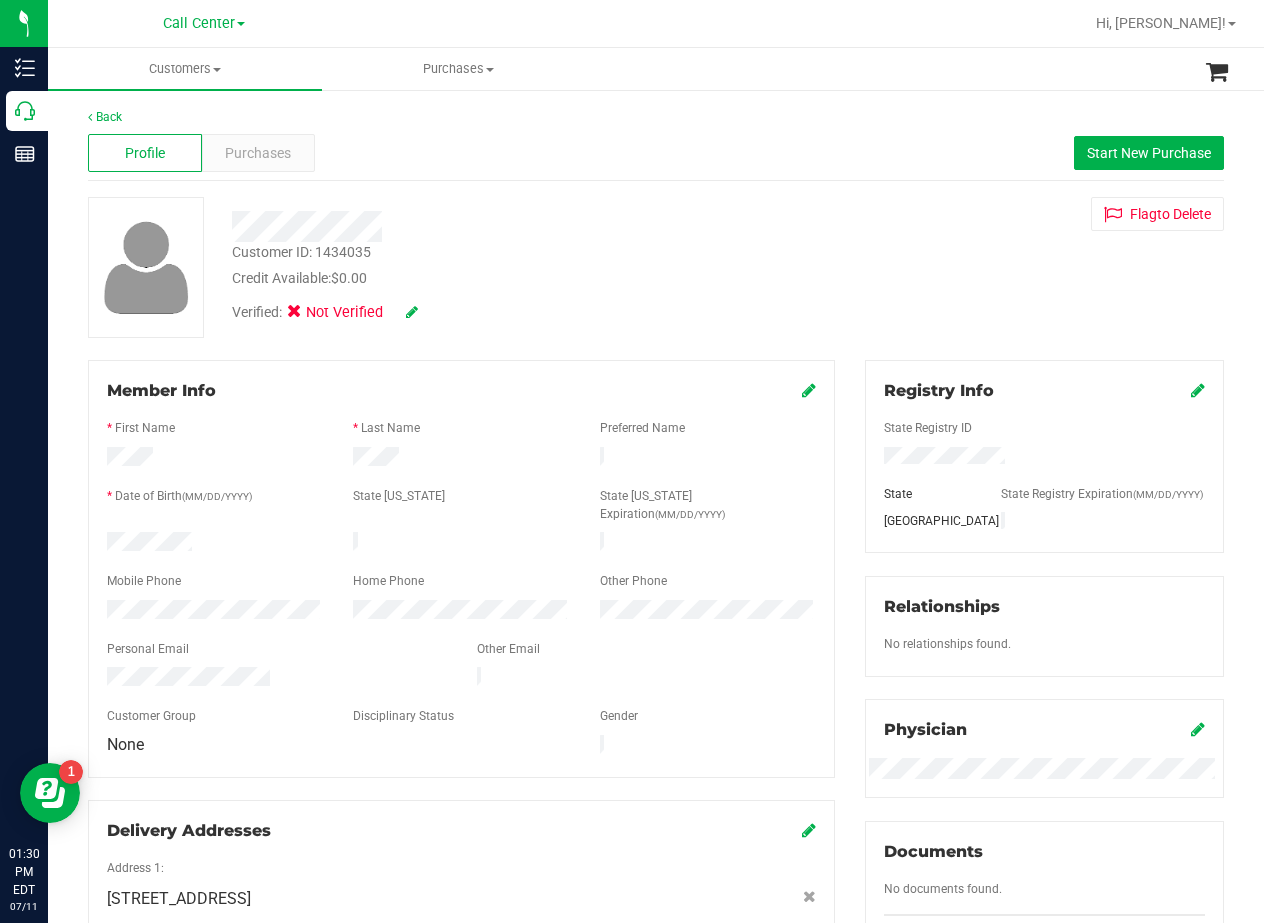 drag, startPoint x: 669, startPoint y: 224, endPoint x: 673, endPoint y: 269, distance: 45.17743 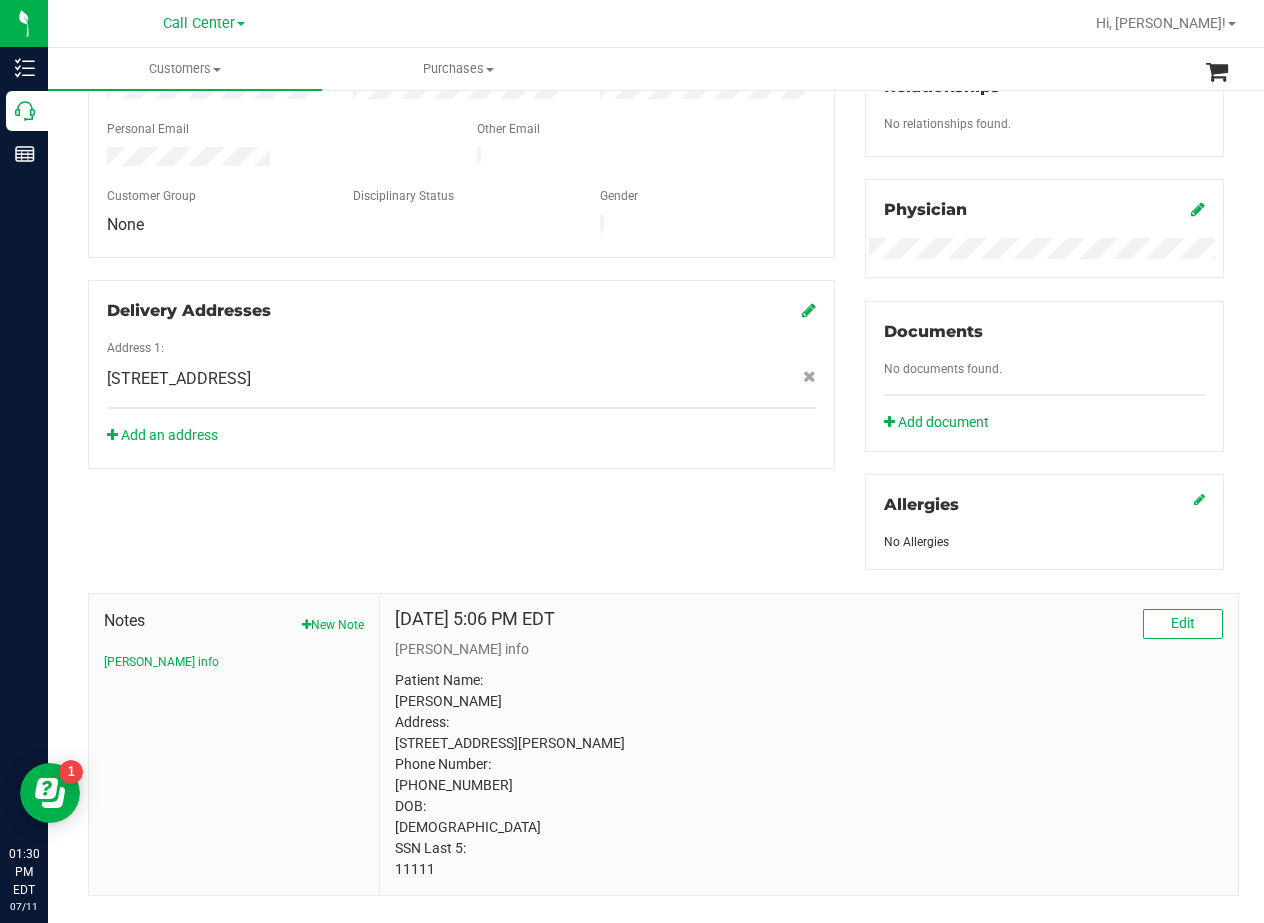 scroll, scrollTop: 595, scrollLeft: 0, axis: vertical 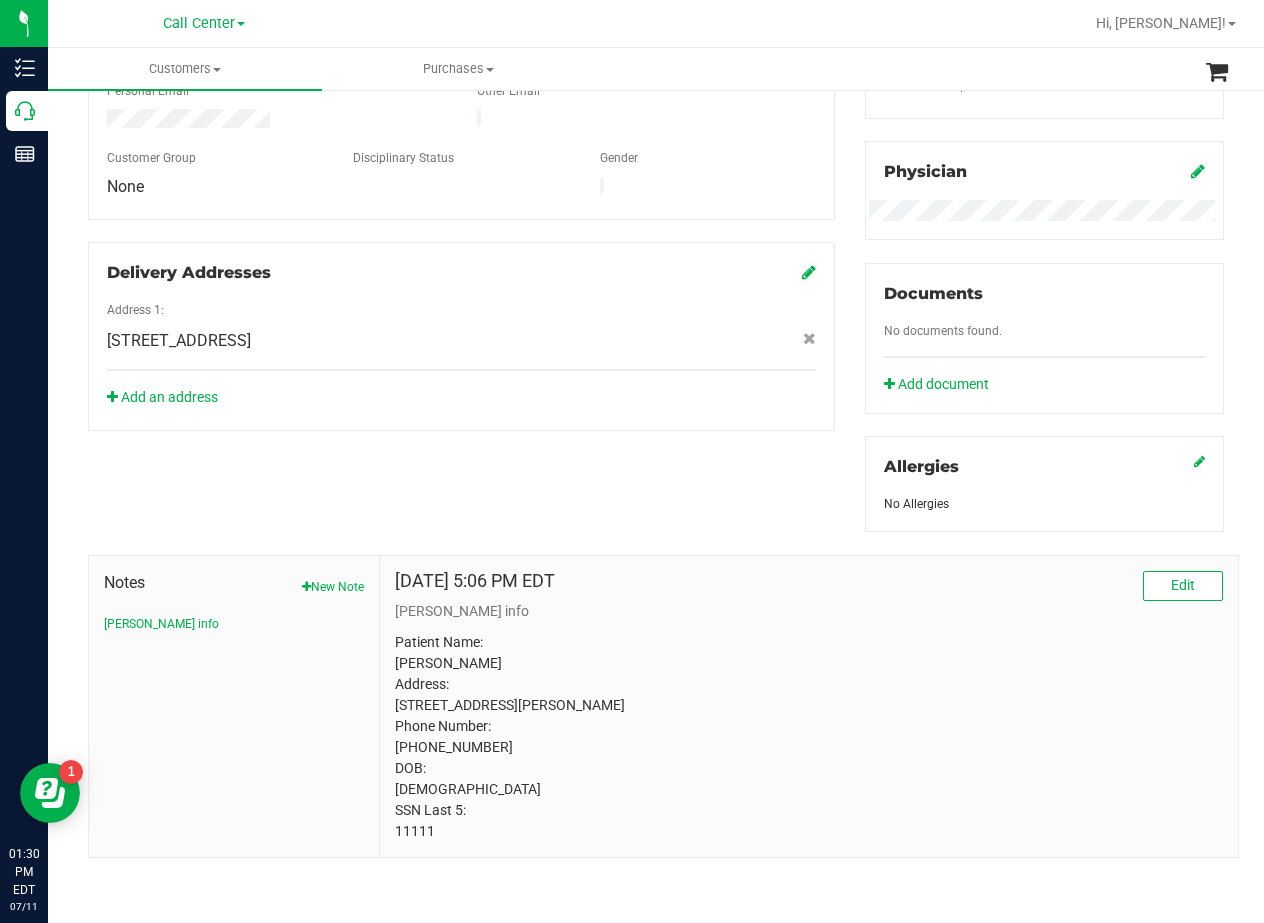 drag, startPoint x: 863, startPoint y: 647, endPoint x: 822, endPoint y: 678, distance: 51.40039 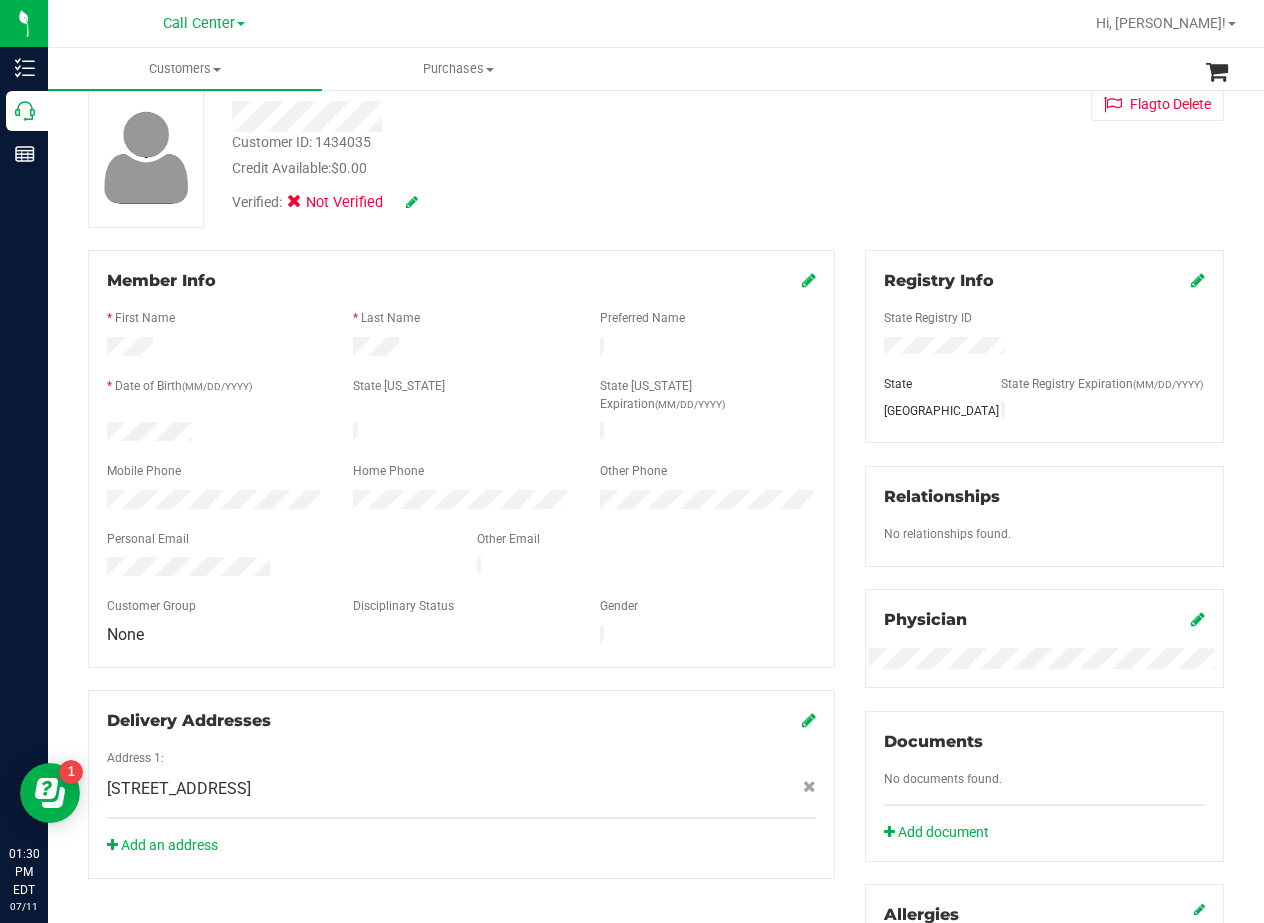 scroll, scrollTop: 0, scrollLeft: 0, axis: both 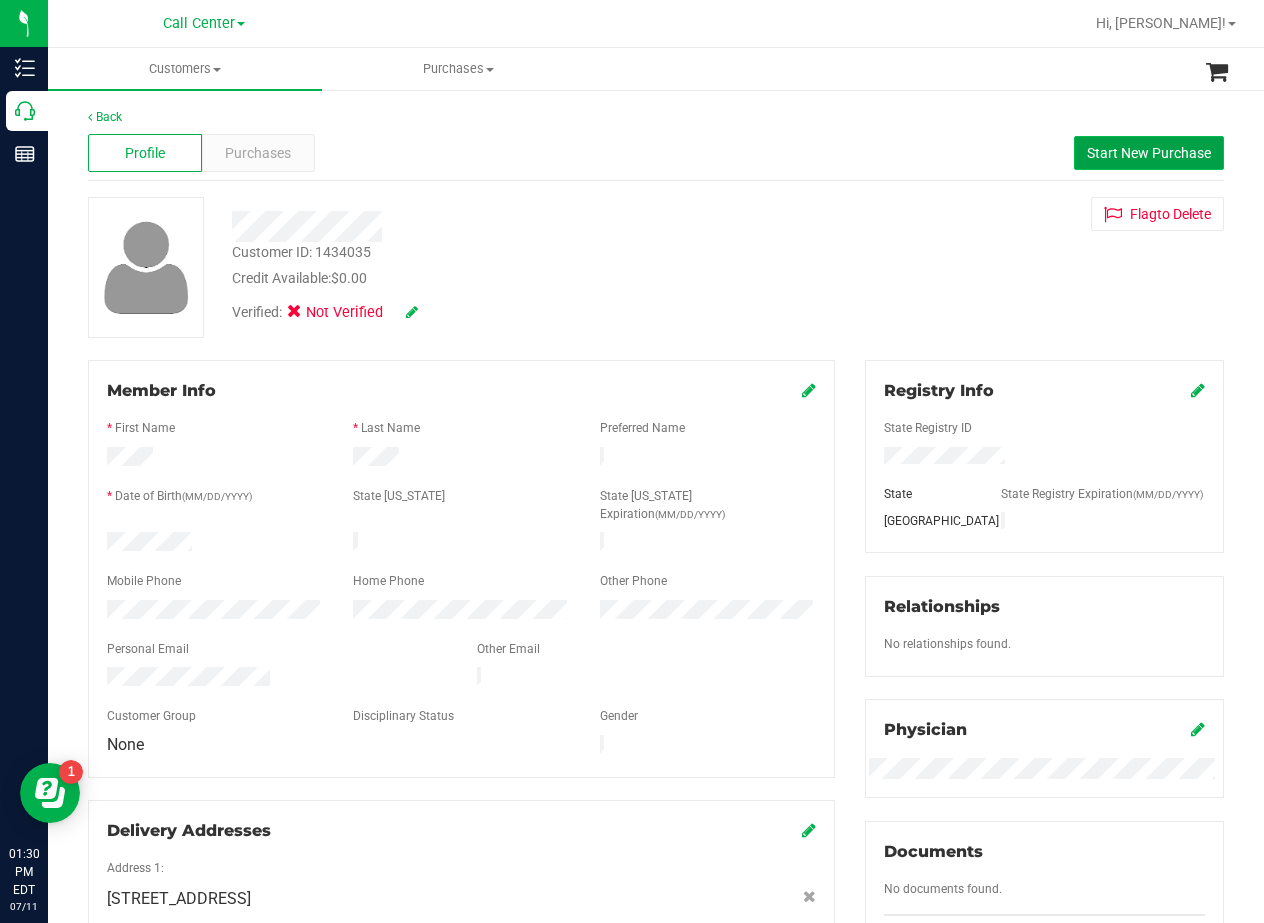click on "Start New Purchase" at bounding box center [1149, 153] 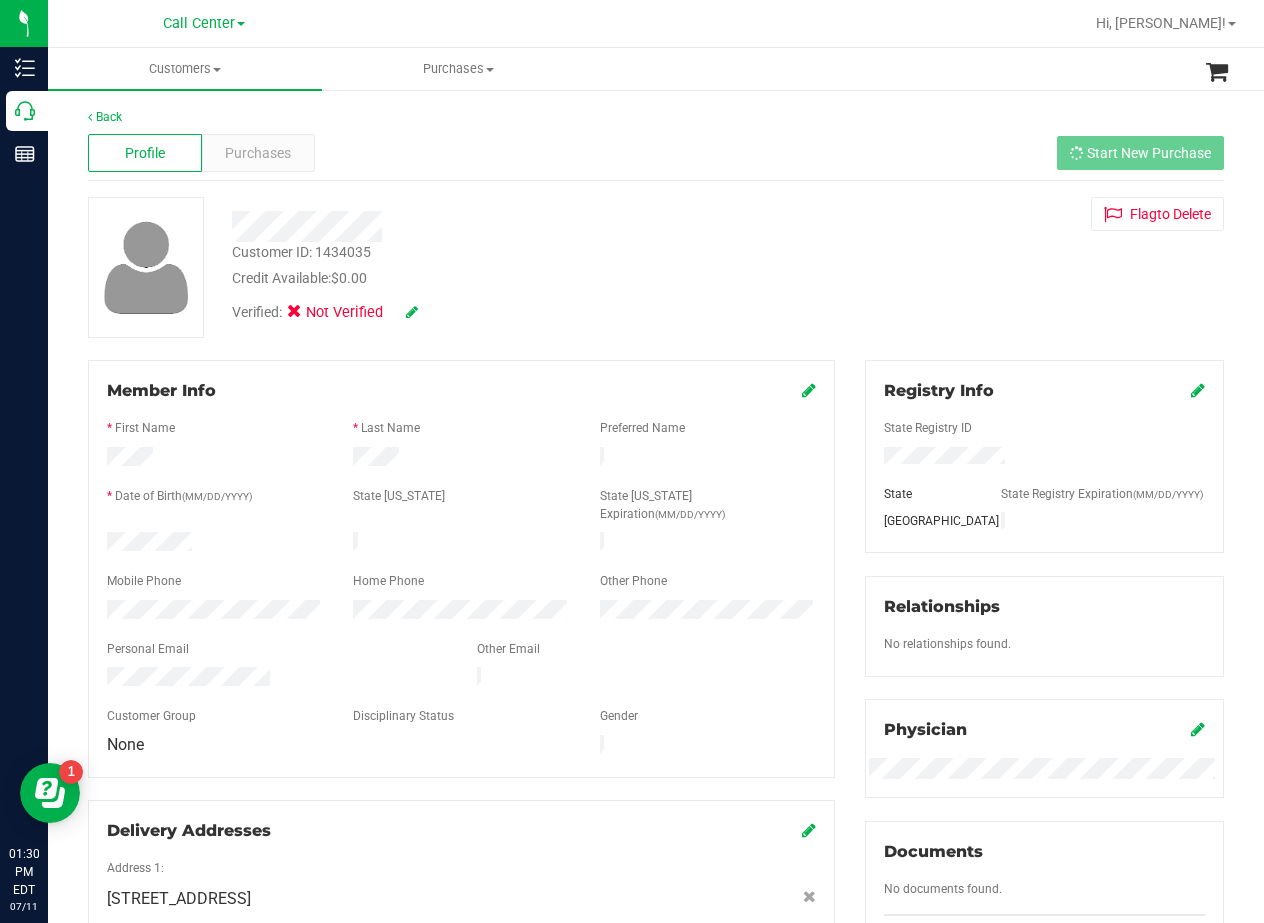 click at bounding box center [508, 219] 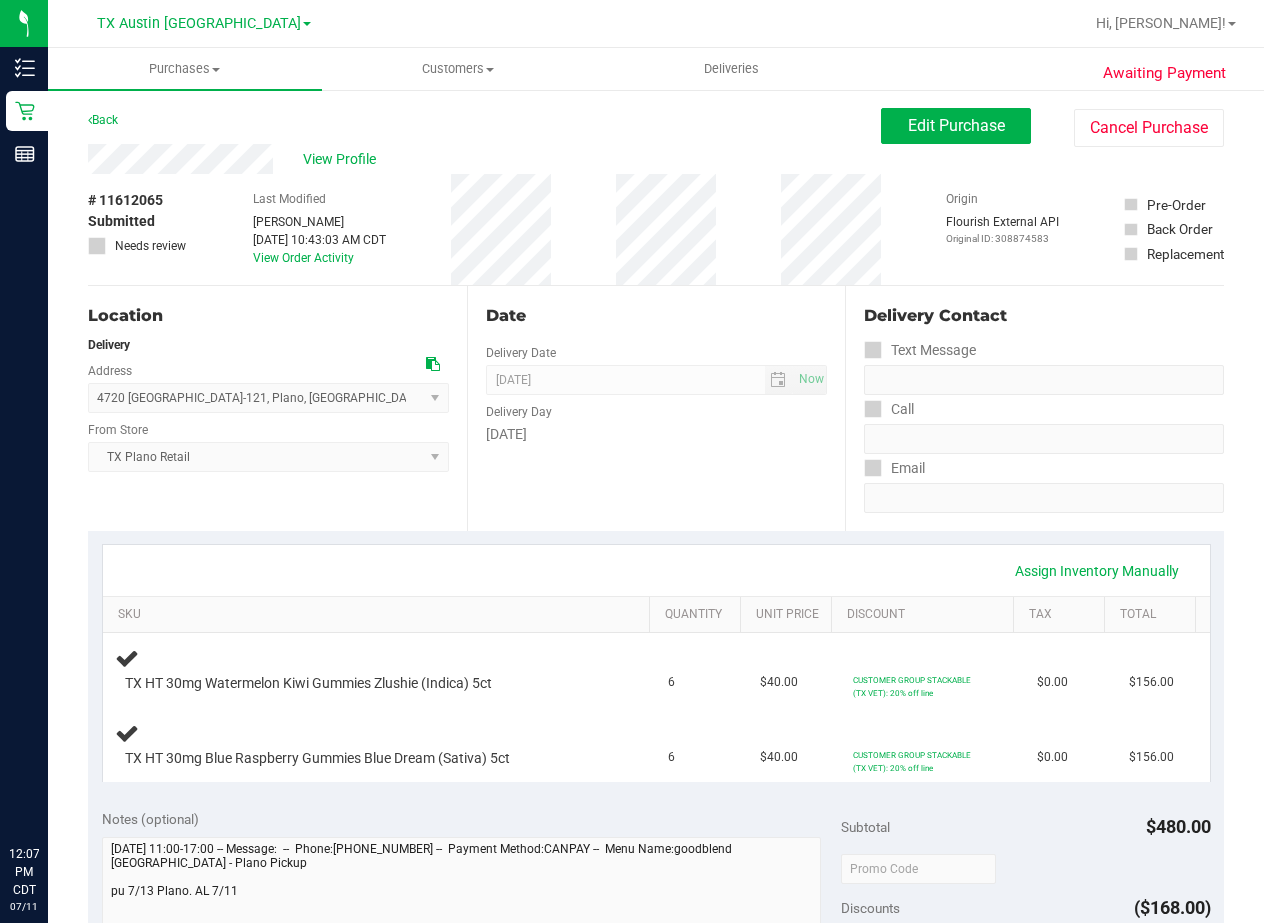 scroll, scrollTop: 0, scrollLeft: 0, axis: both 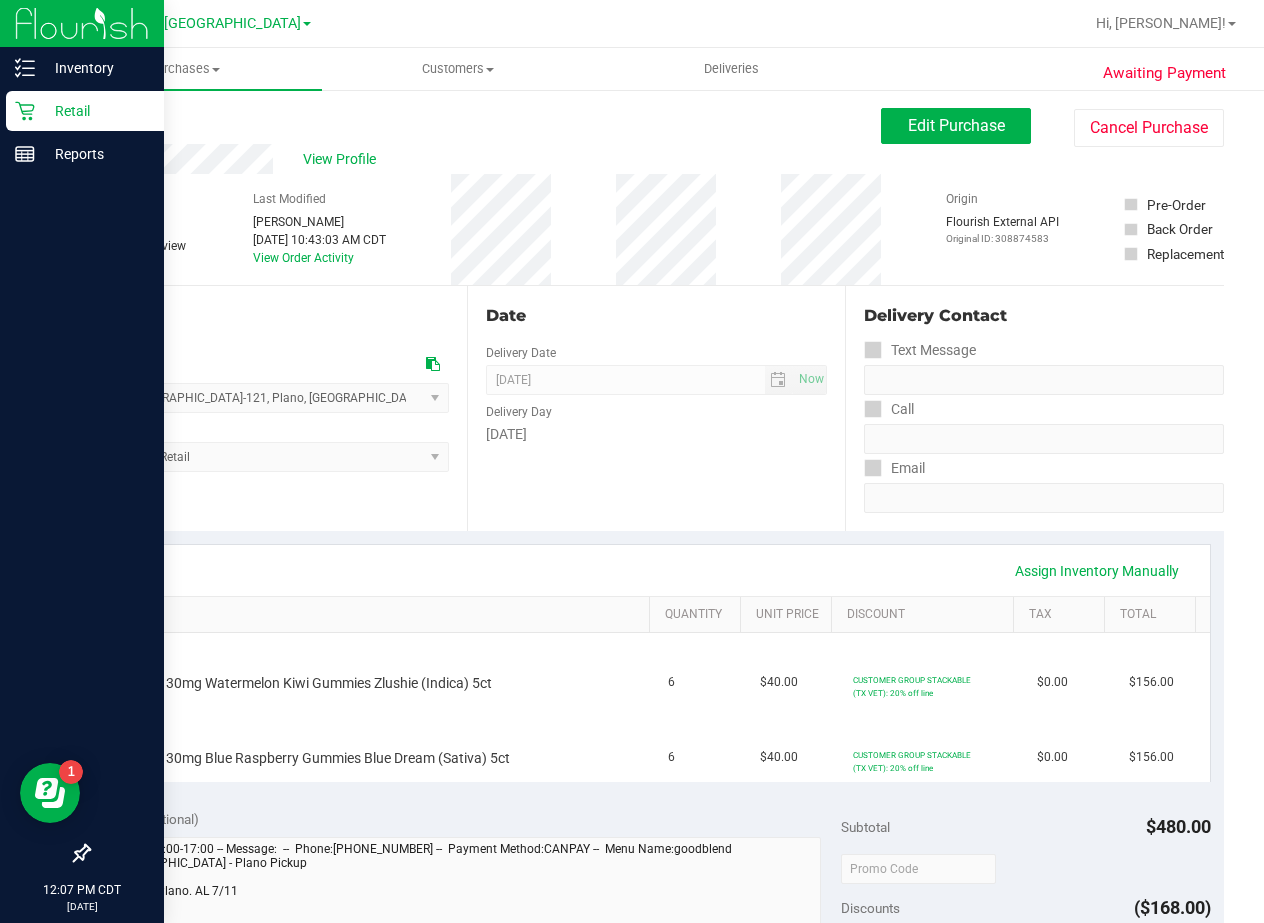 click 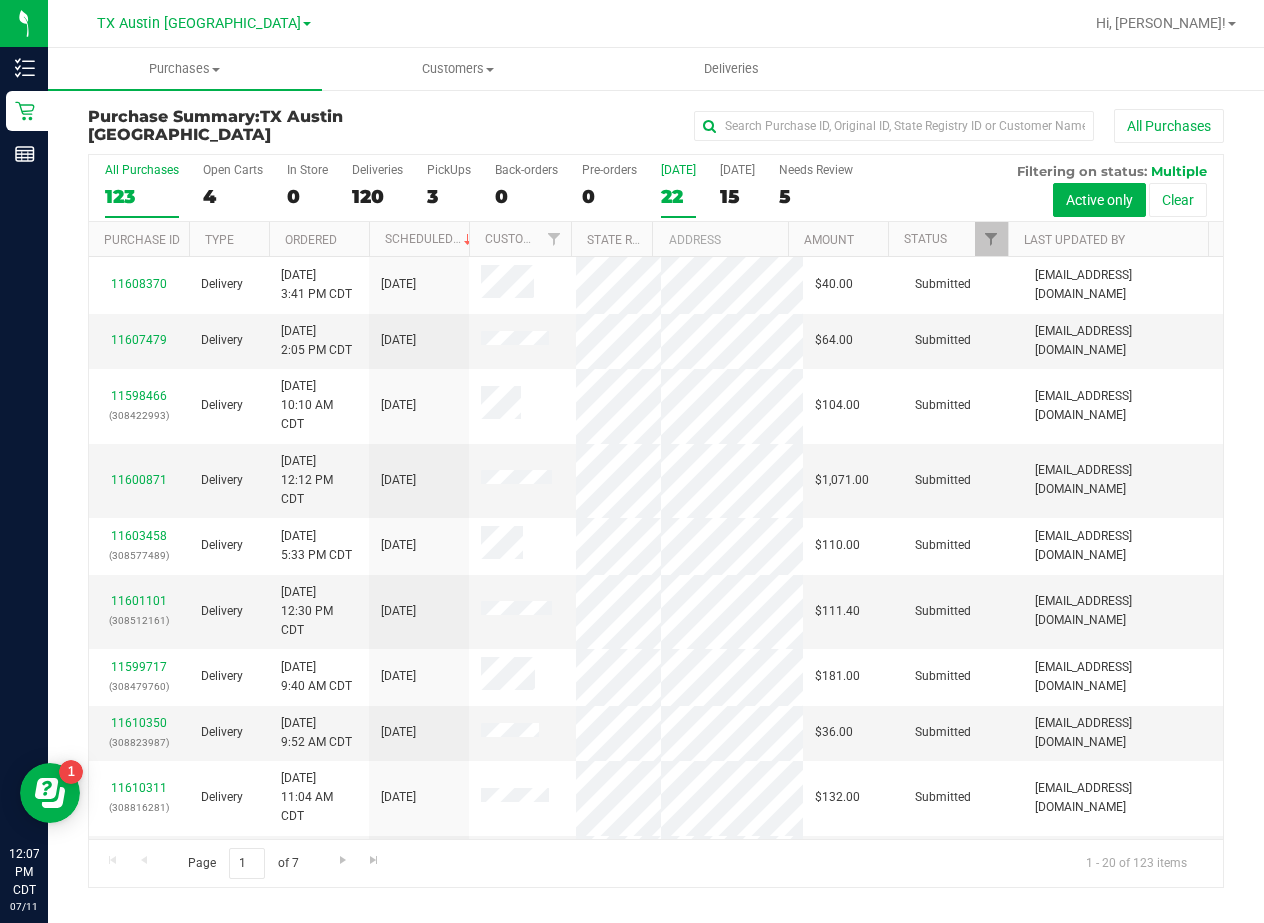 click on "22" at bounding box center (678, 196) 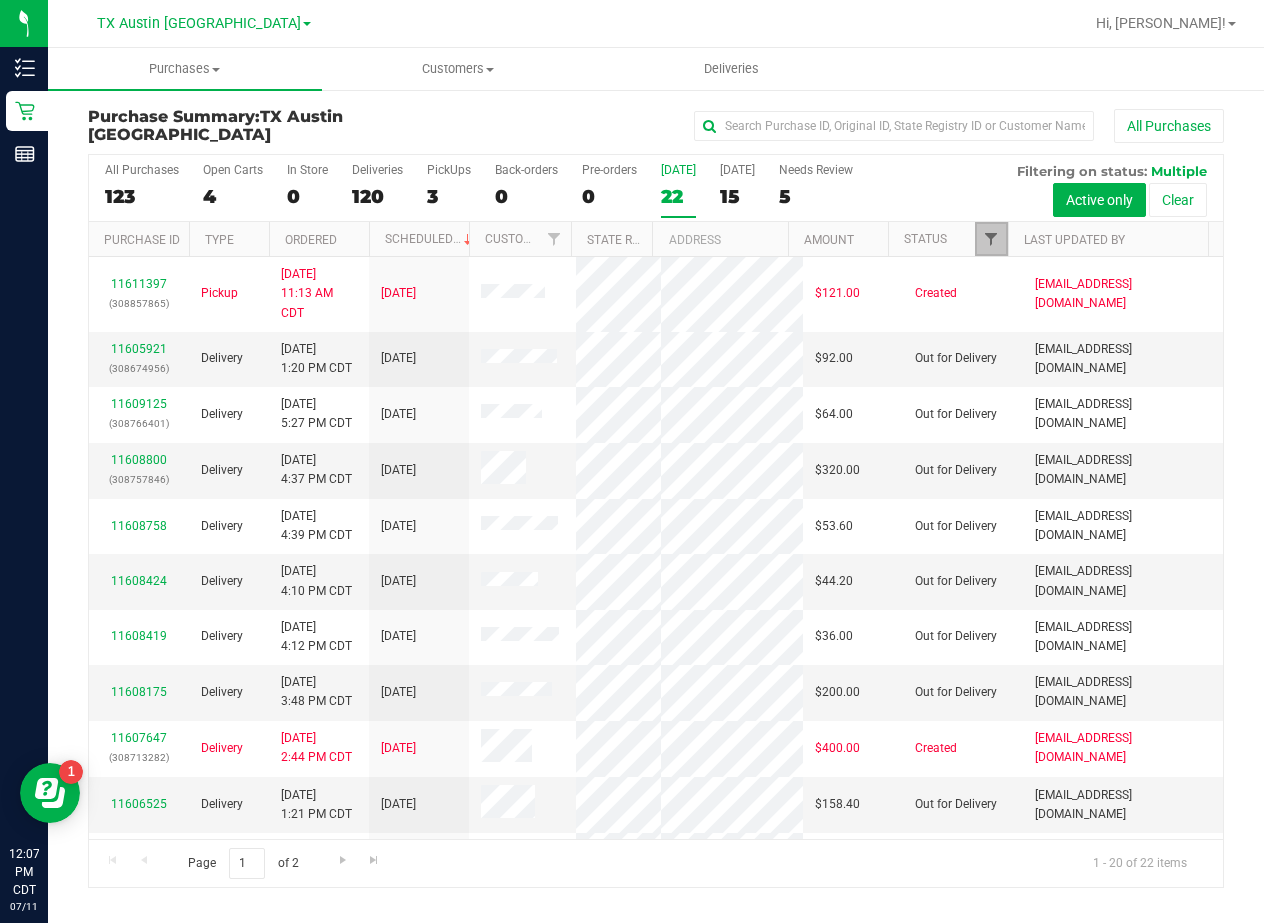 click at bounding box center (991, 239) 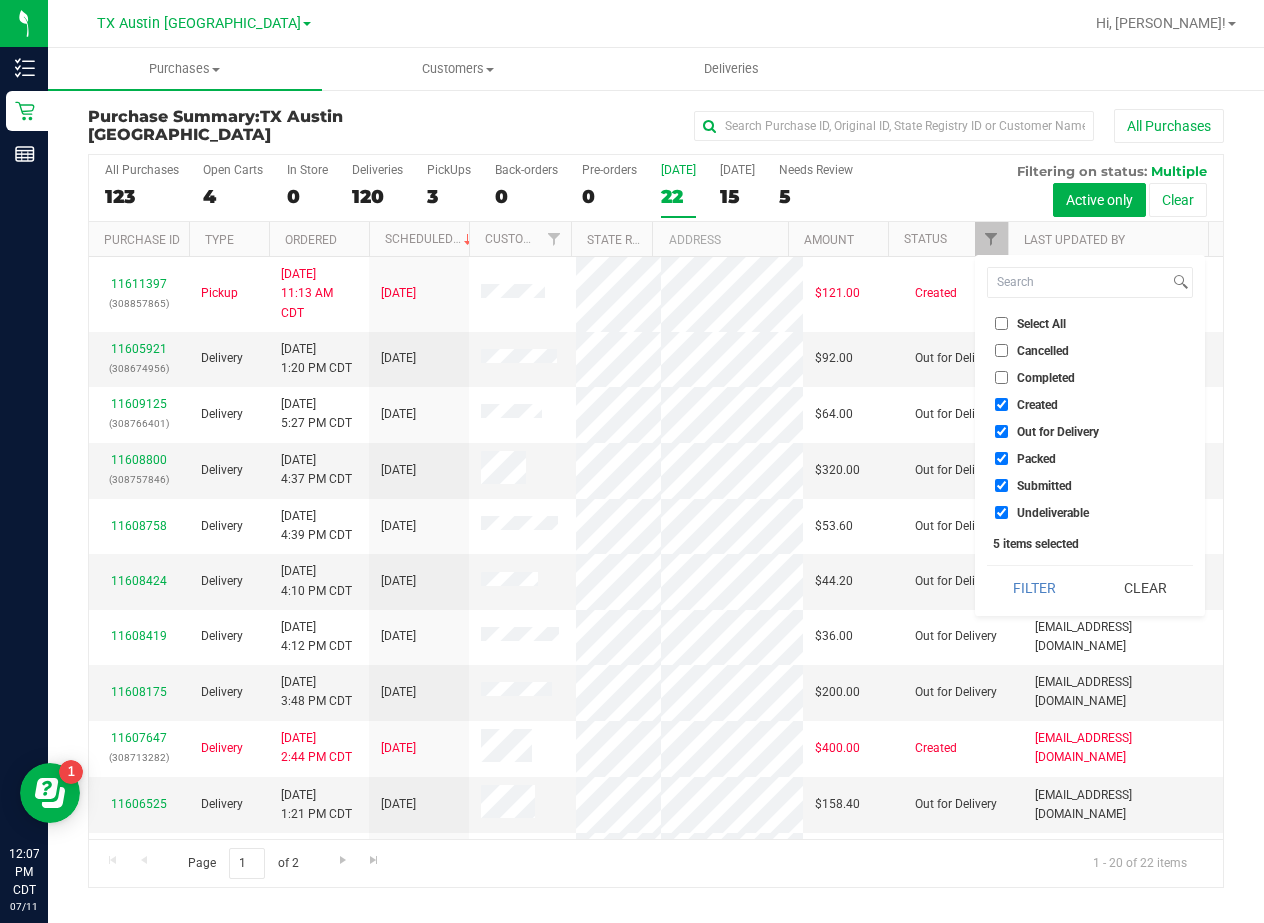 click on "Out for Delivery" at bounding box center [1090, 431] 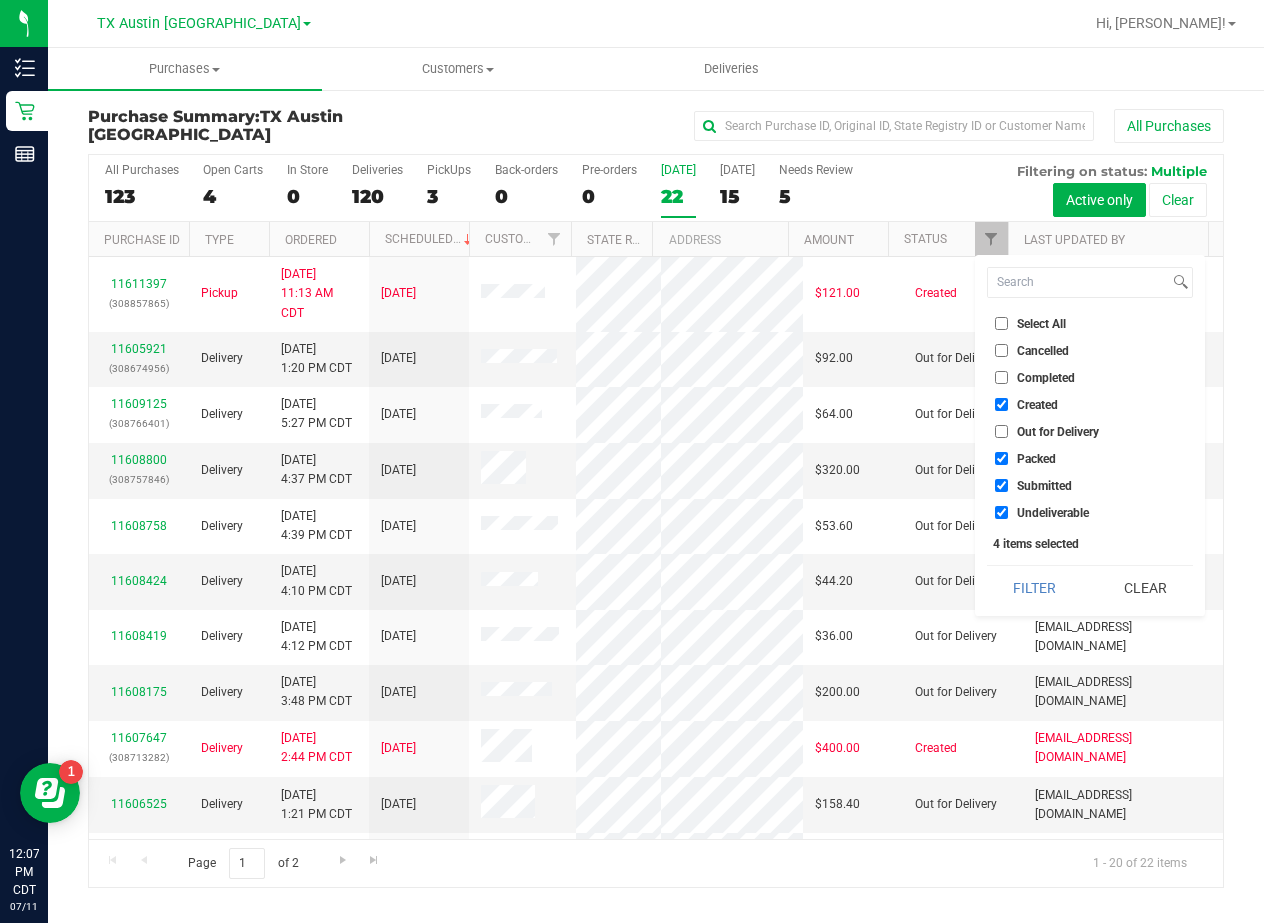 click on "Packed" at bounding box center (1036, 459) 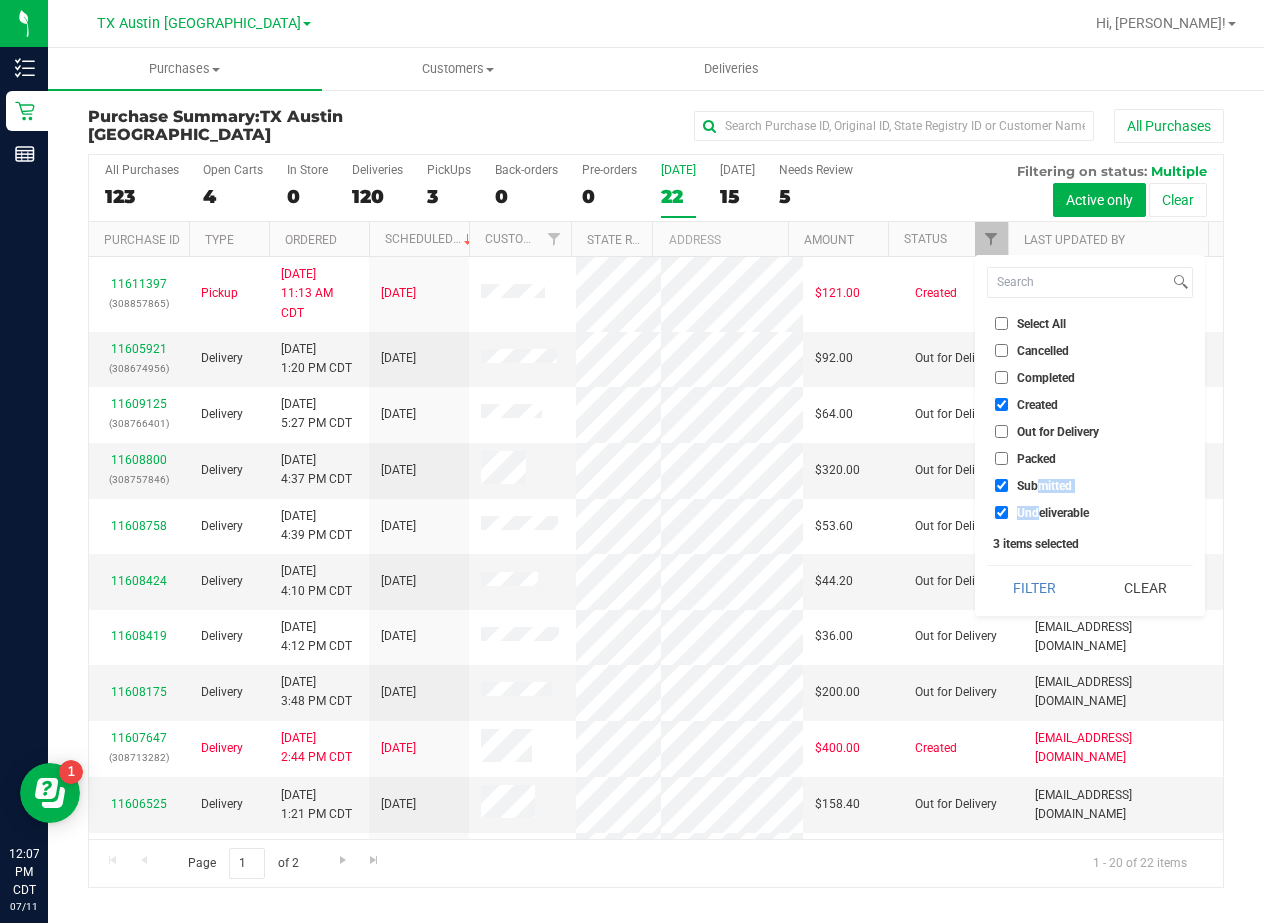 click on "Select All Cancelled Completed Created Out for Delivery Packed Submitted Undeliverable" at bounding box center [1090, 418] 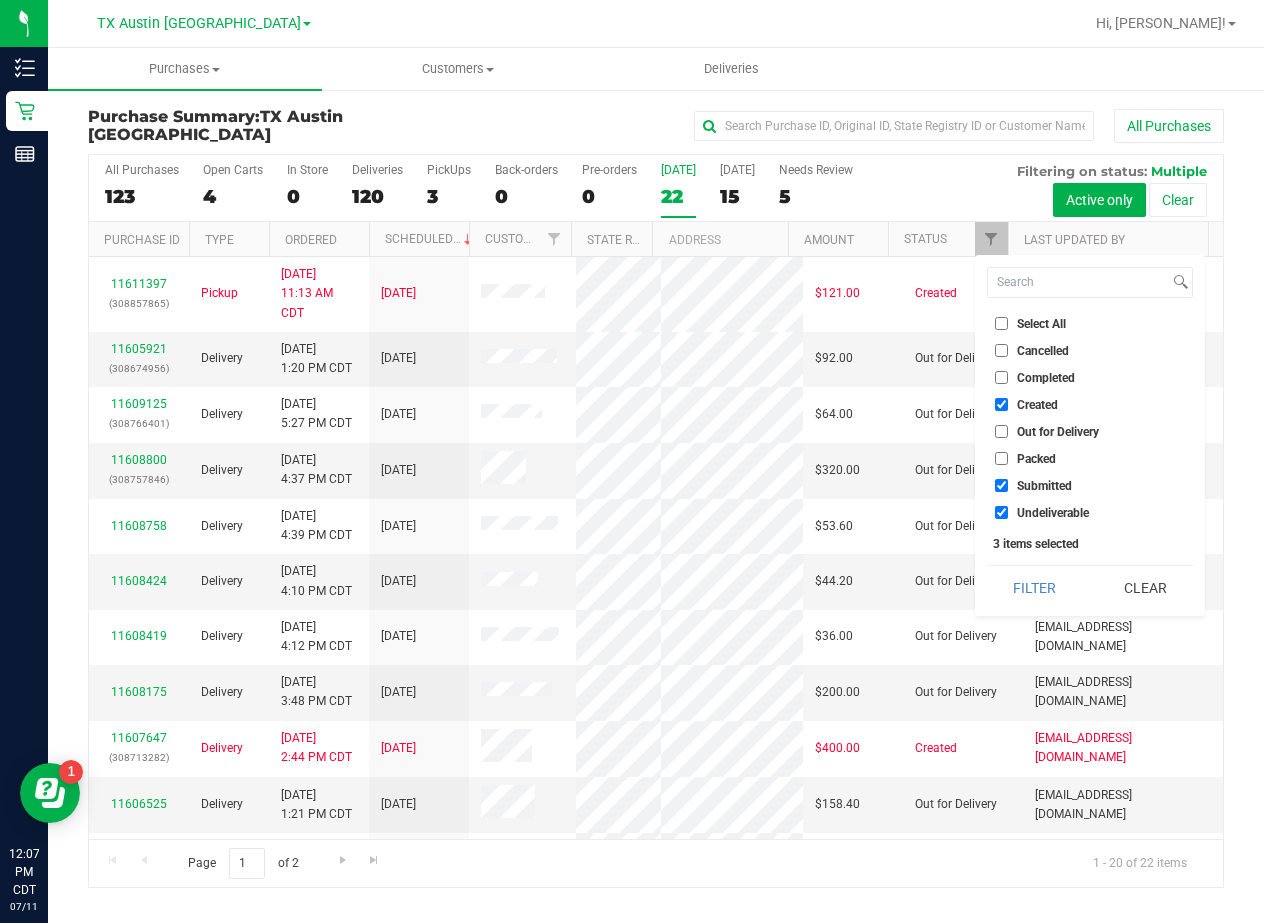 drag, startPoint x: 1030, startPoint y: 485, endPoint x: 1034, endPoint y: 508, distance: 23.345236 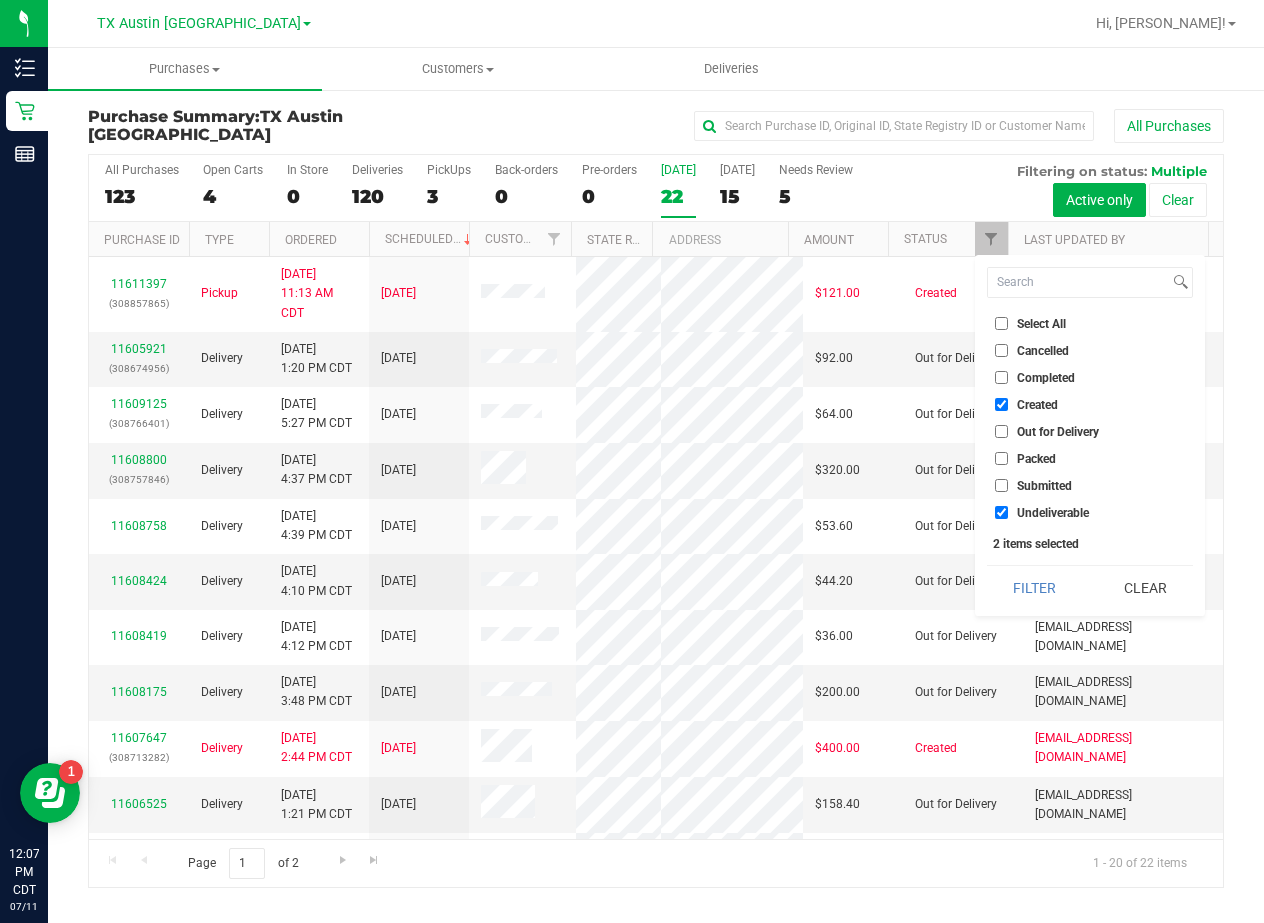 click on "Undeliverable" at bounding box center [1053, 513] 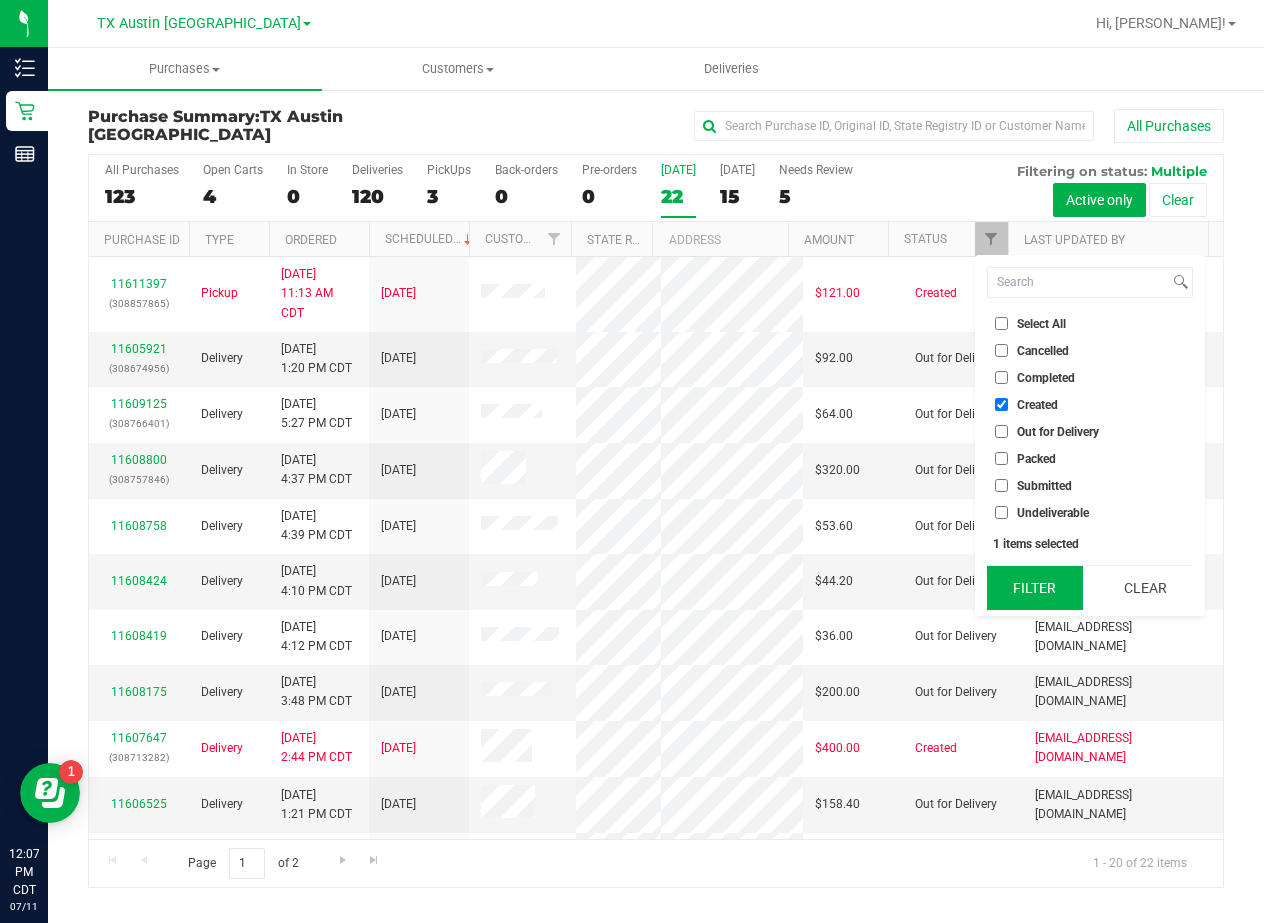 click on "Filter" at bounding box center (1035, 588) 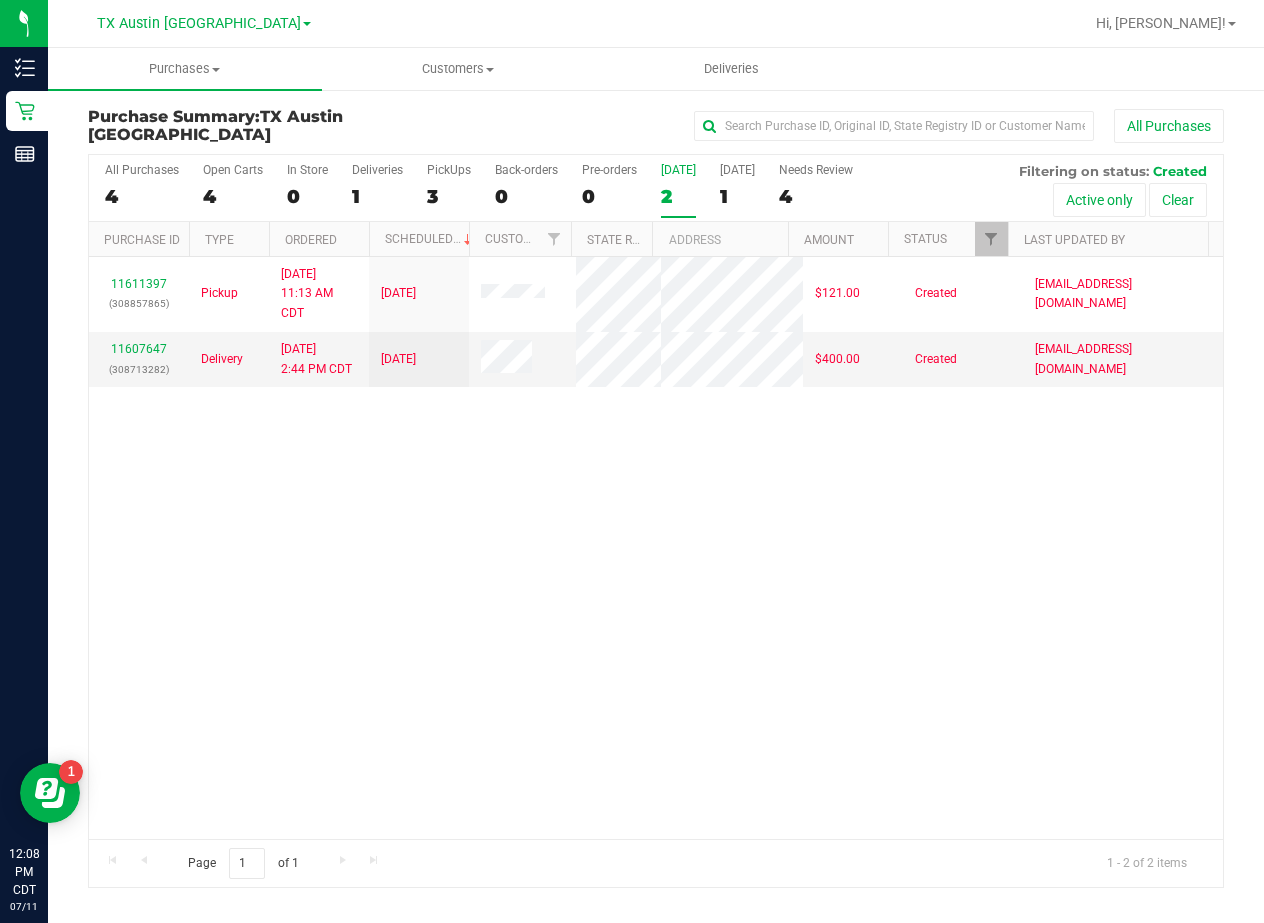 click on "11611397
(308857865)
Pickup 7/11/2025 11:13 AM CDT 7/11/2025
$121.00
Created jusramos@liveparallel.com
11607647
(308713282)
Delivery 7/10/2025 2:44 PM CDT 7/11/2025
$400.00
Created lwallace@goodblend.com" at bounding box center (656, 547) 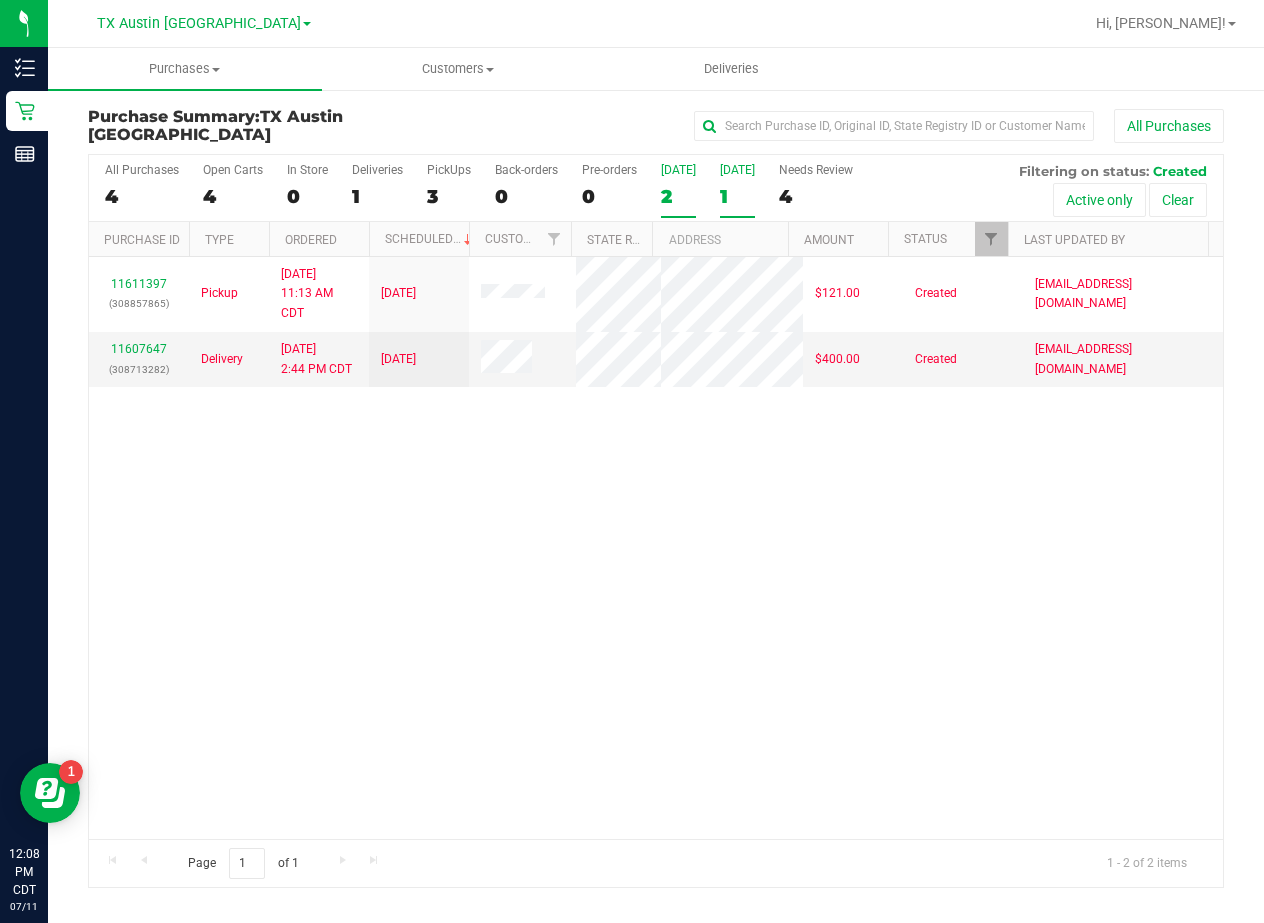 click on "1" at bounding box center (737, 196) 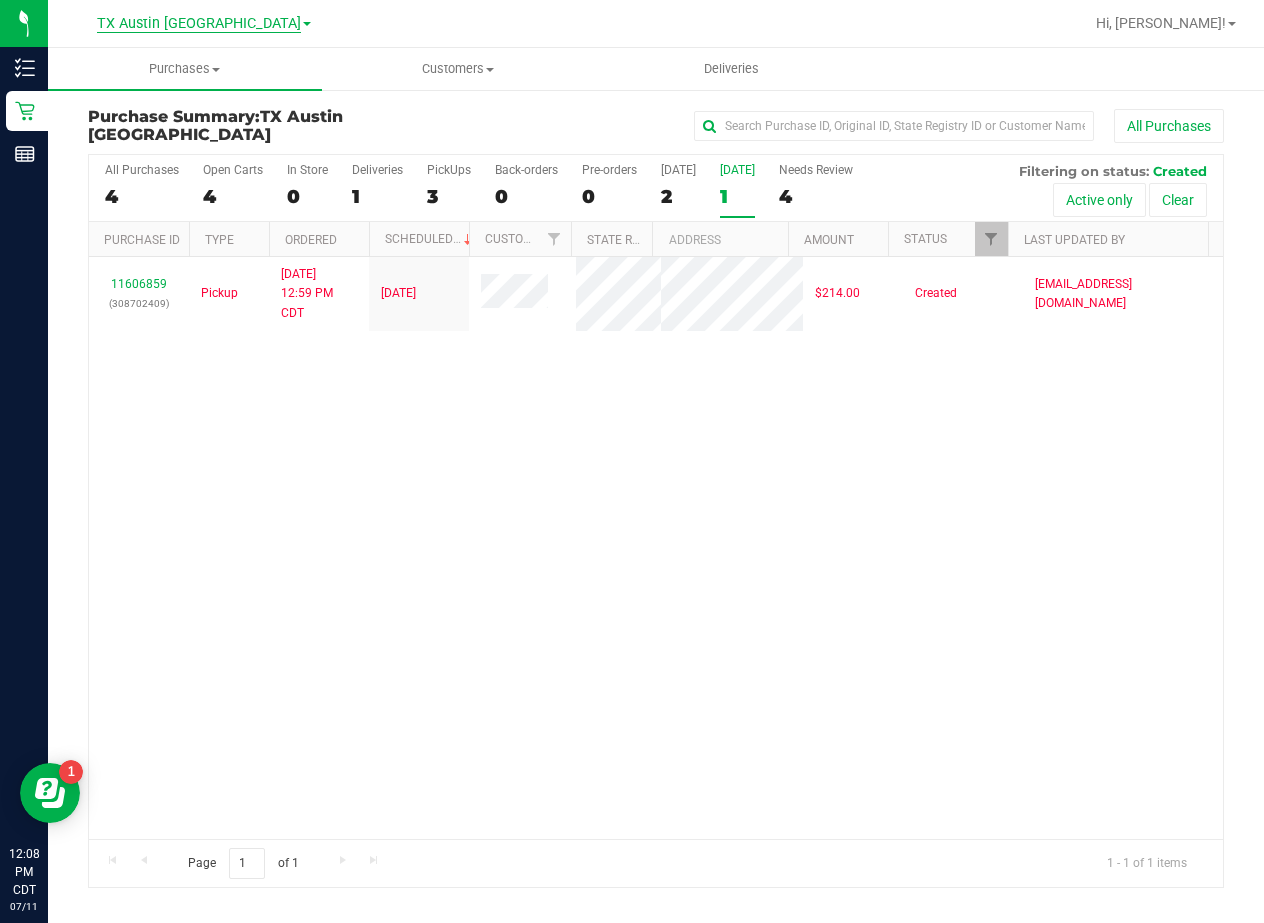 click on "TX Austin [GEOGRAPHIC_DATA]" at bounding box center [199, 24] 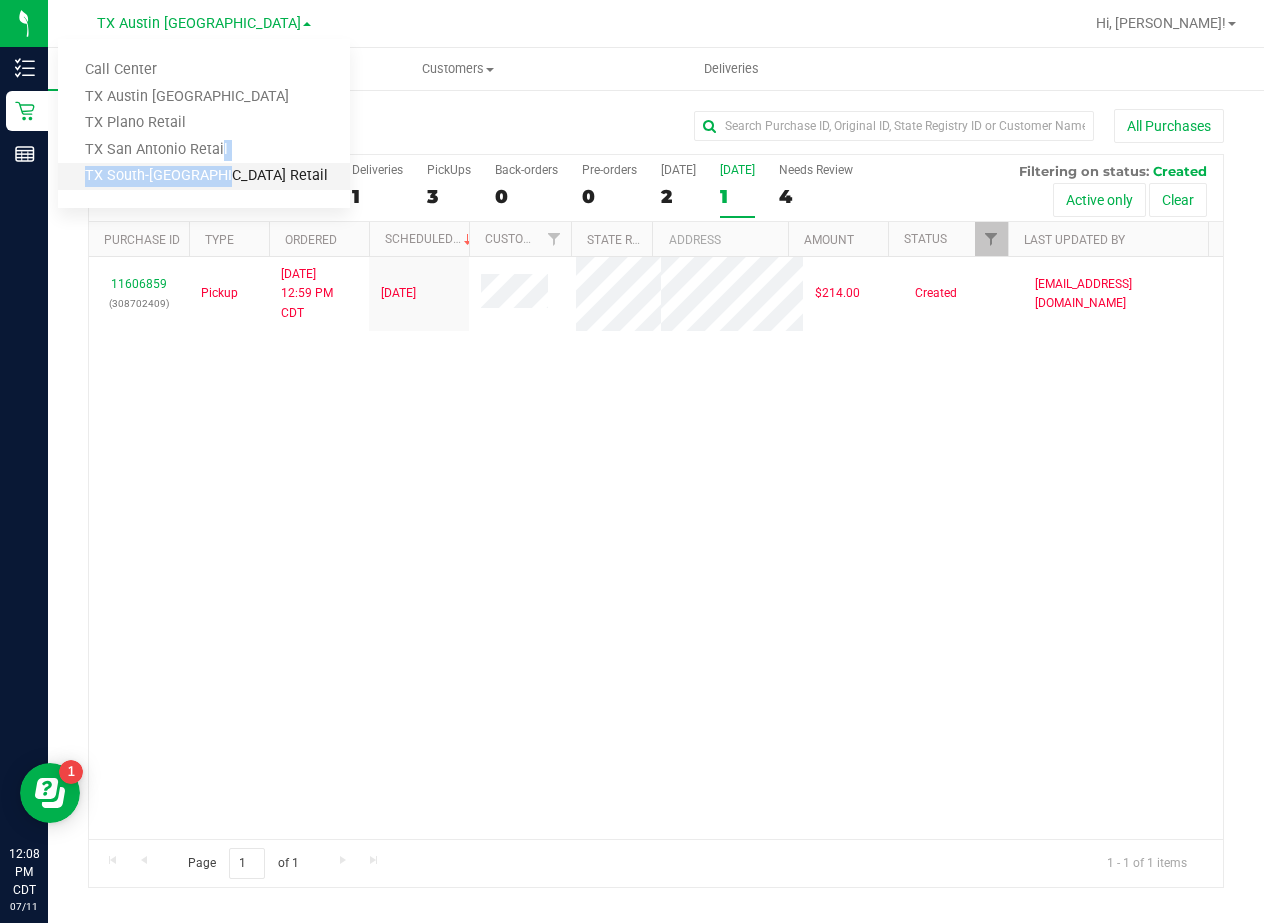 drag, startPoint x: 213, startPoint y: 146, endPoint x: 208, endPoint y: 170, distance: 24.5153 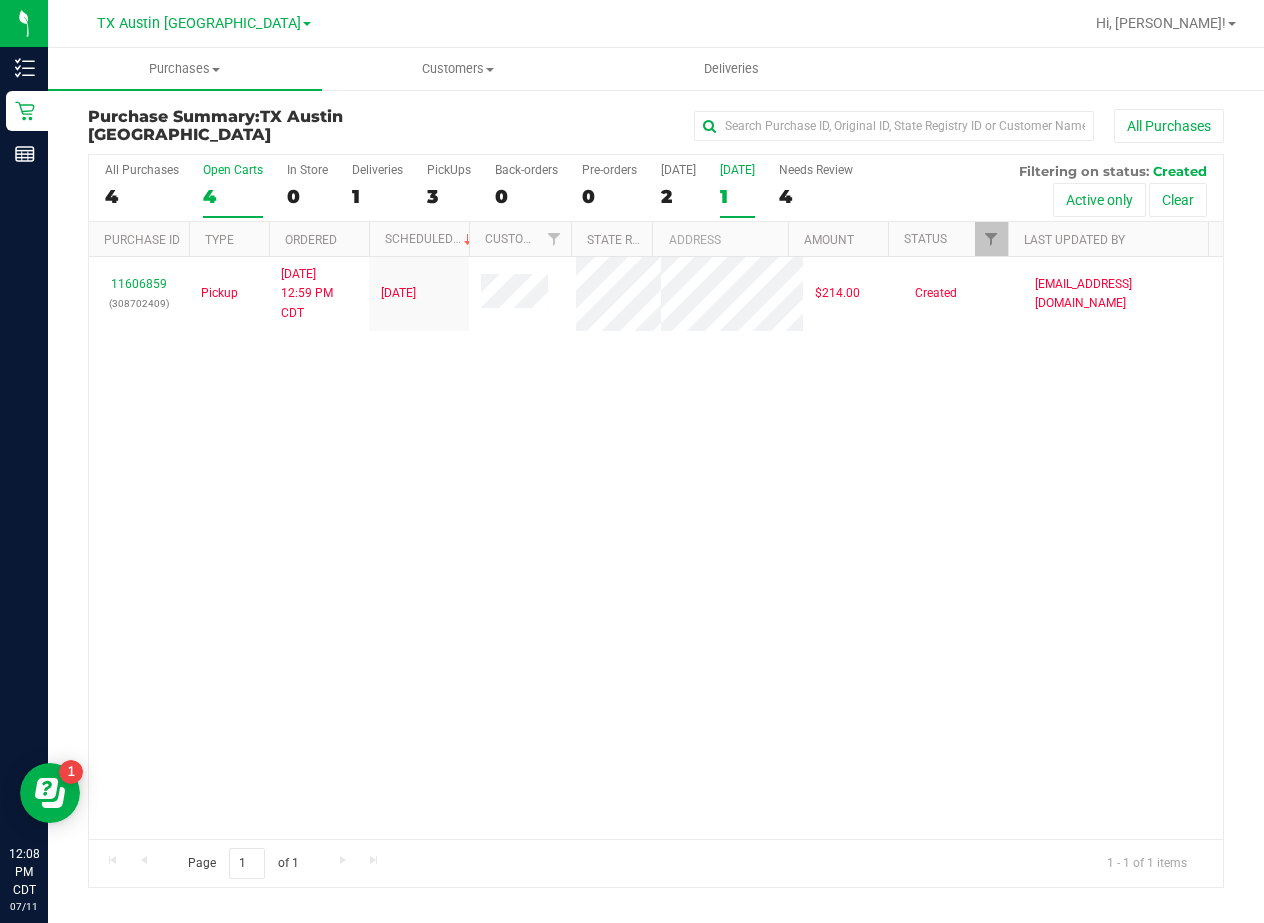 click on "Open Carts" at bounding box center (233, 170) 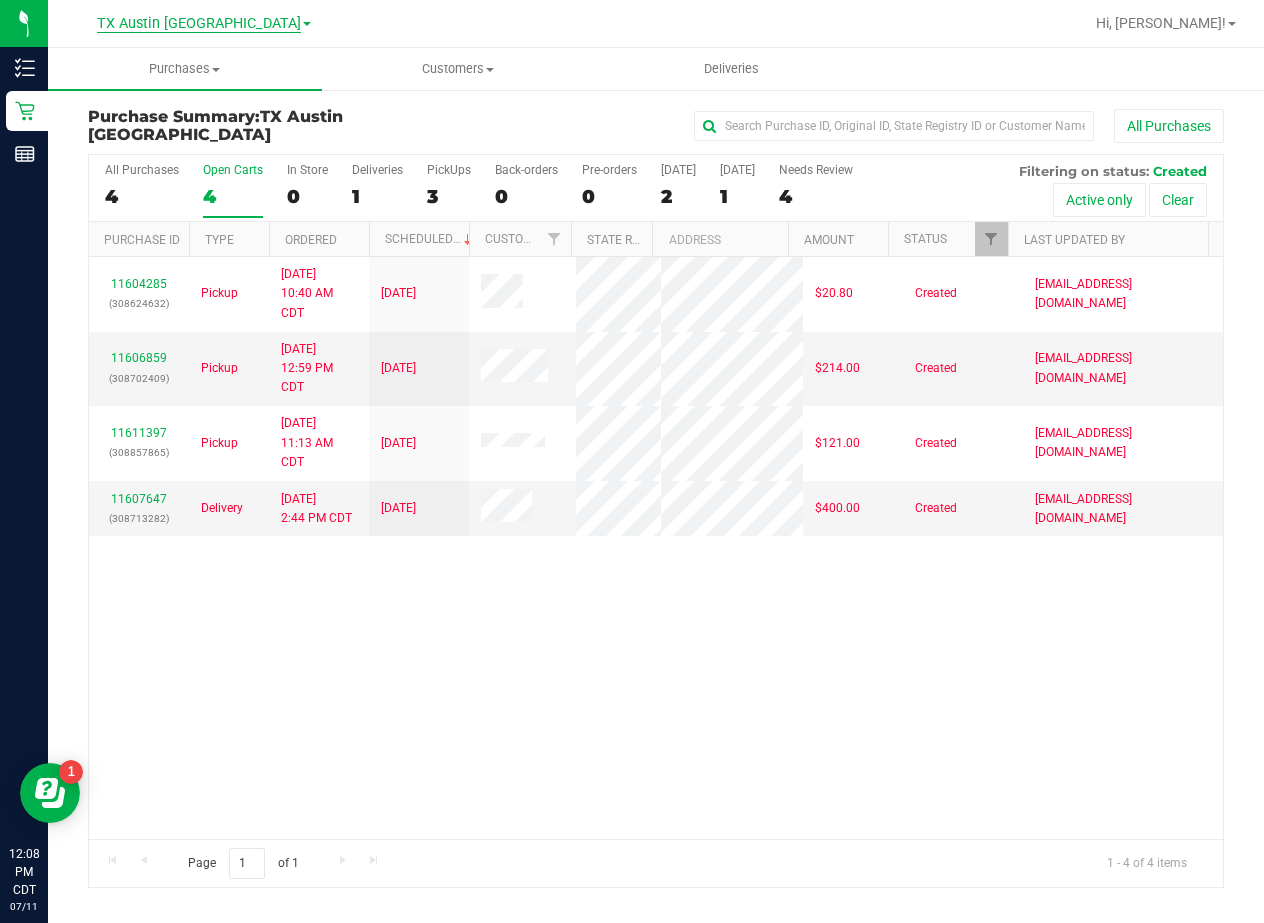 click on "TX Austin [GEOGRAPHIC_DATA]" at bounding box center [199, 24] 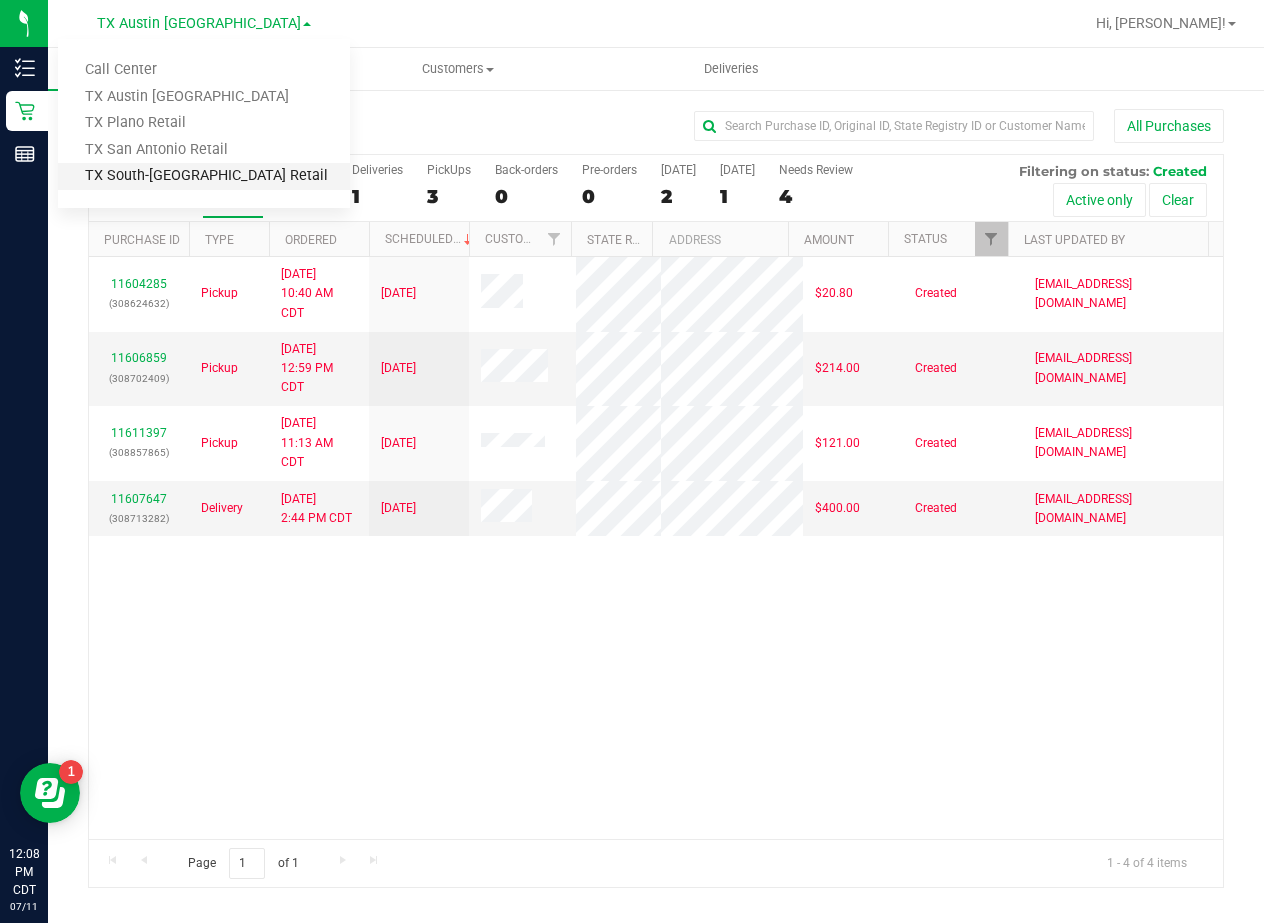 click on "TX South-[GEOGRAPHIC_DATA] Retail" at bounding box center (204, 176) 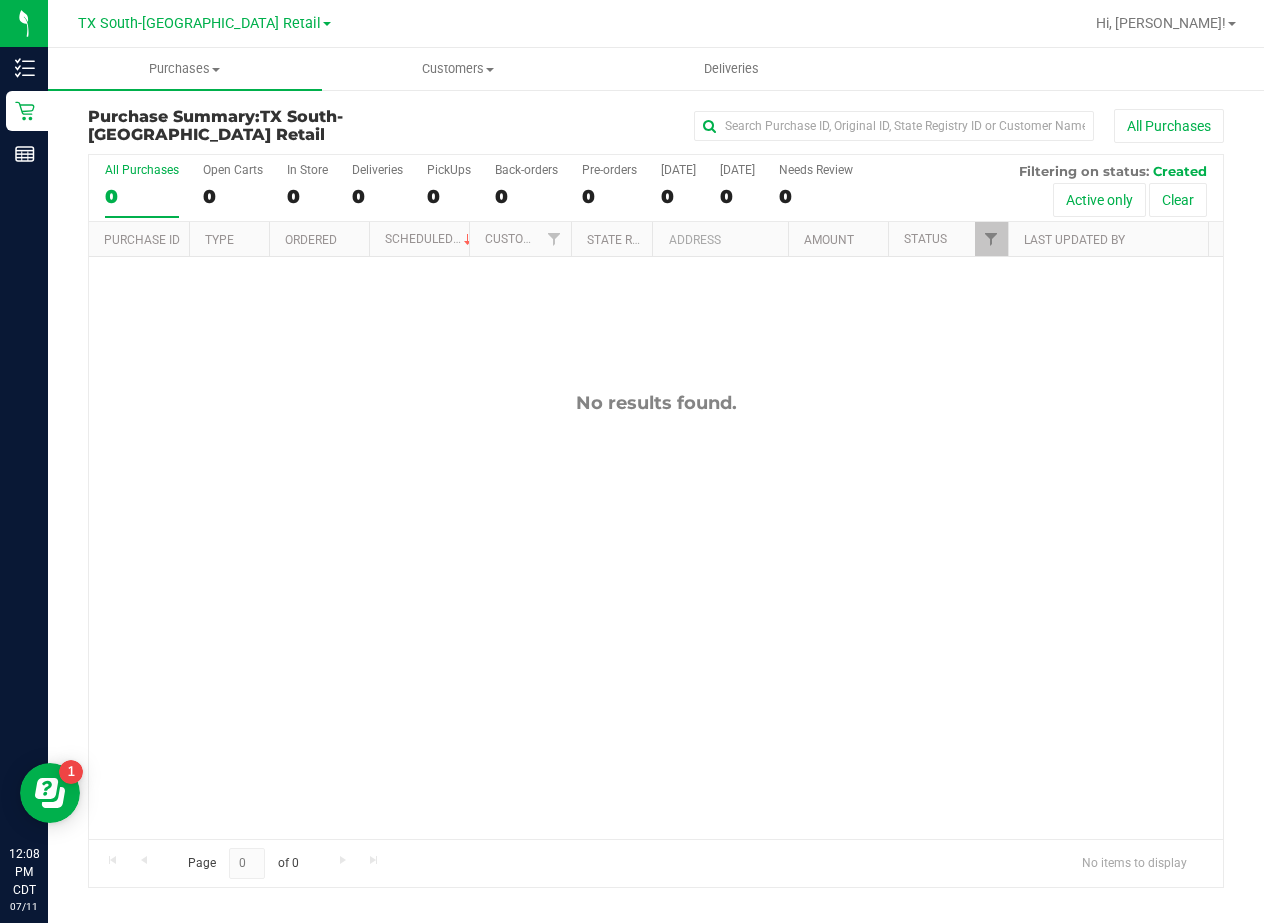 click on "TX South-Austin Retail   Call Center   TX Austin DC   TX Plano Retail   TX San Antonio Retail    TX South-Austin Retail" at bounding box center [204, 23] 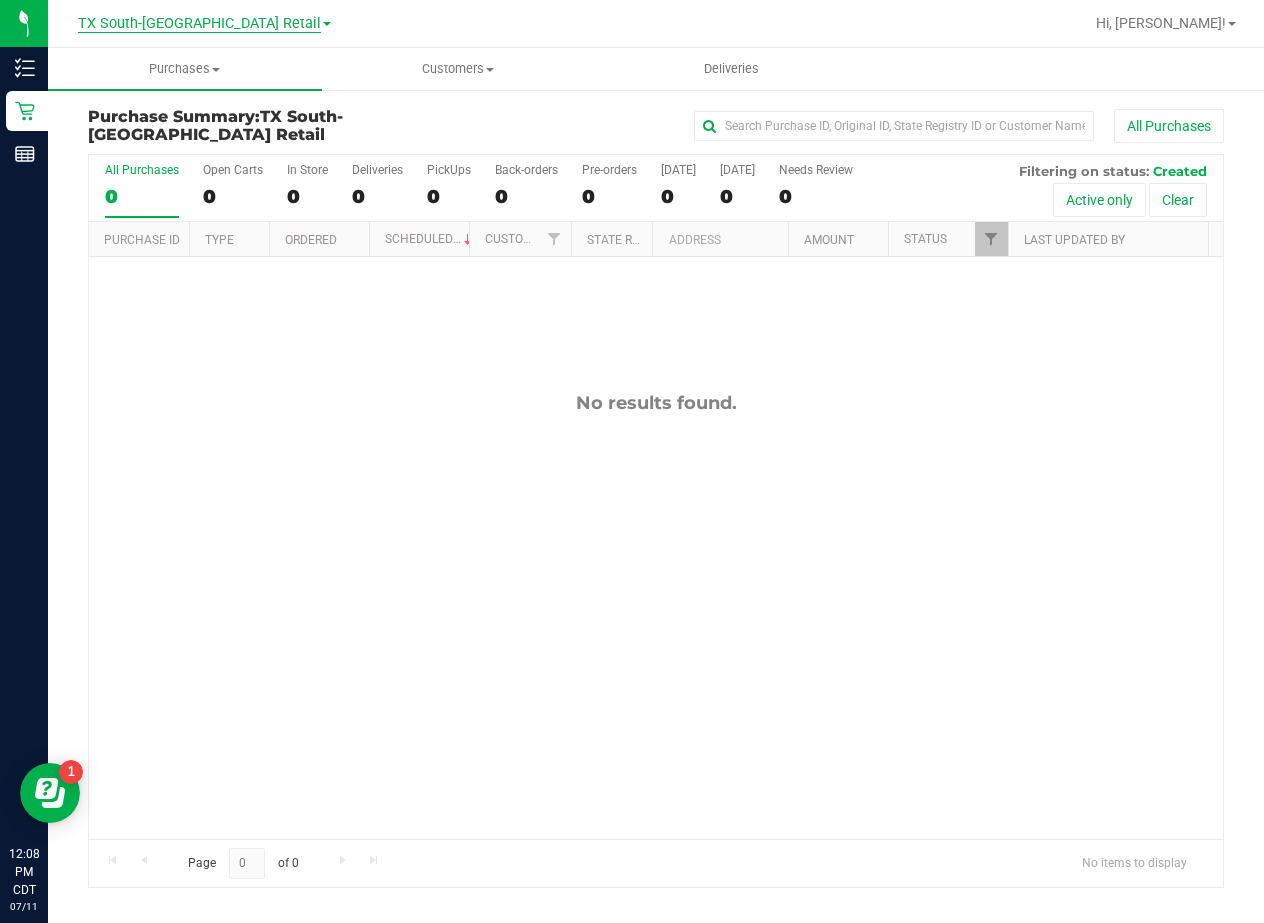 click on "TX South-[GEOGRAPHIC_DATA] Retail" at bounding box center [199, 24] 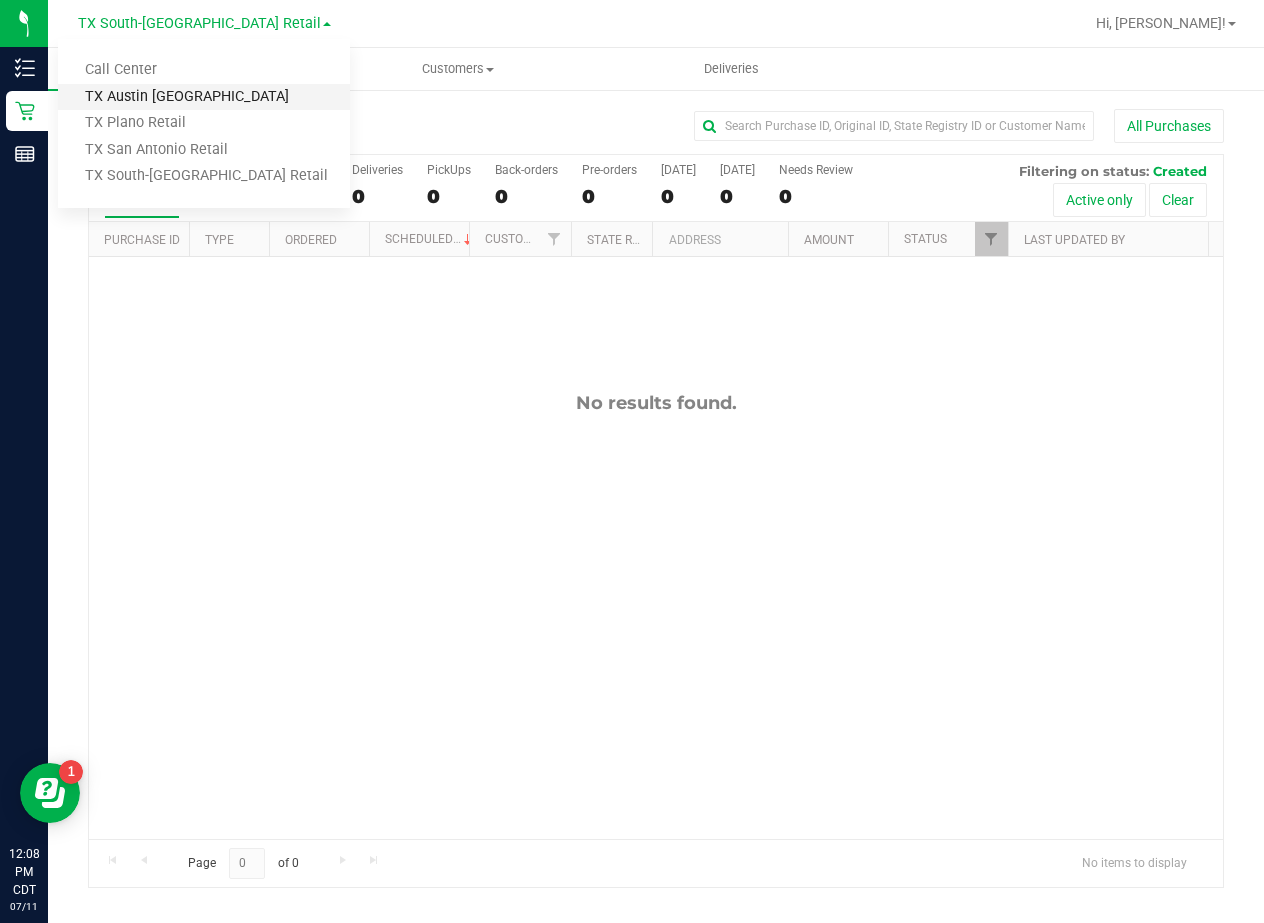 click on "TX Austin [GEOGRAPHIC_DATA]" at bounding box center [204, 97] 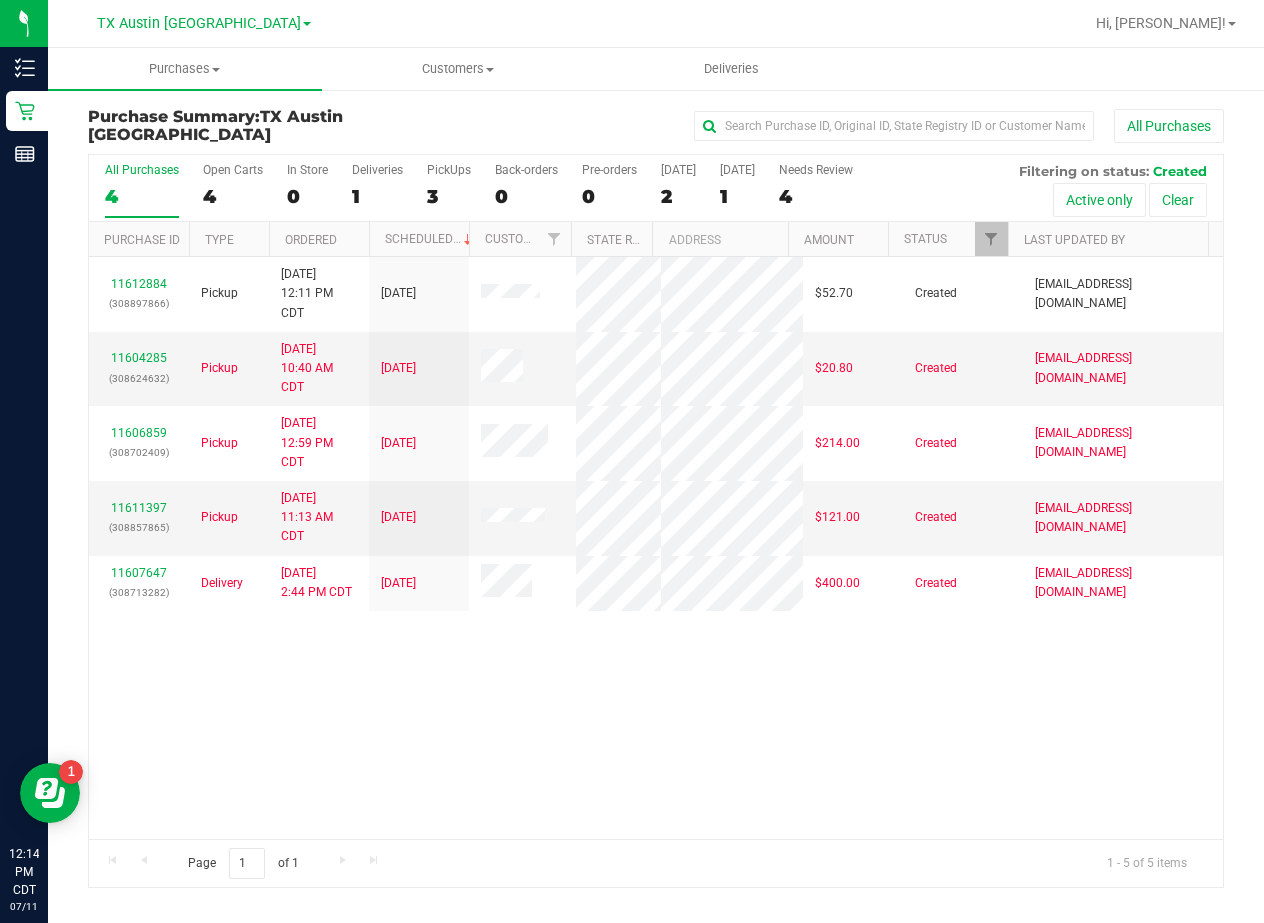 click on "11612884
(308897866)
Pickup 7/11/2025 12:11 PM CDT 7/16/2025
$52.70
Created abe+parallel@iheartjane.com
11604285
(308624632)
Pickup 7/10/2025 10:40 AM CDT 7/14/2025
$20.80
Created riwaku@goodblend.com
11606859
(308702409)
Pickup 7/10/2025 12:59 PM CDT 7/12/2025
$214.00
Created dhawkins@goodblend.com
11611397
(308857865)
Pickup 7/11/2025 11:13 AM CDT 7/11/2025
$121.00
Created jusramos@liveparallel.com
11607647
(308713282)
Delivery 7/10/2025 2:44 PM CDT" at bounding box center (656, 547) 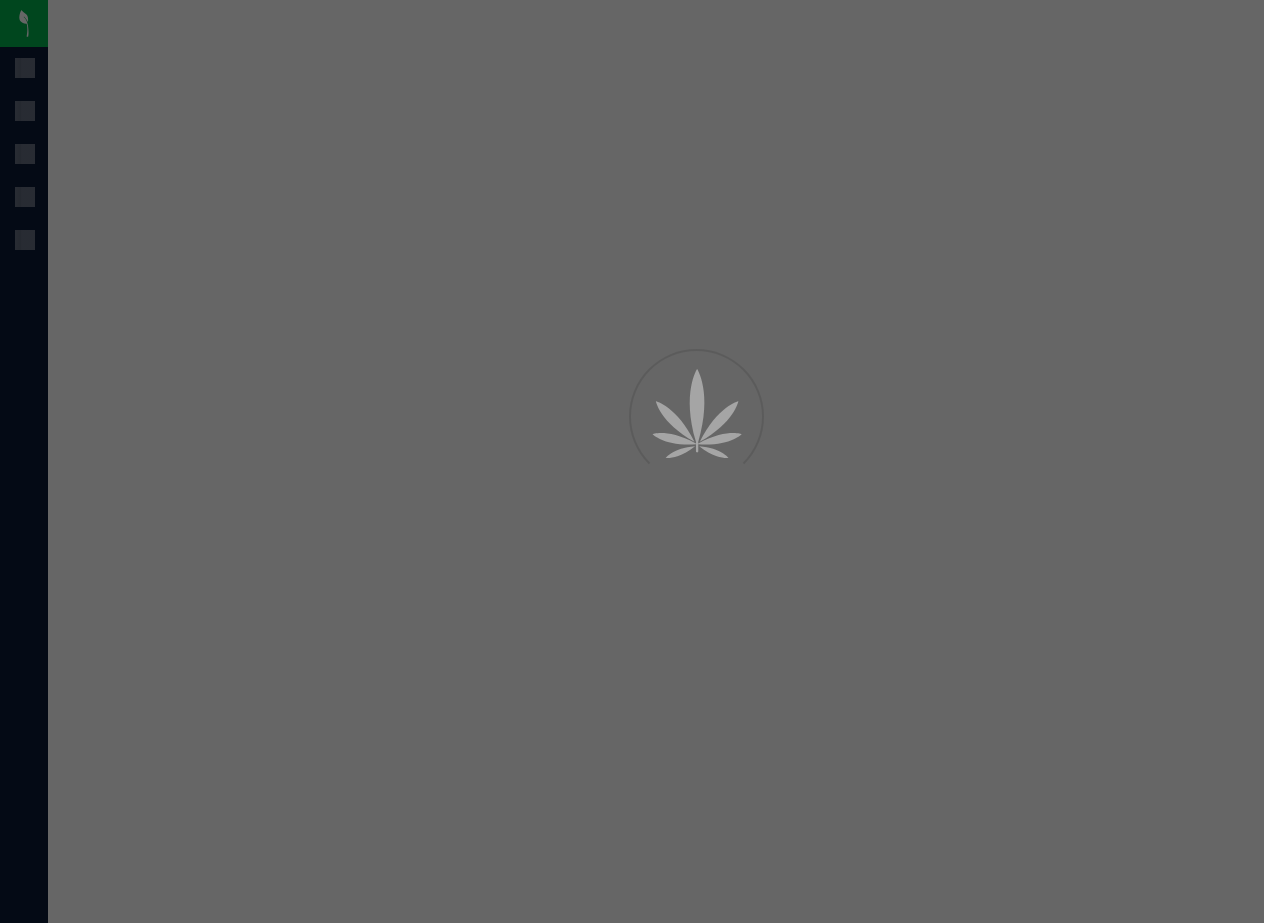 scroll, scrollTop: 0, scrollLeft: 0, axis: both 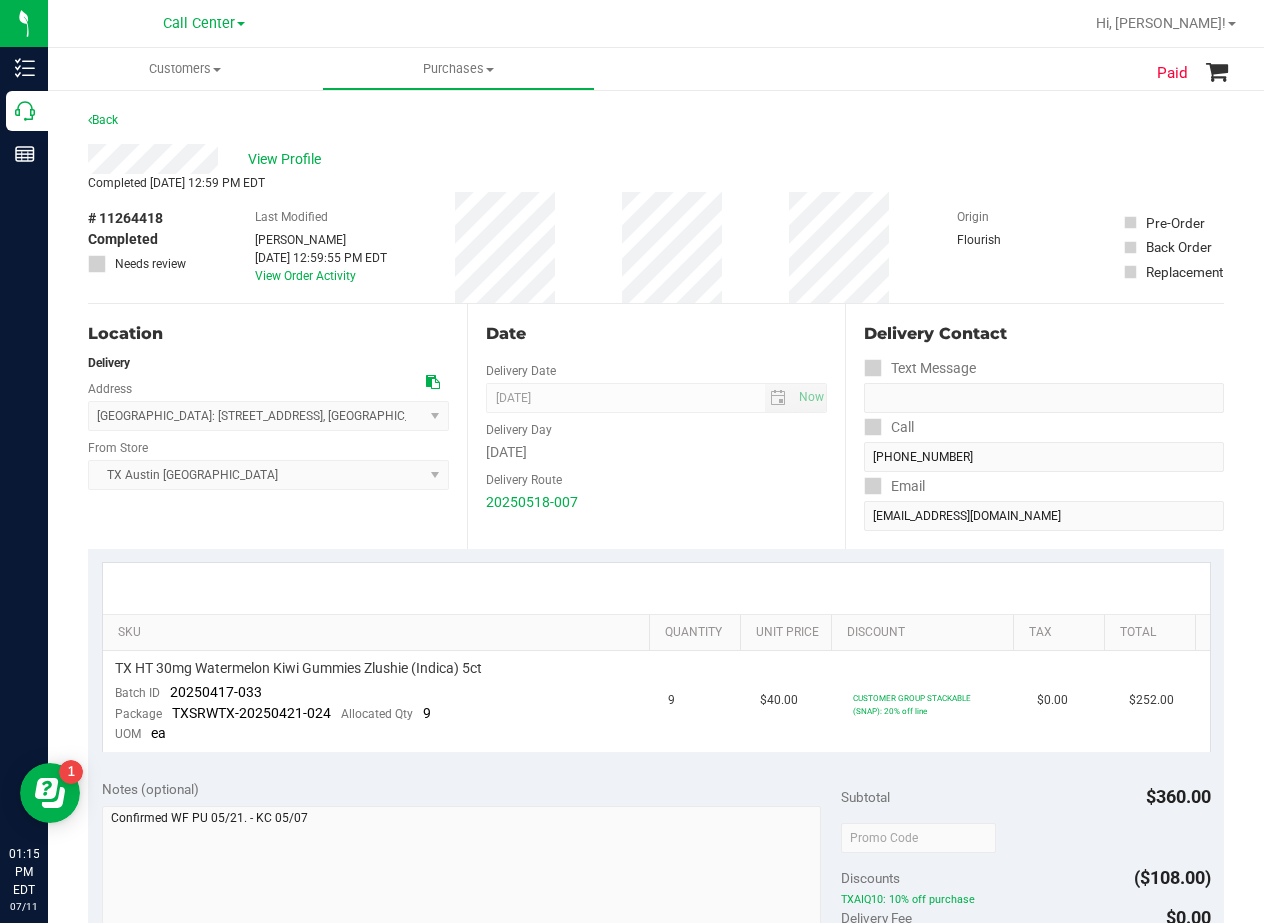 click on "# 11264418
Completed
Needs review
Last Modified
Nathaniel Castillo
May 21, 2025 12:59:55 PM EDT
View Order Activity
Origin
Flourish
Pre-Order
Back Order
Replacement" at bounding box center [656, 247] 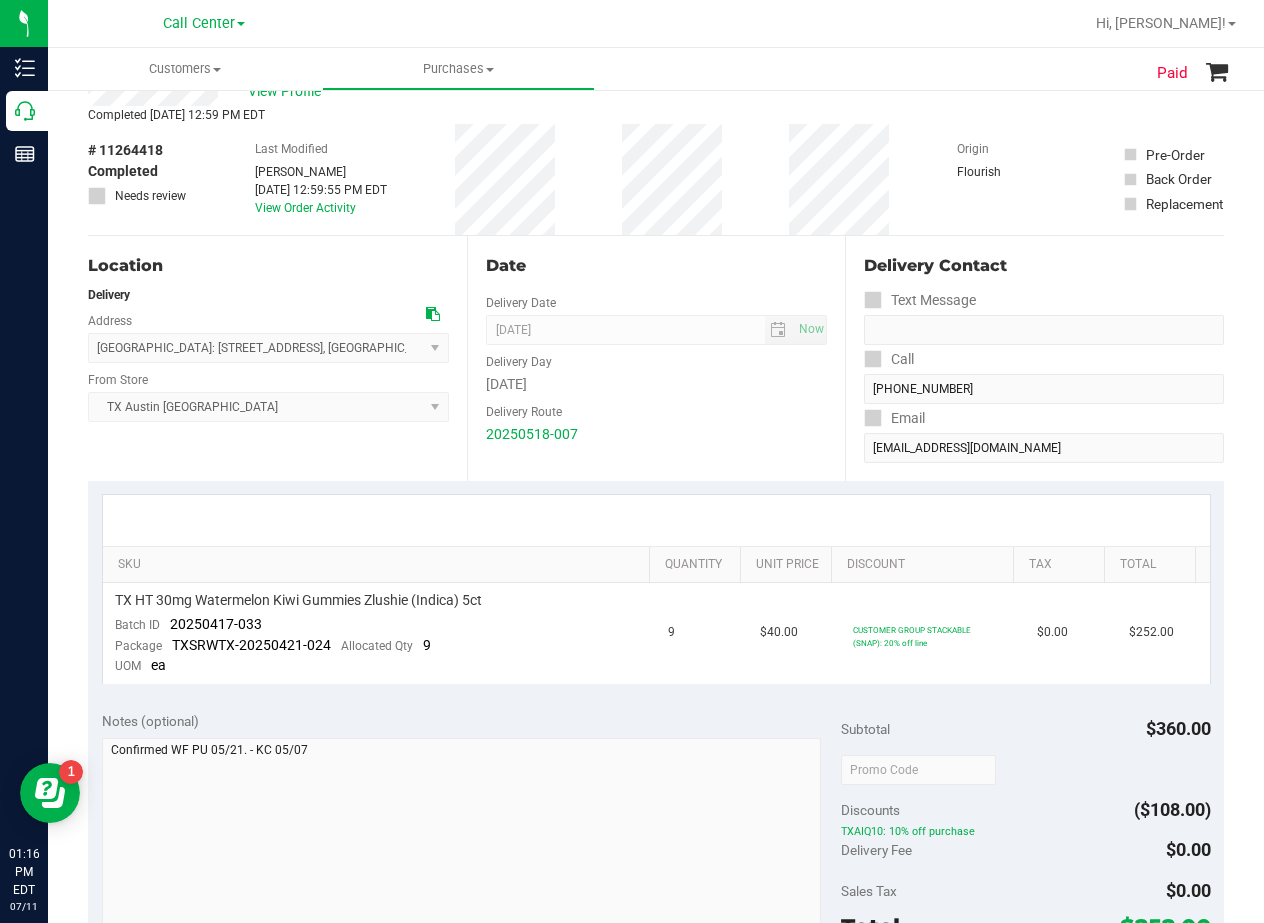scroll, scrollTop: 200, scrollLeft: 0, axis: vertical 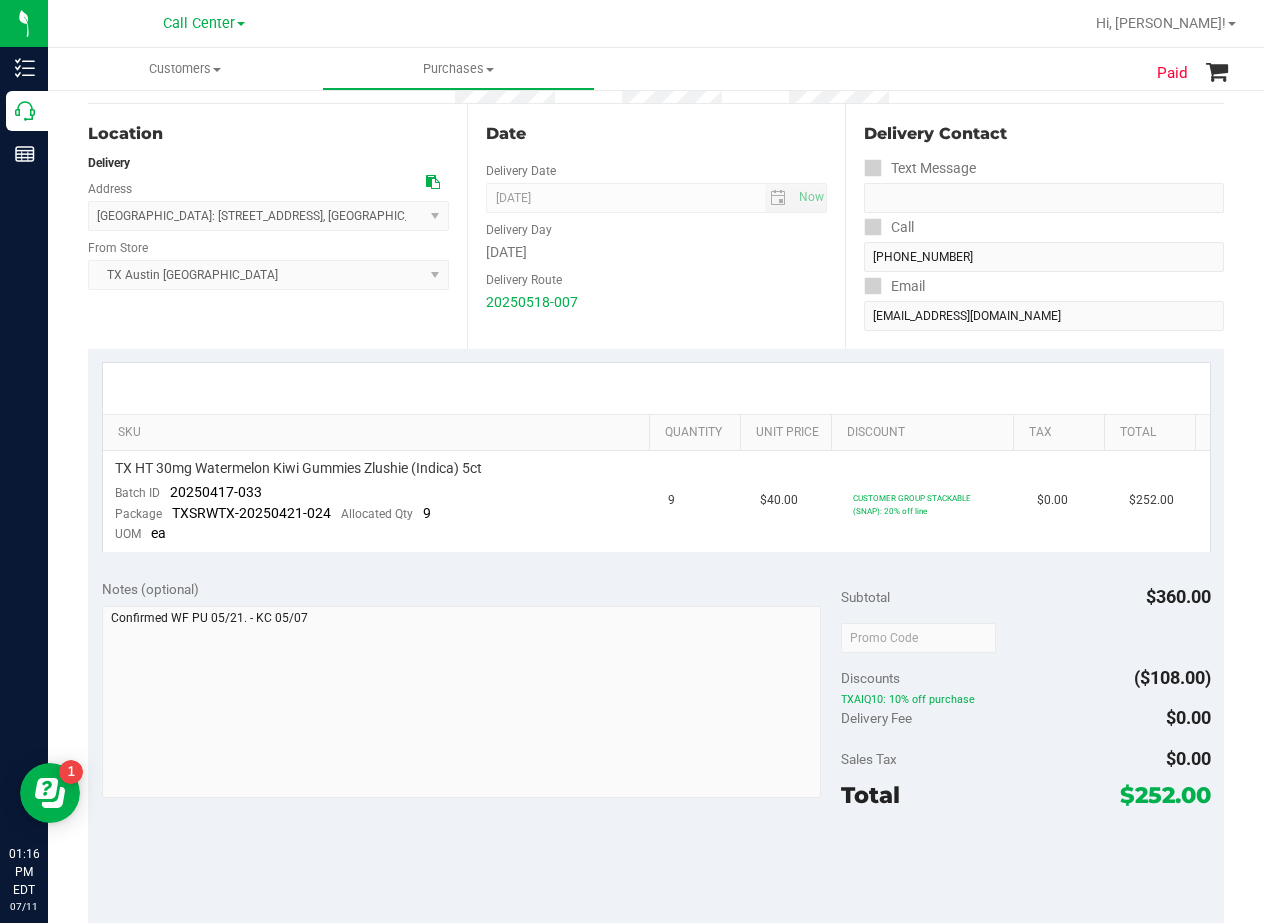 click on "Delivery Route" at bounding box center (657, 277) 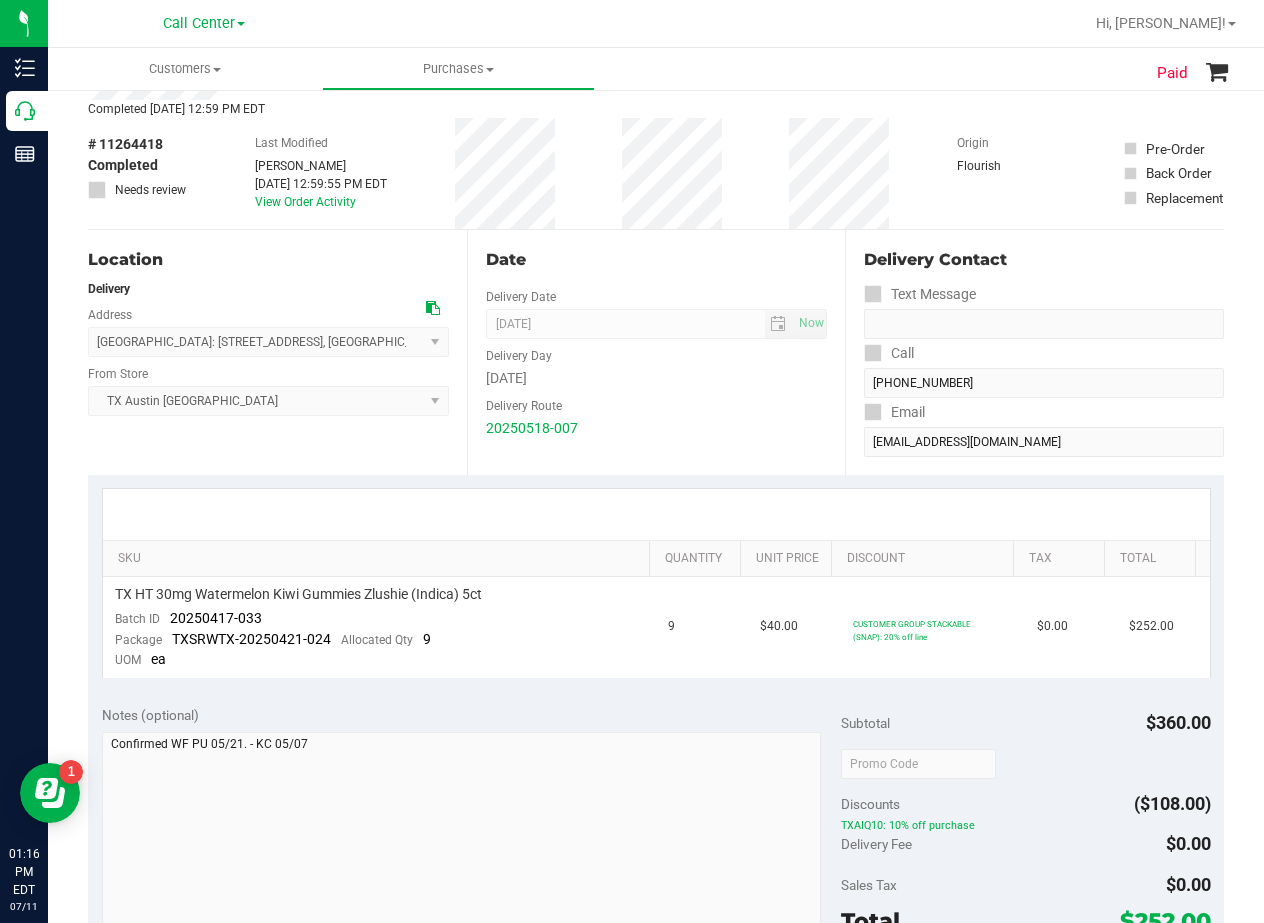 scroll, scrollTop: 0, scrollLeft: 0, axis: both 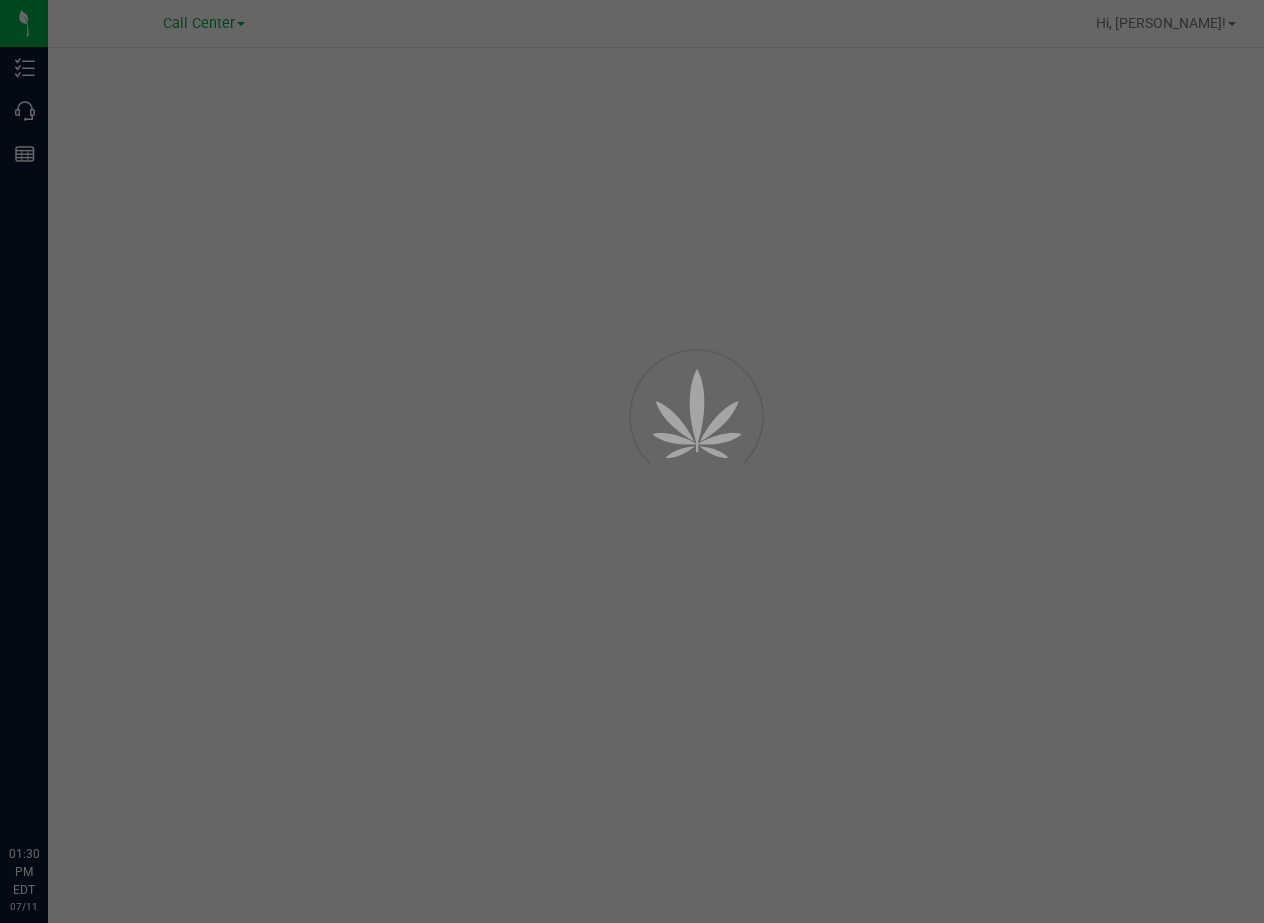 click at bounding box center (632, 461) 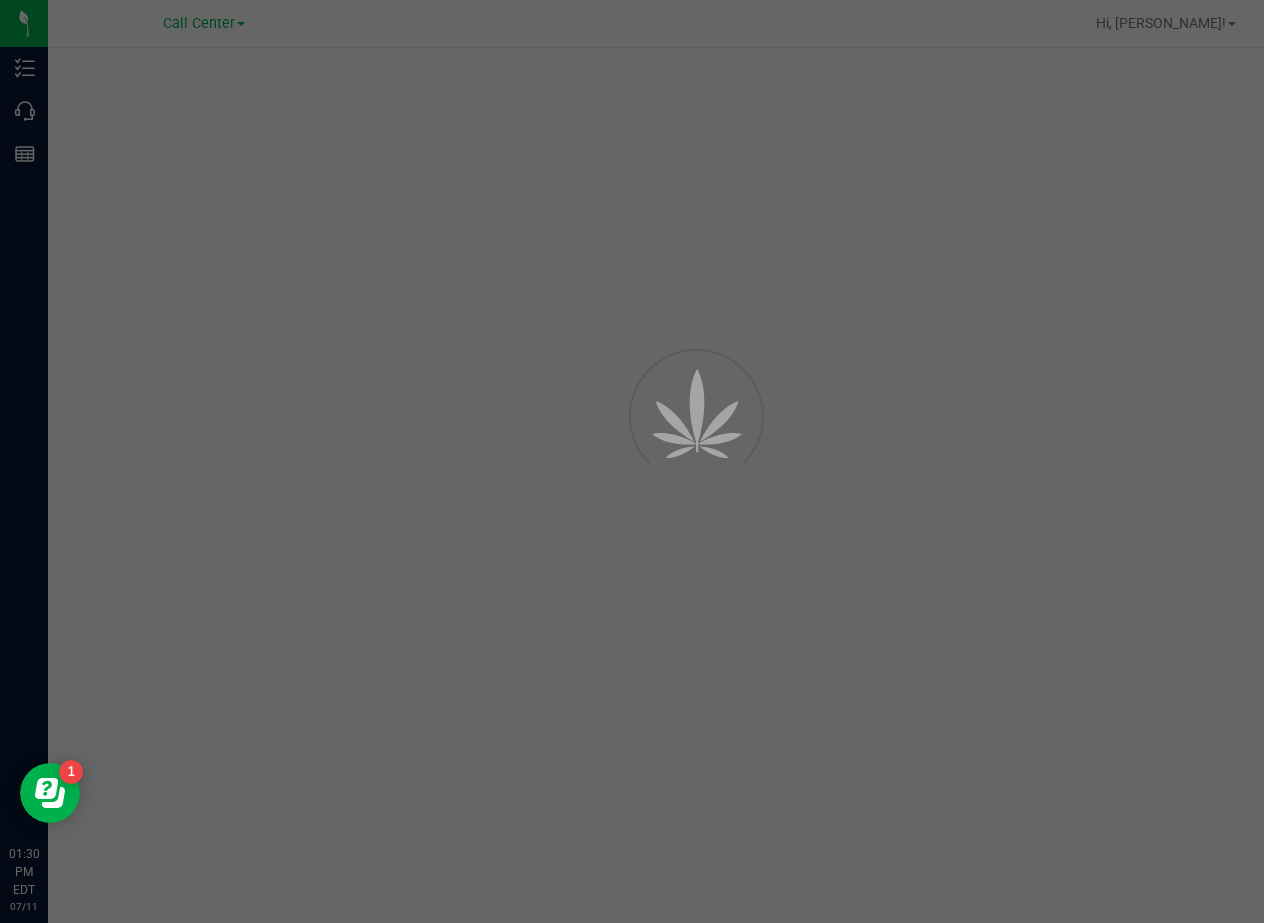 scroll, scrollTop: 0, scrollLeft: 0, axis: both 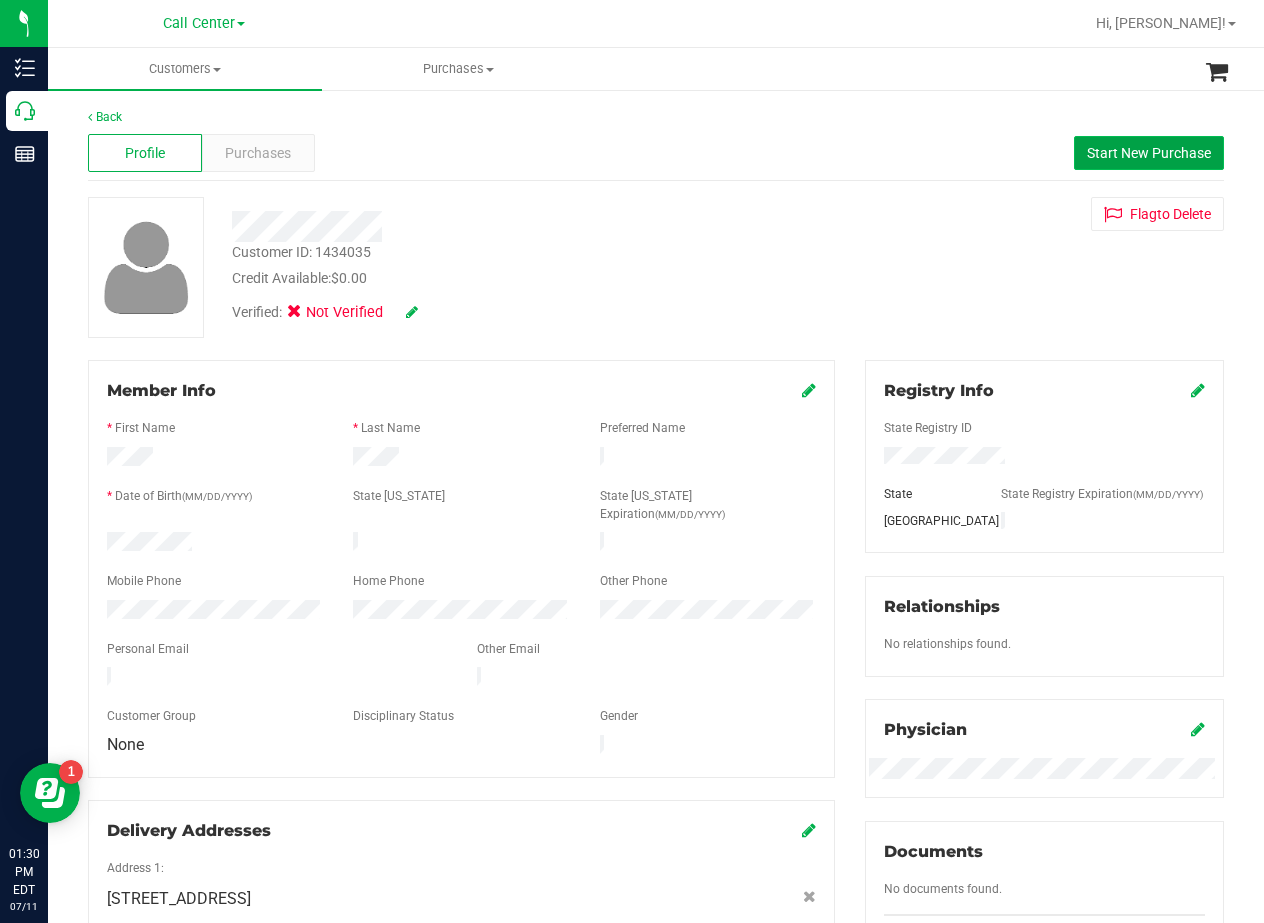 click on "Start New Purchase" at bounding box center [1149, 153] 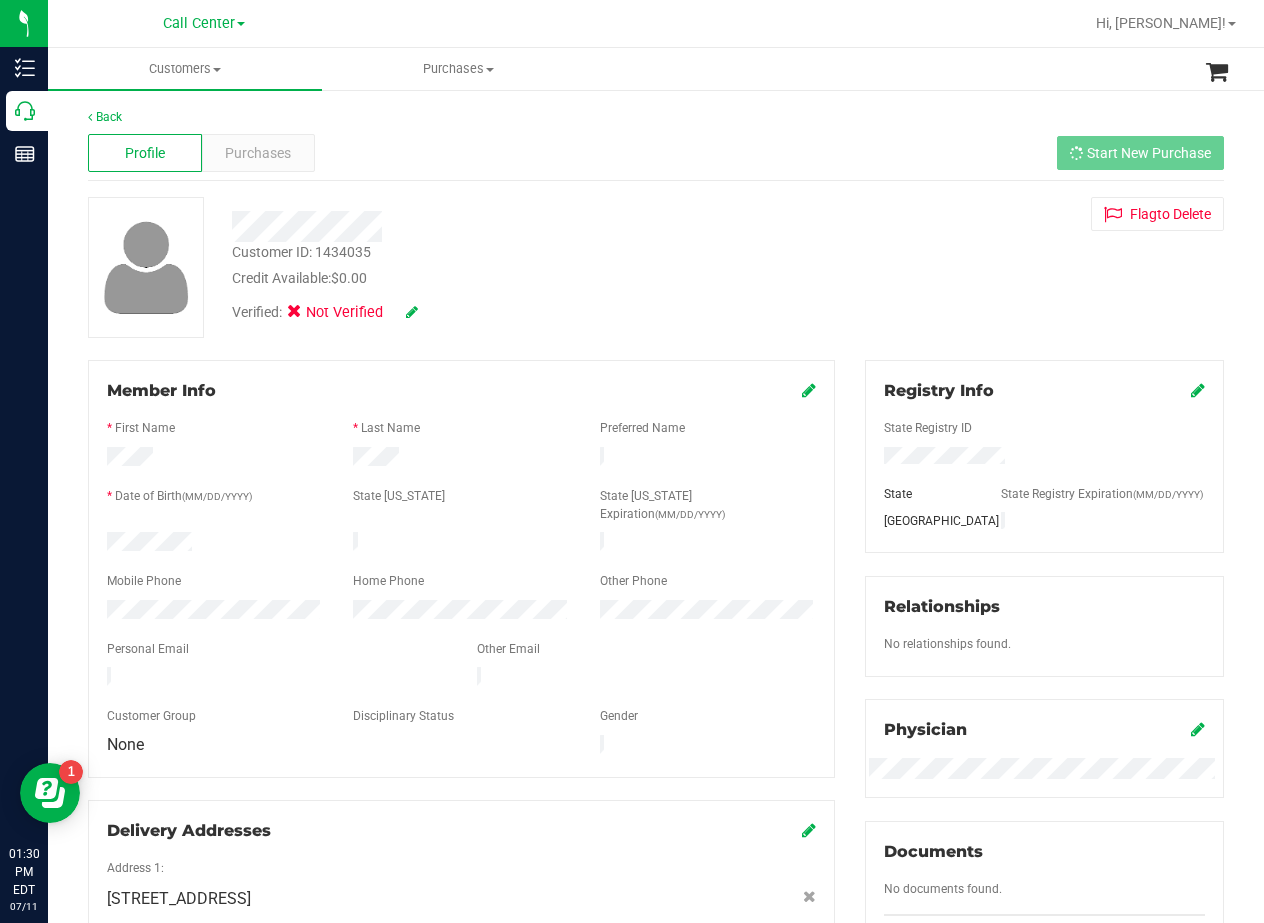 click at bounding box center [508, 226] 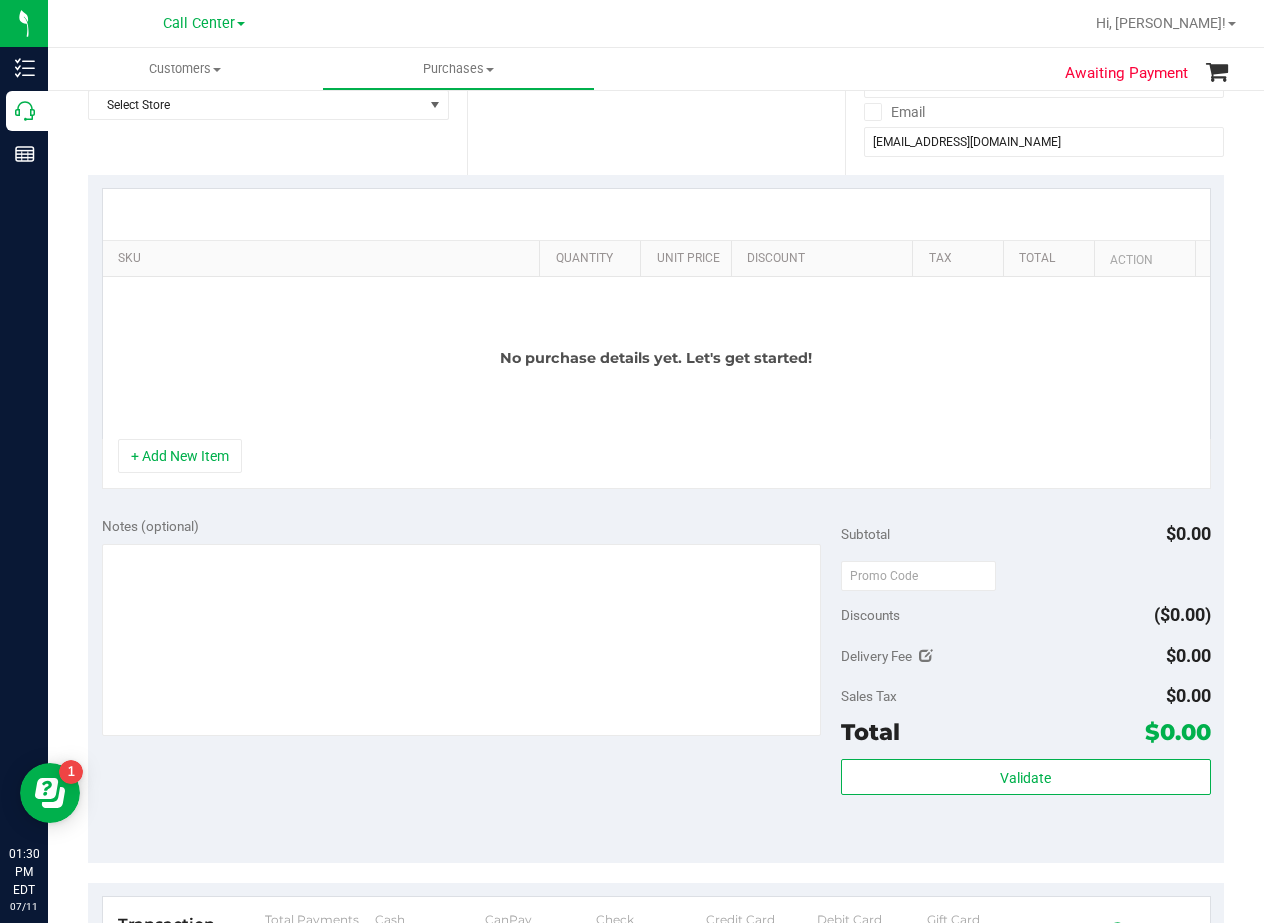 scroll, scrollTop: 100, scrollLeft: 0, axis: vertical 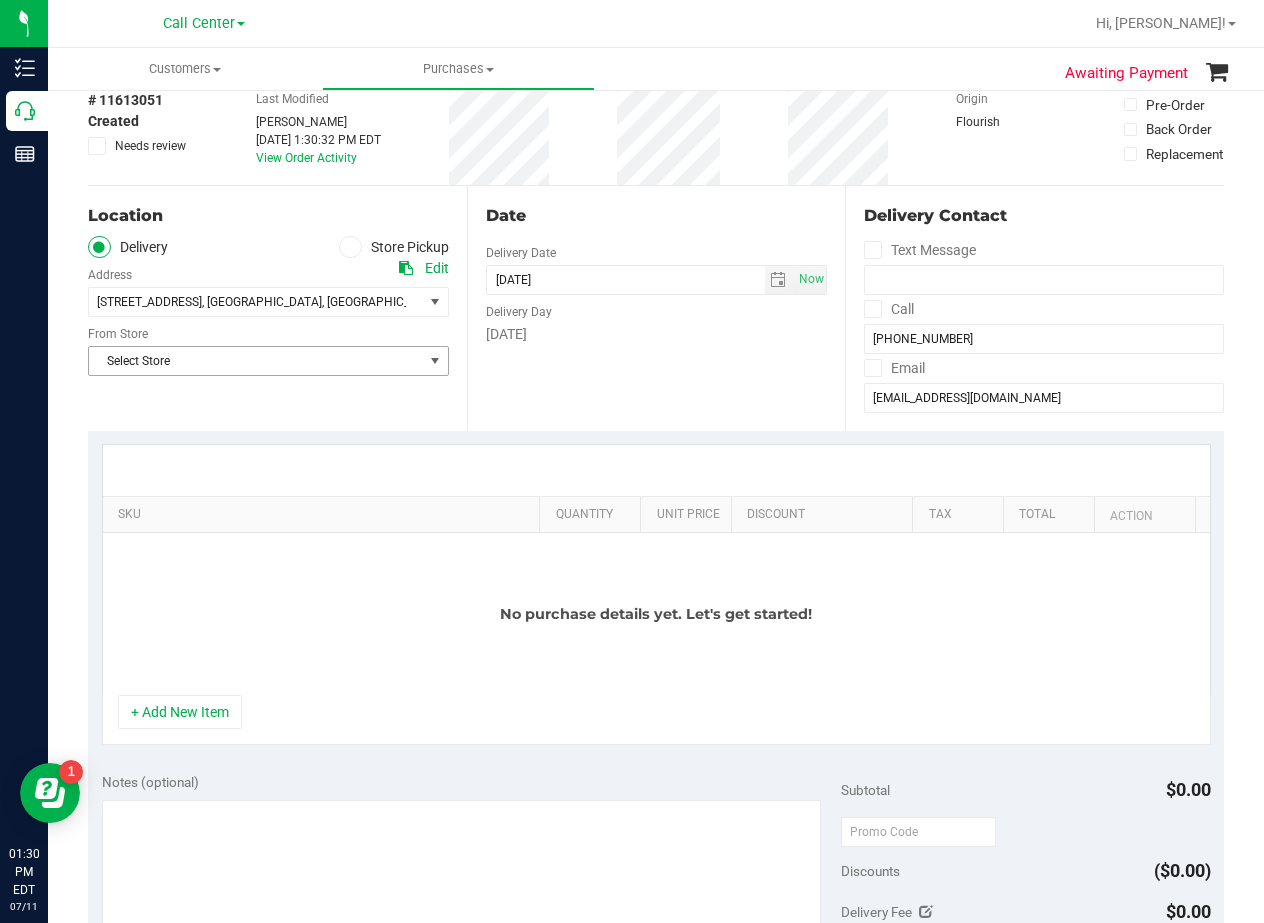 click on "Select Store" at bounding box center [256, 361] 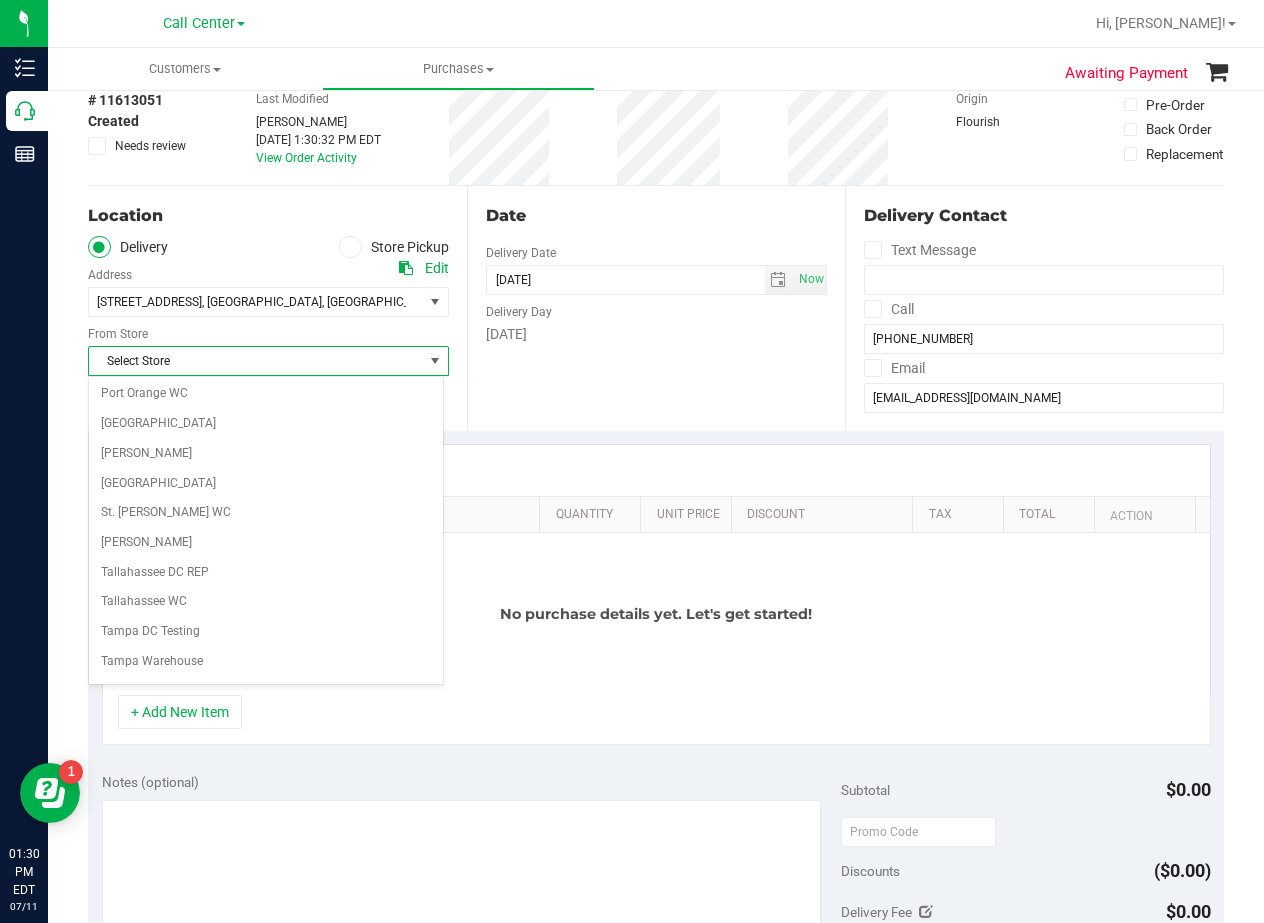 scroll, scrollTop: 1453, scrollLeft: 0, axis: vertical 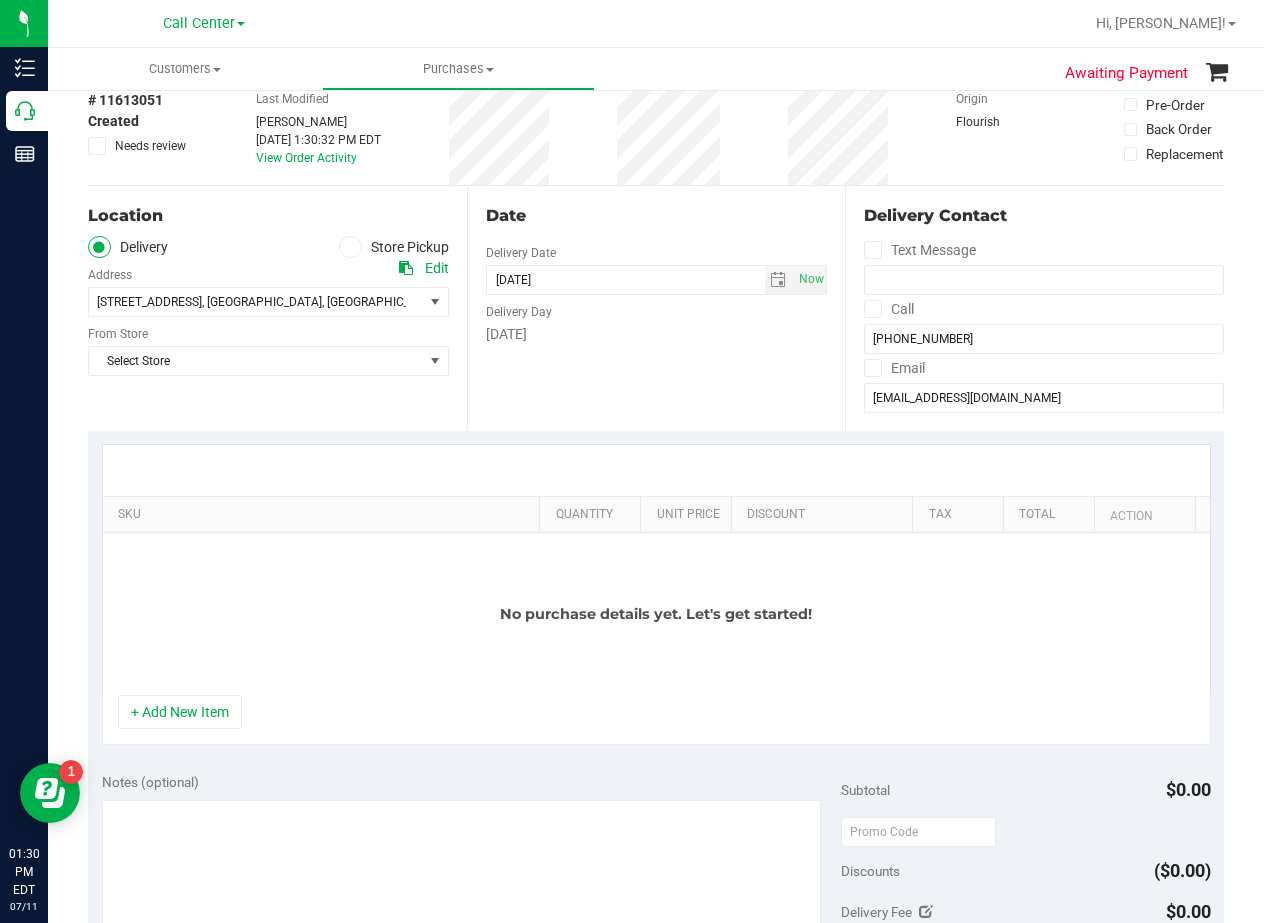 click on "Date
Delivery Date
07/11/2025
Now
07/11/2025 01:30 PM
Now
Delivery Day
Friday" at bounding box center [656, 308] 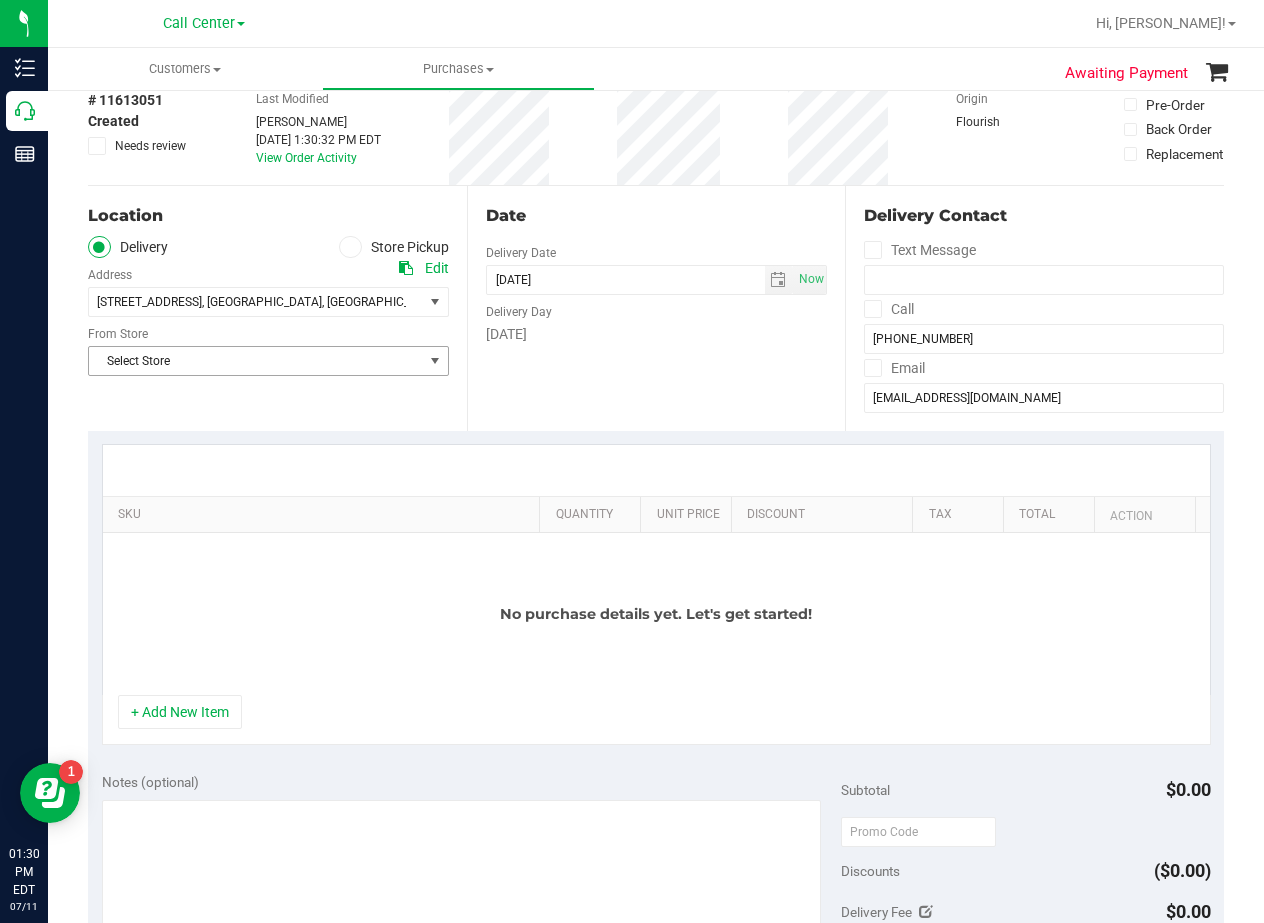 click on "Select Store" at bounding box center (256, 361) 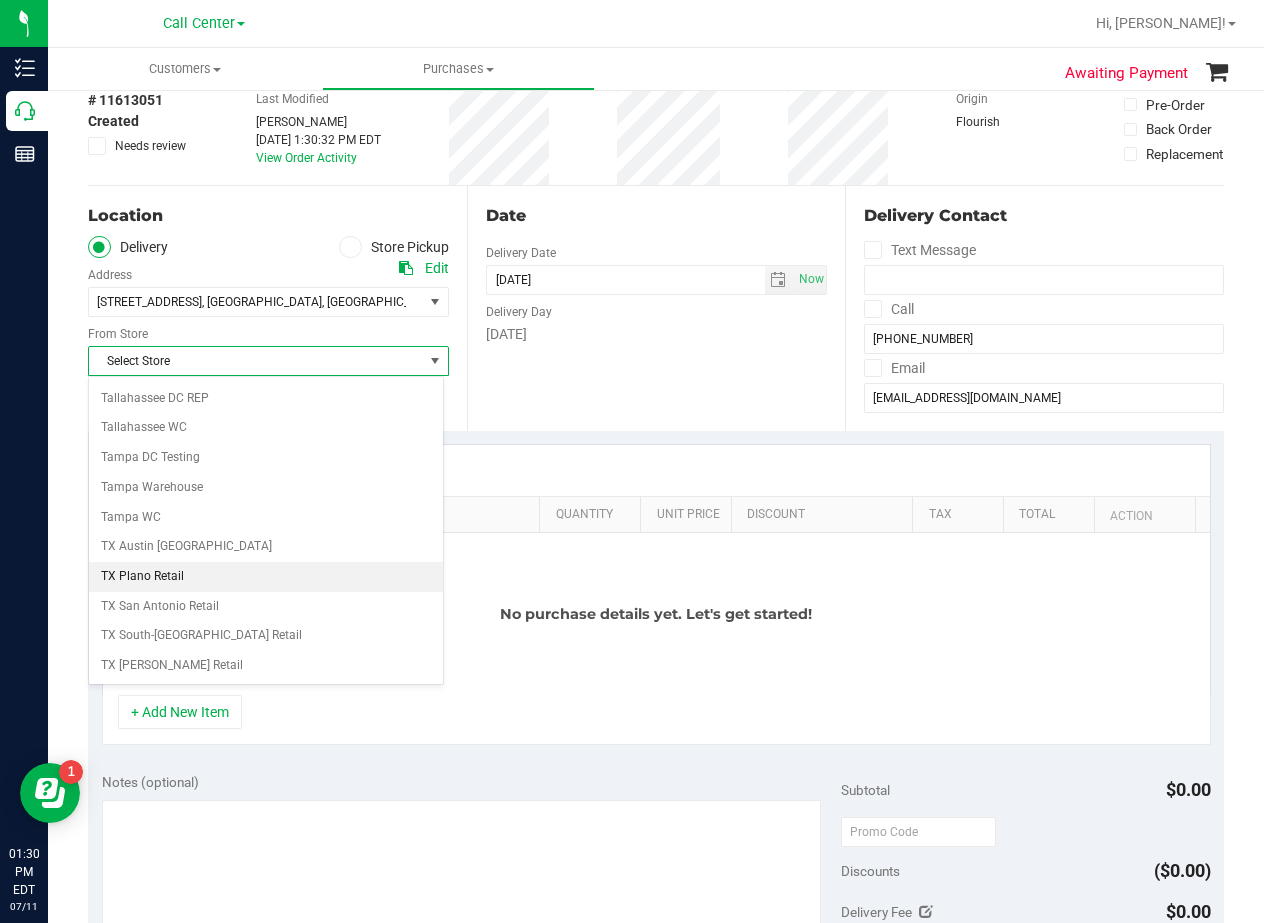 scroll, scrollTop: 1453, scrollLeft: 0, axis: vertical 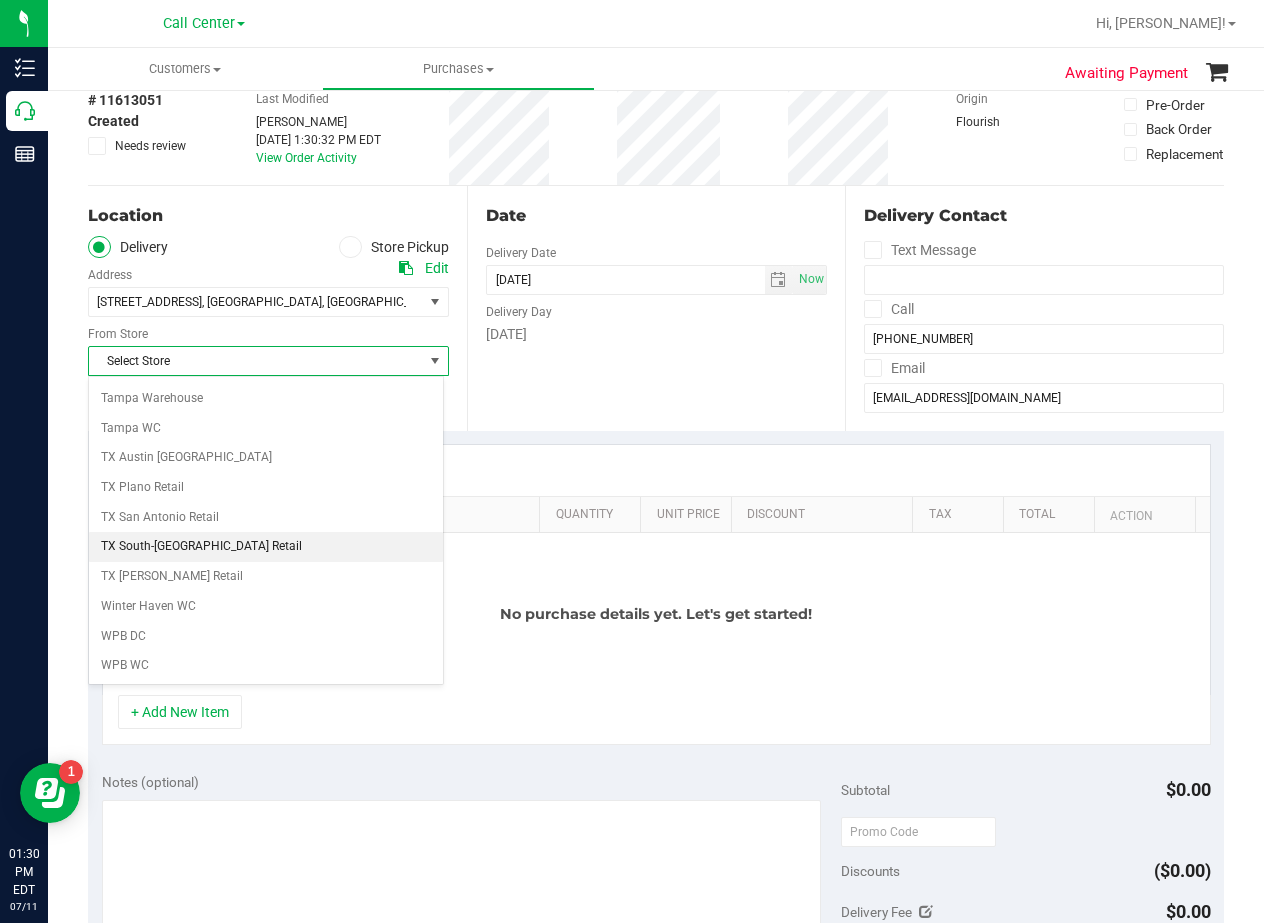 click on "TX South-[GEOGRAPHIC_DATA] Retail" at bounding box center [266, 547] 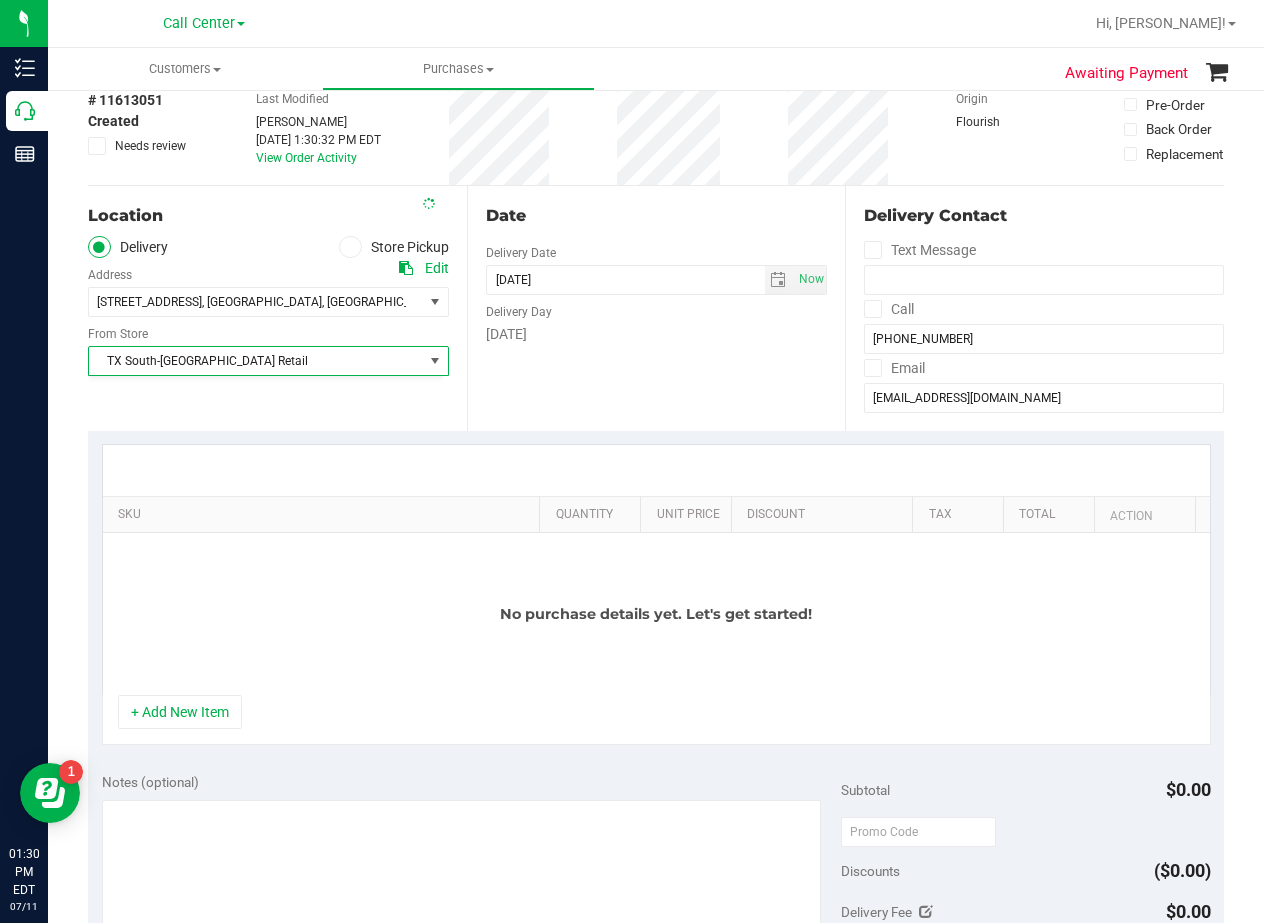 click on "Date
Delivery Date
07/11/2025
Now
07/11/2025 01:30 PM
Now
Delivery Day
Friday" at bounding box center [656, 308] 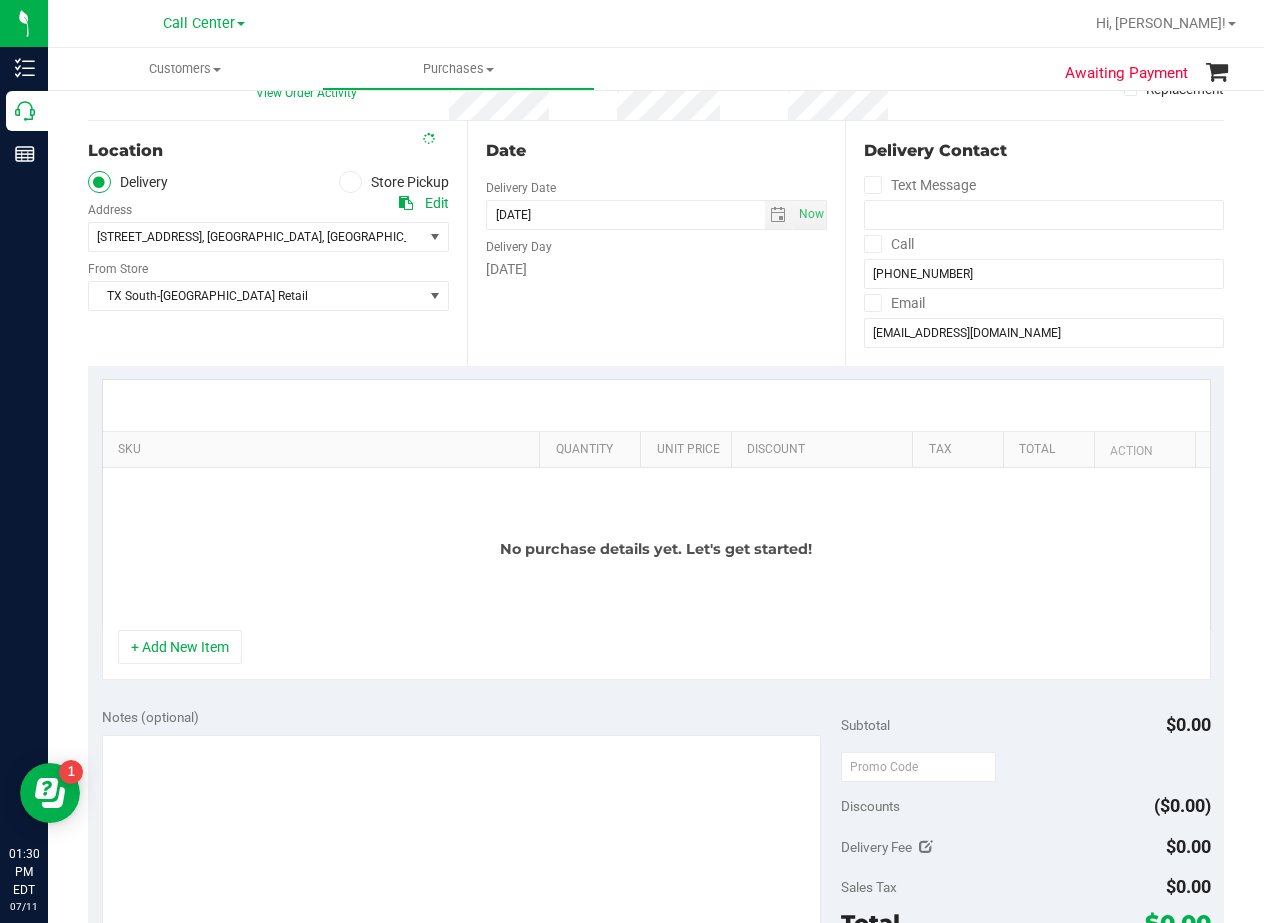 scroll, scrollTop: 200, scrollLeft: 0, axis: vertical 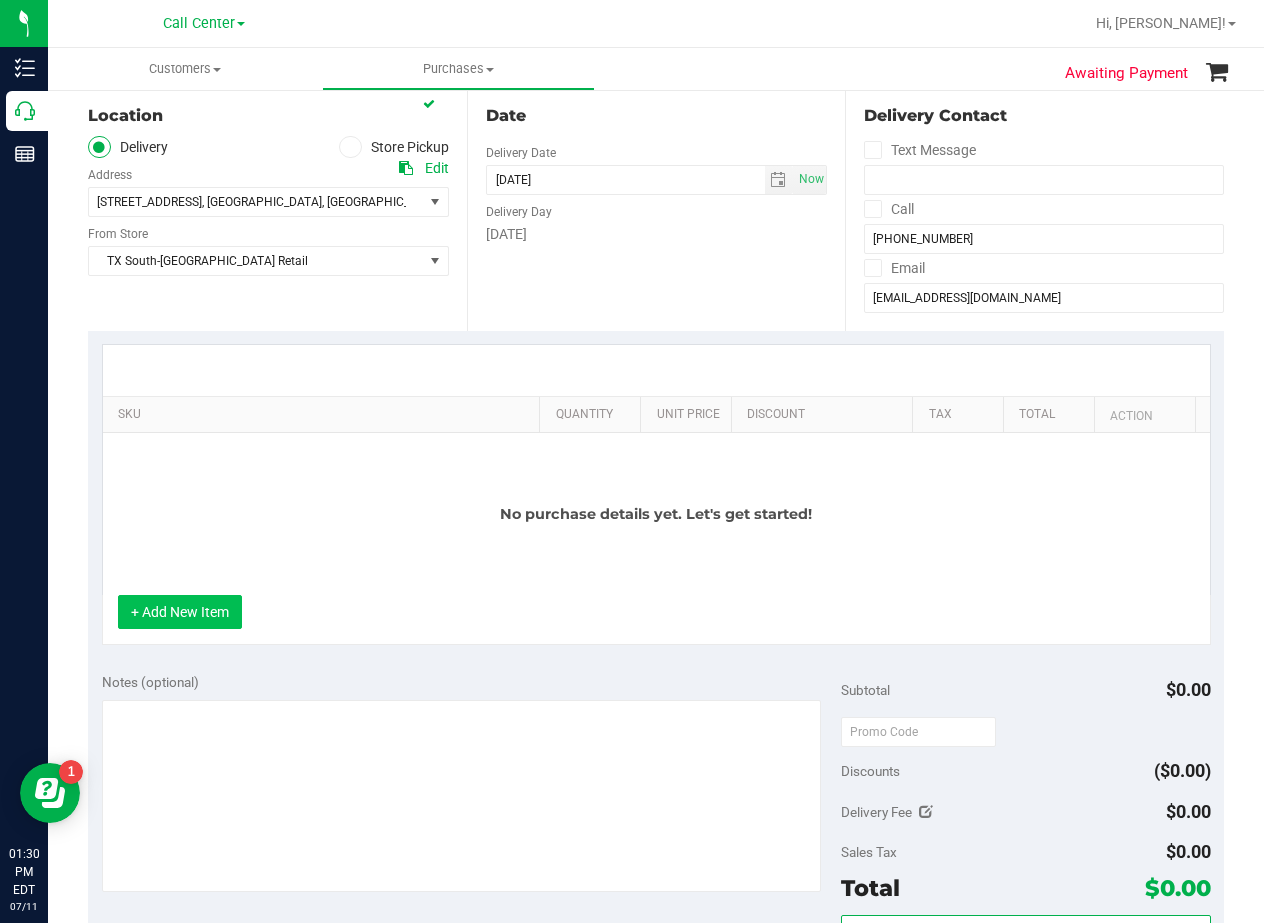 click on "+ Add New Item" at bounding box center [180, 612] 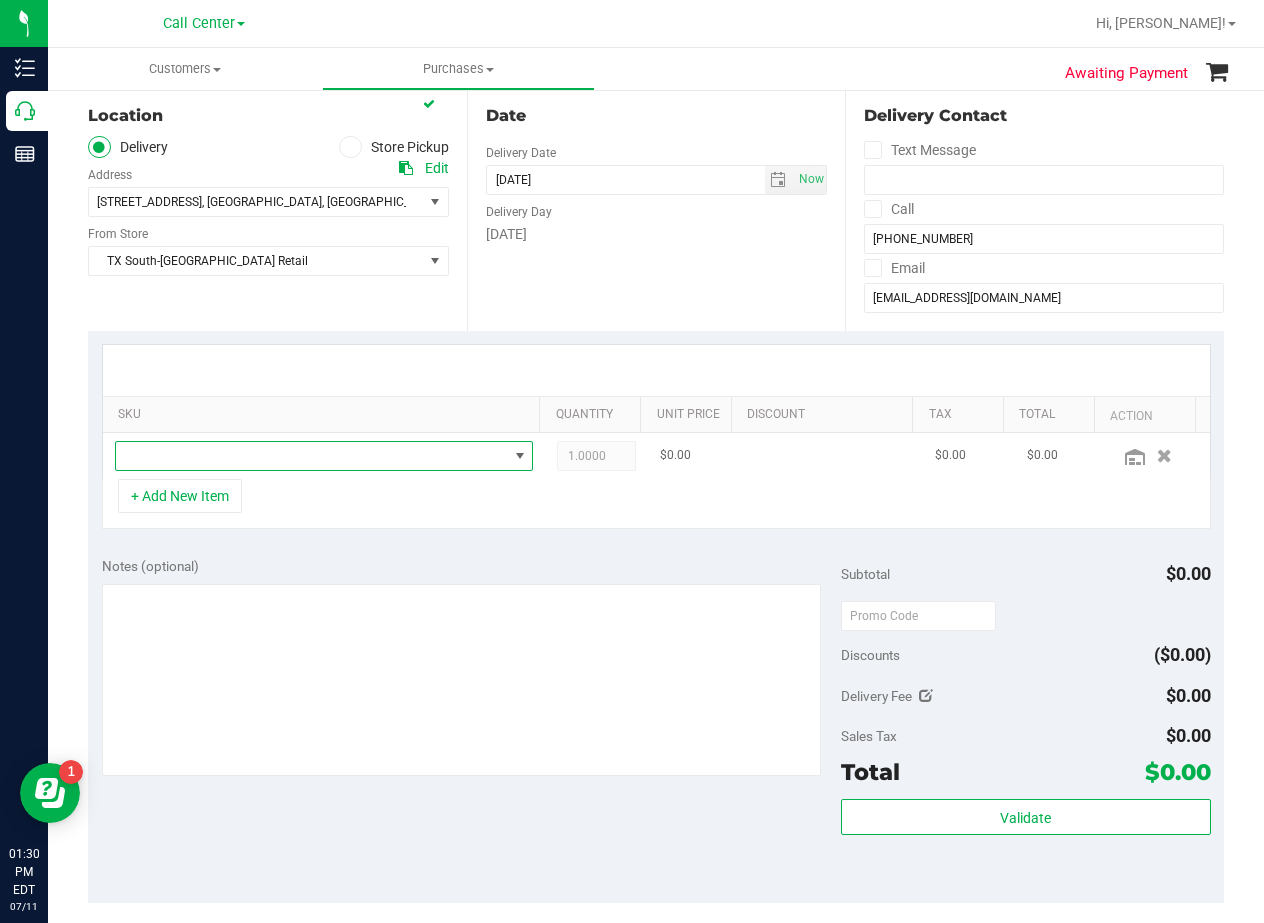 click at bounding box center [312, 456] 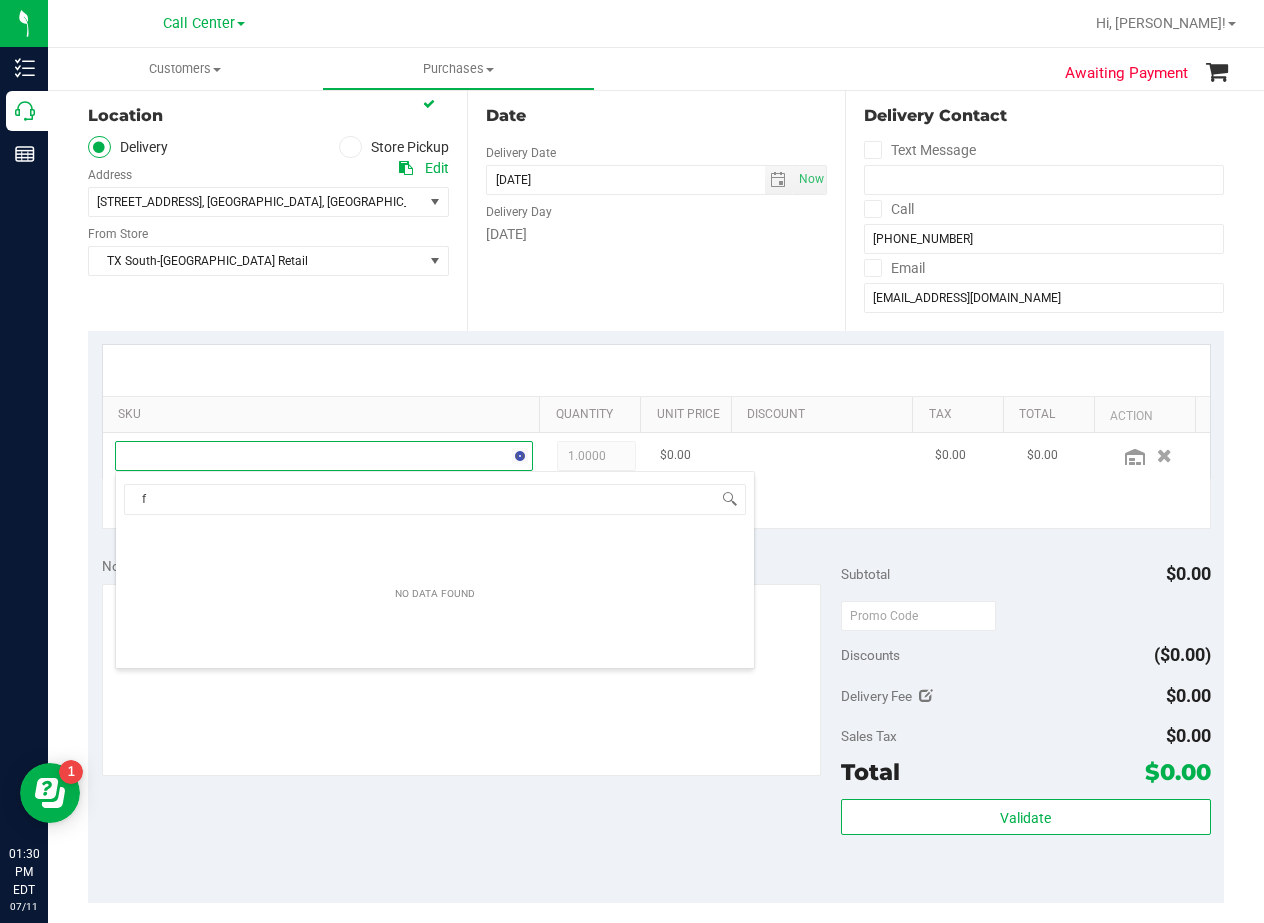 type on "fx" 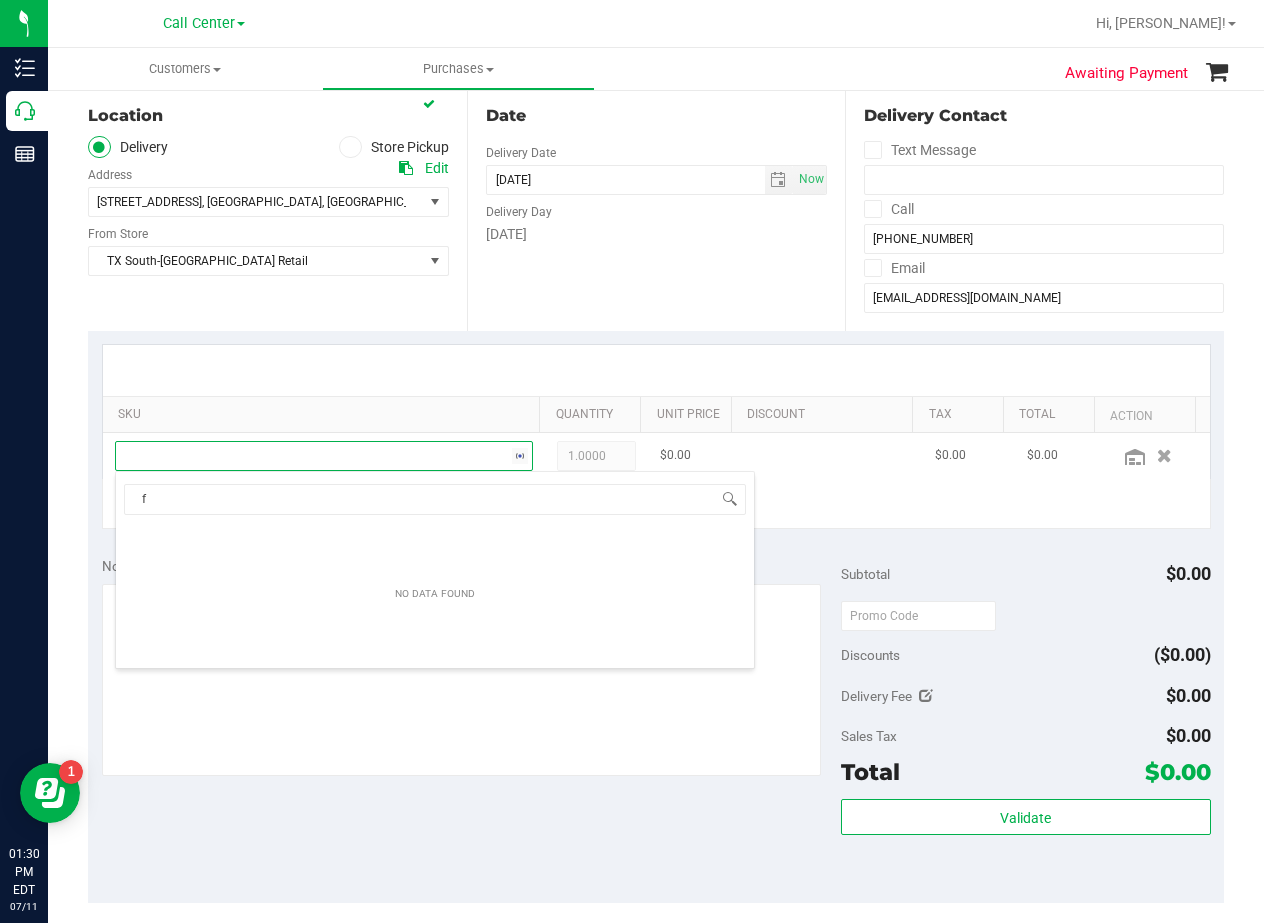 scroll, scrollTop: 99970, scrollLeft: 99597, axis: both 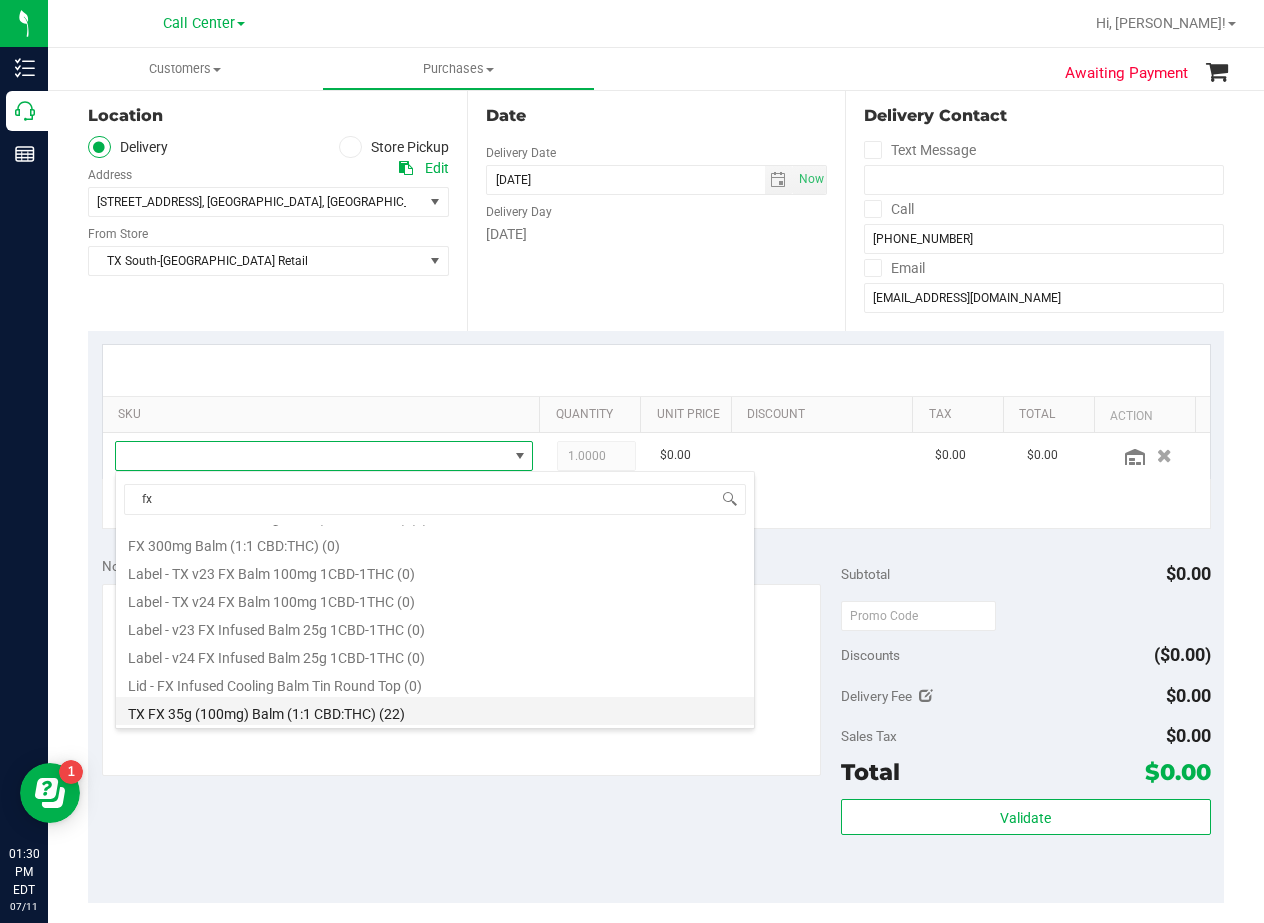 click on "TX FX 35g (100mg) Balm (1:1 CBD:THC) (22)" at bounding box center [435, 711] 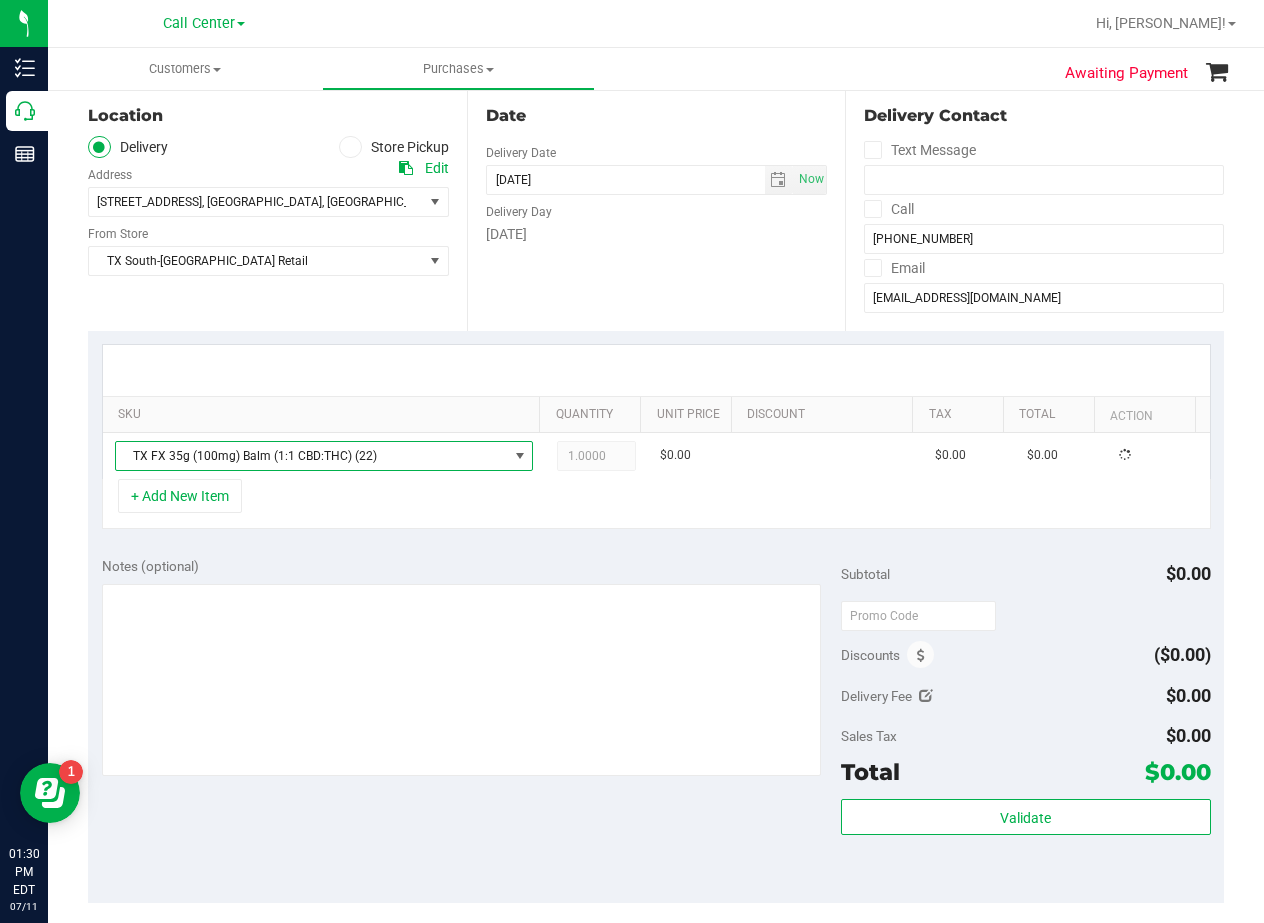drag, startPoint x: 436, startPoint y: 519, endPoint x: 590, endPoint y: 517, distance: 154.01299 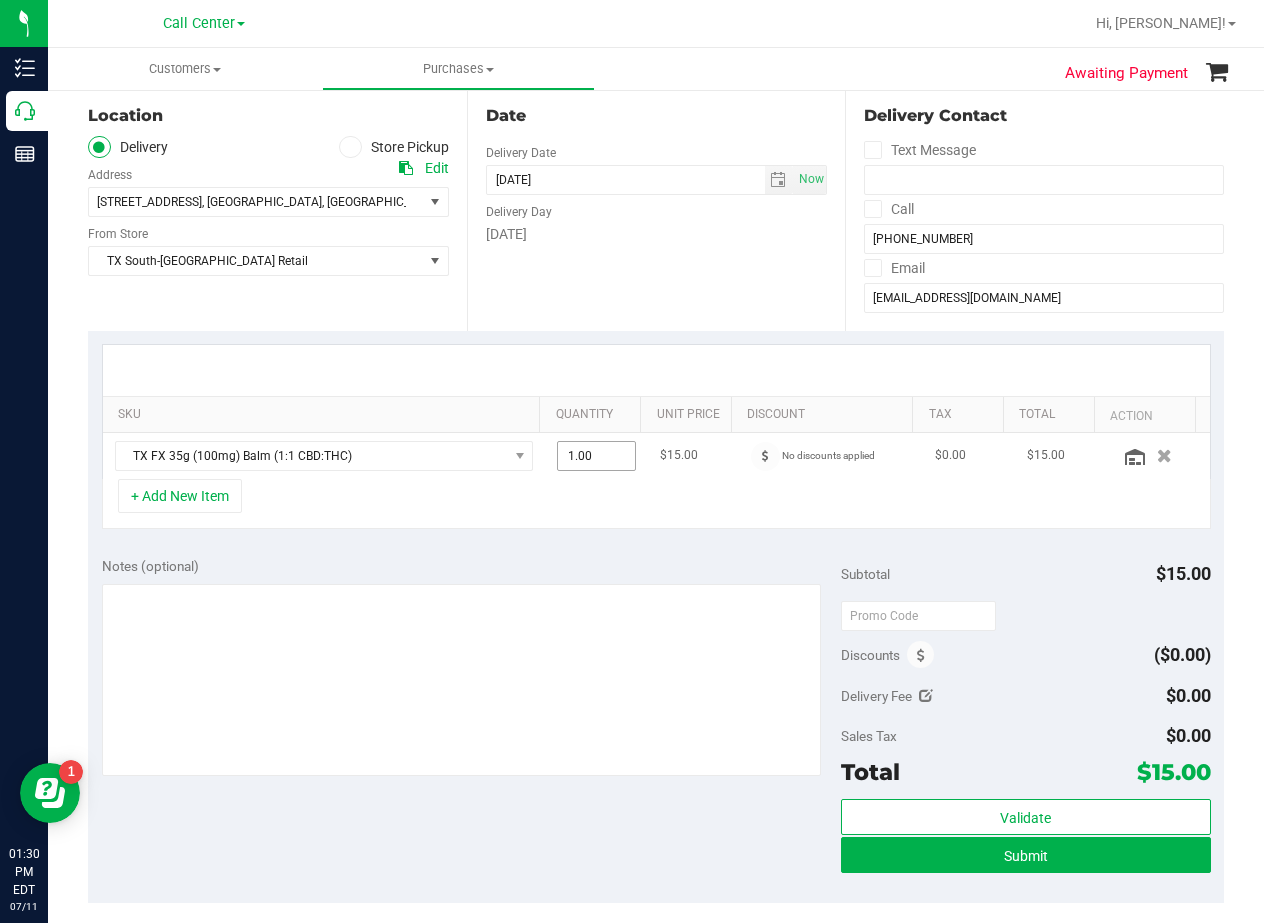 click on "1.00 1" at bounding box center [596, 456] 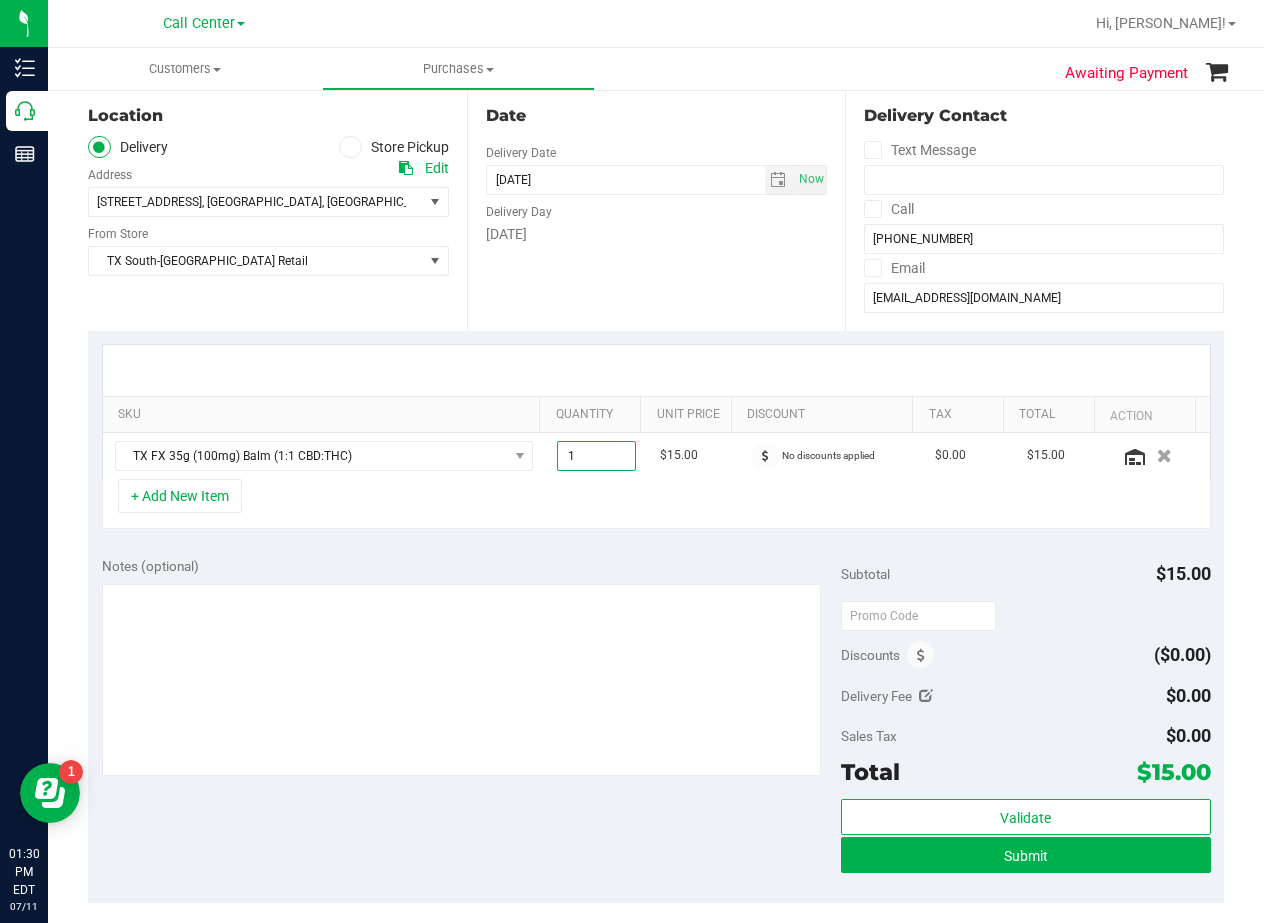 type on "2" 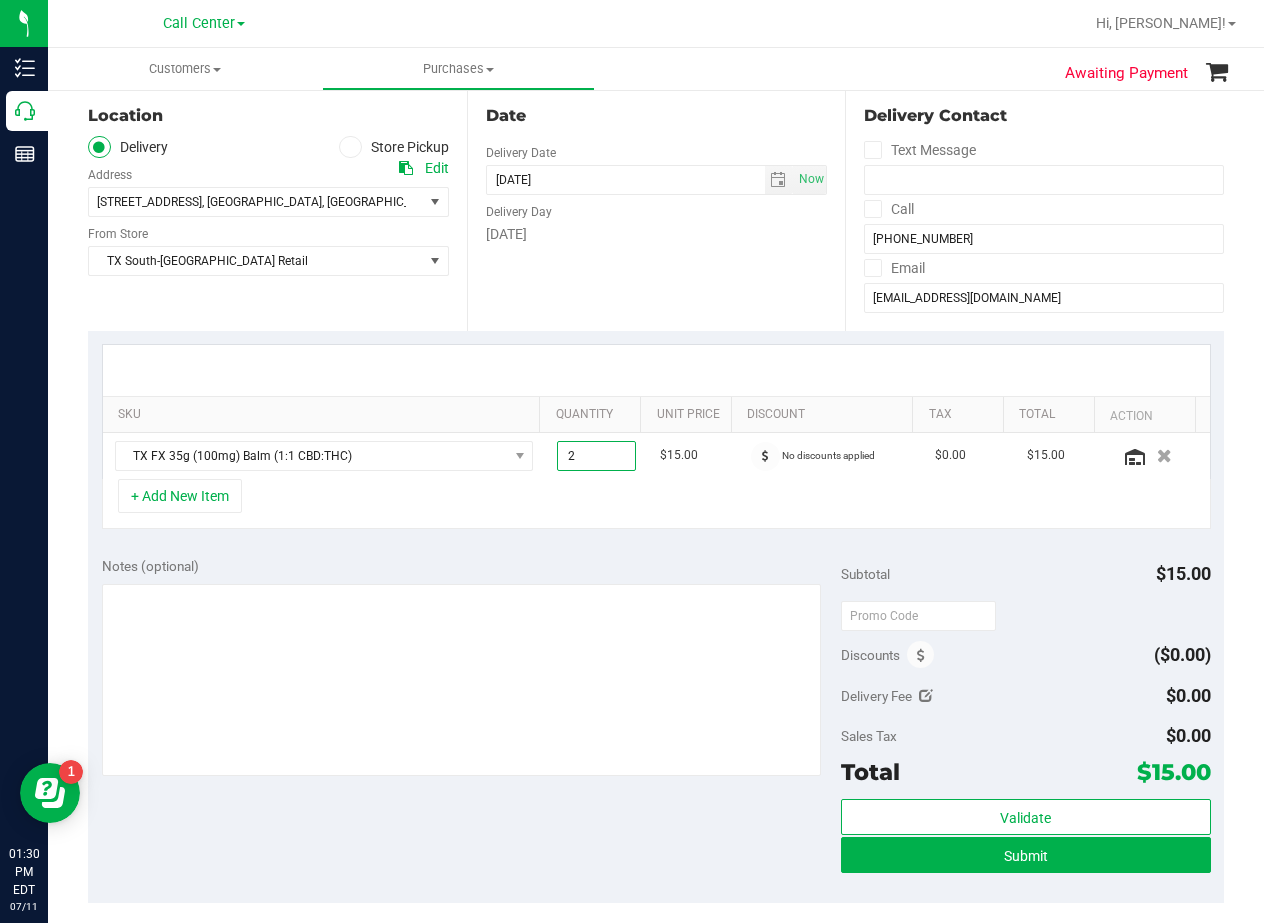 type on "2.00" 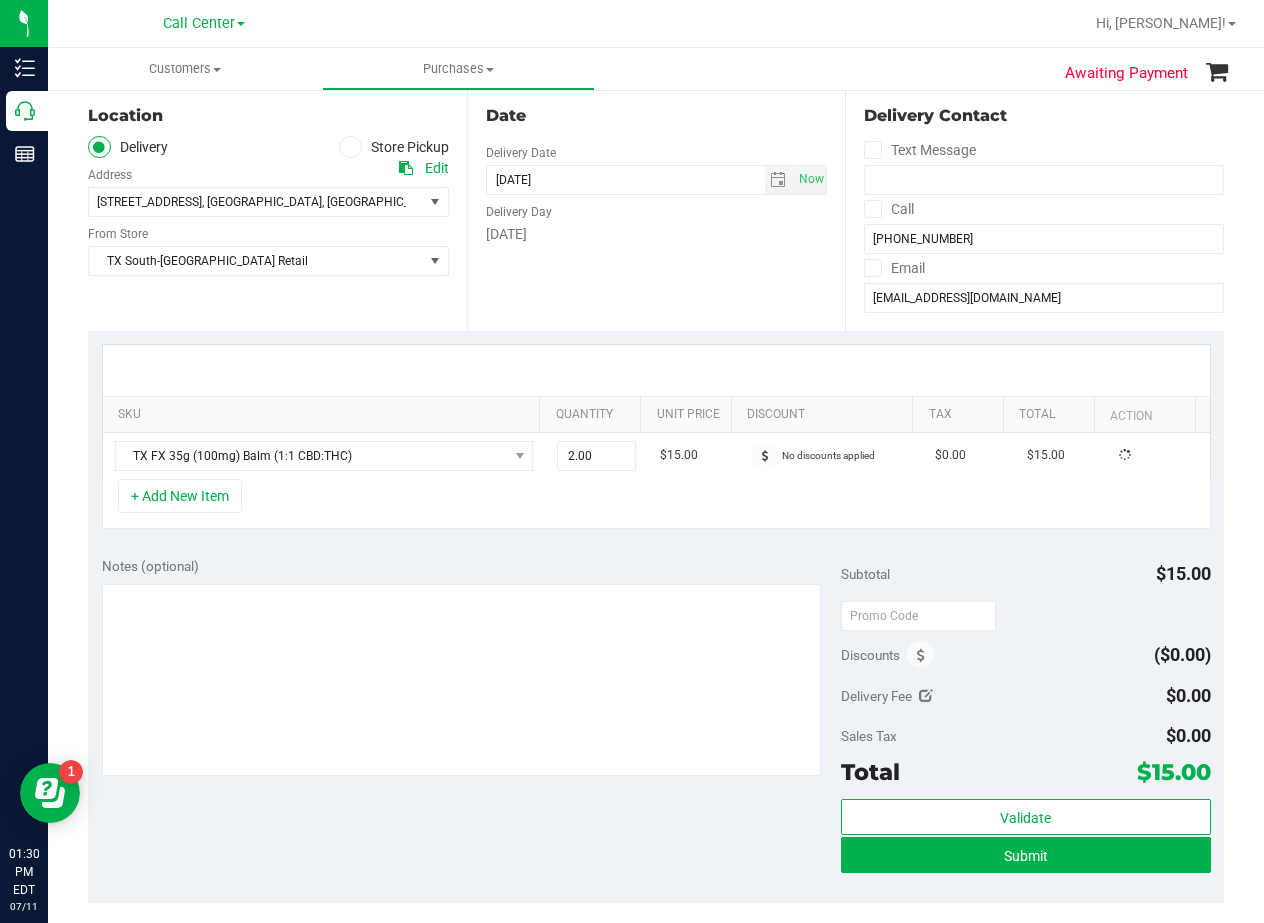 click at bounding box center [656, 370] 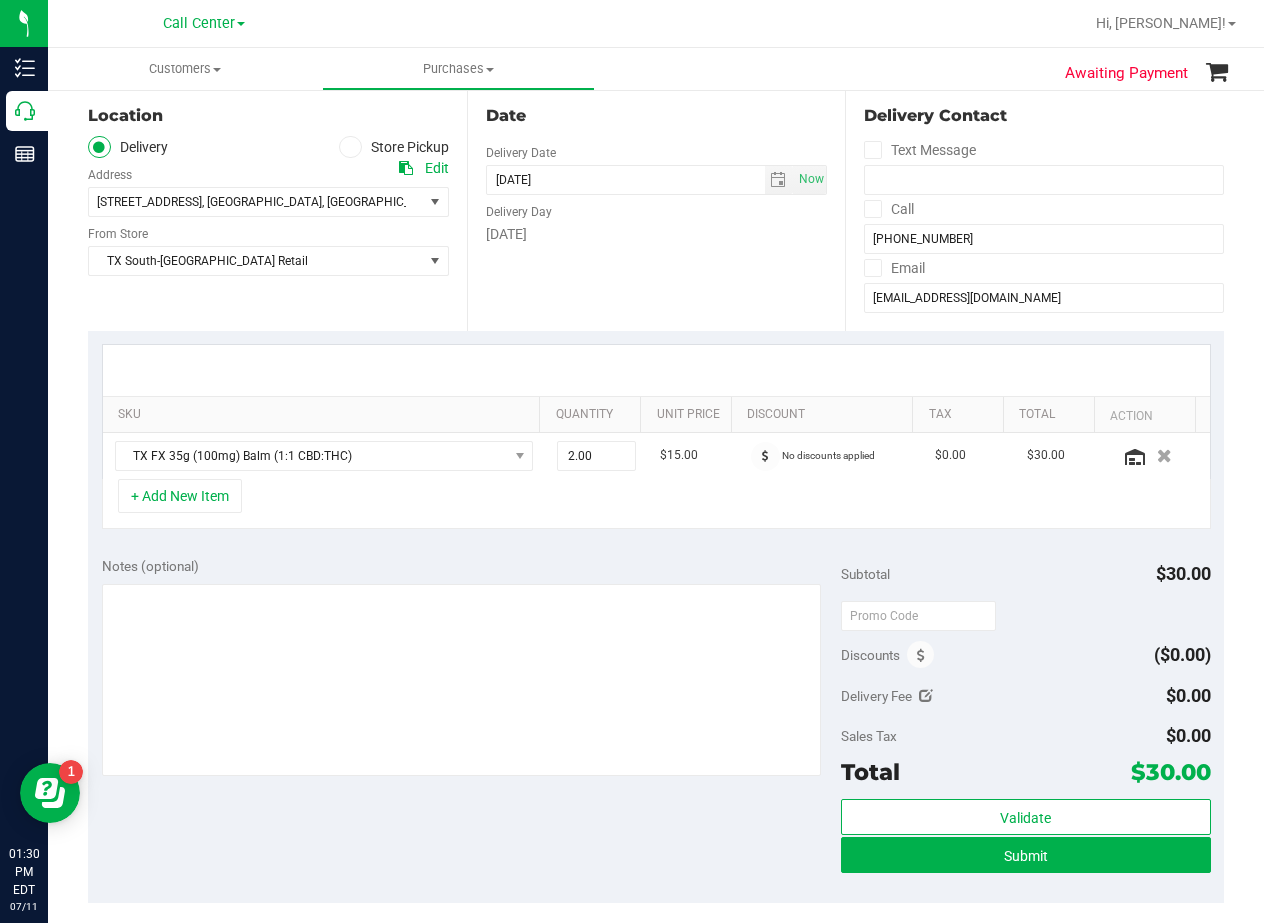 click on "Date
Delivery Date
07/11/2025
Now
07/11/2025 08:00 AM
Now
Delivery Day
Friday" at bounding box center (656, 208) 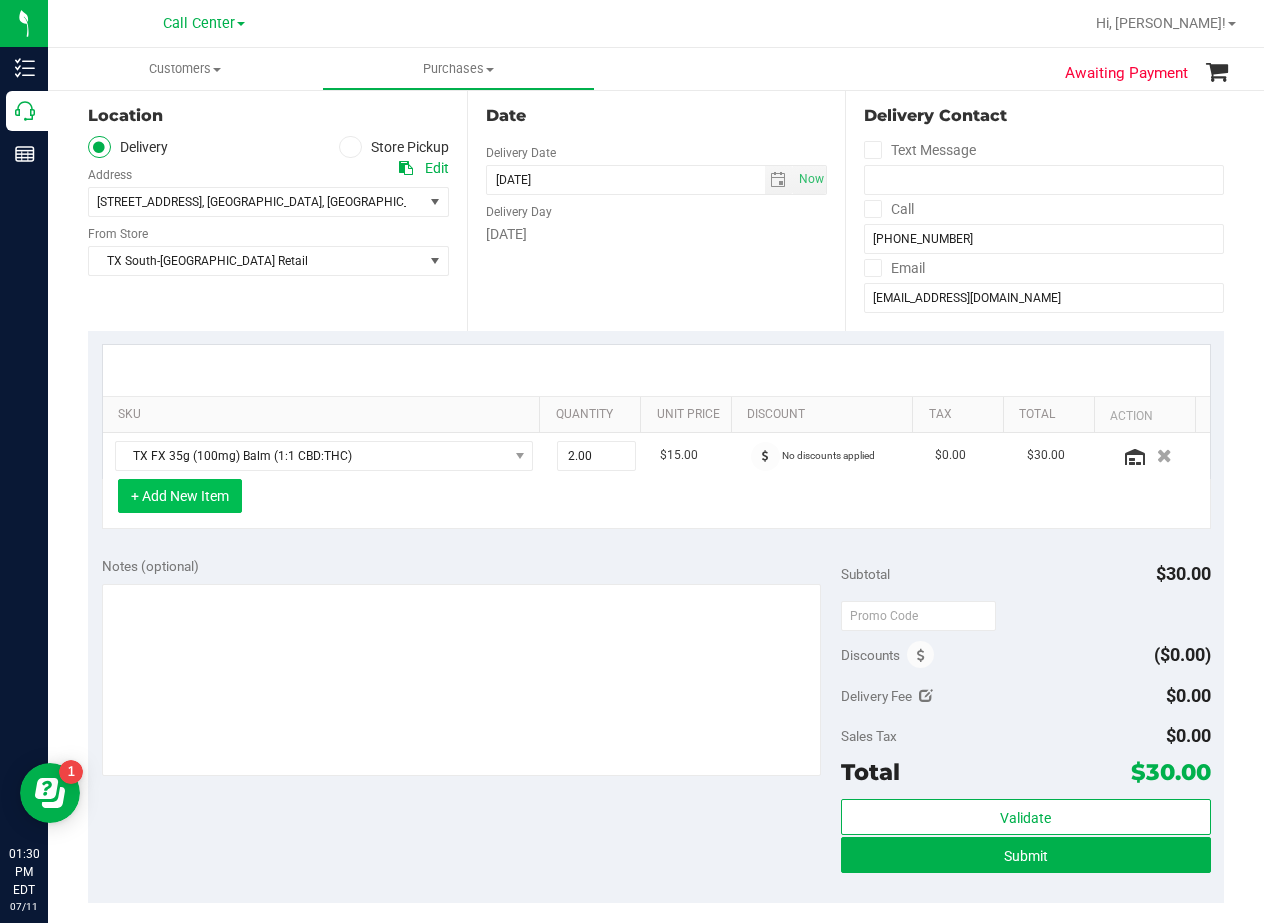 click on "+ Add New Item" at bounding box center [180, 496] 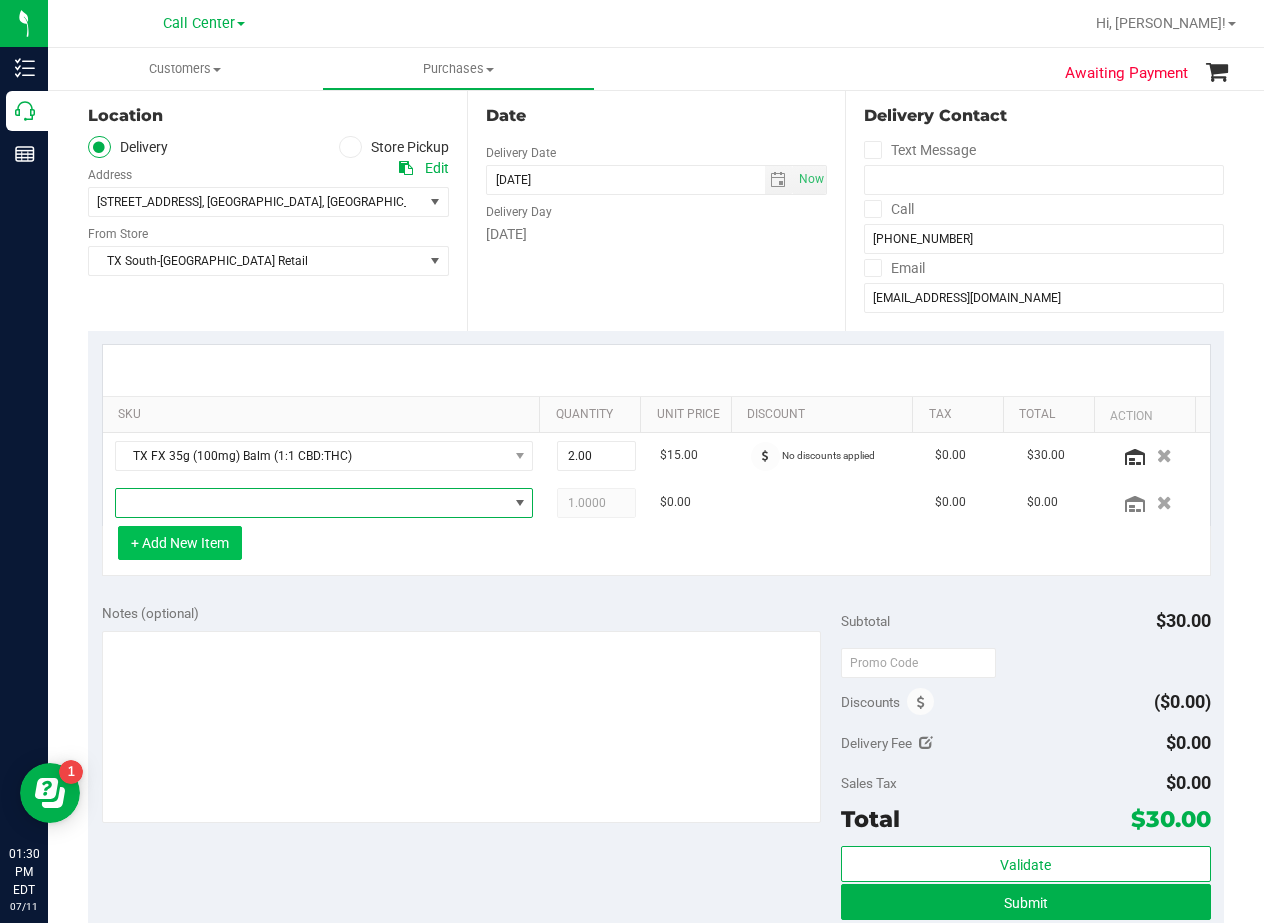 click at bounding box center (312, 503) 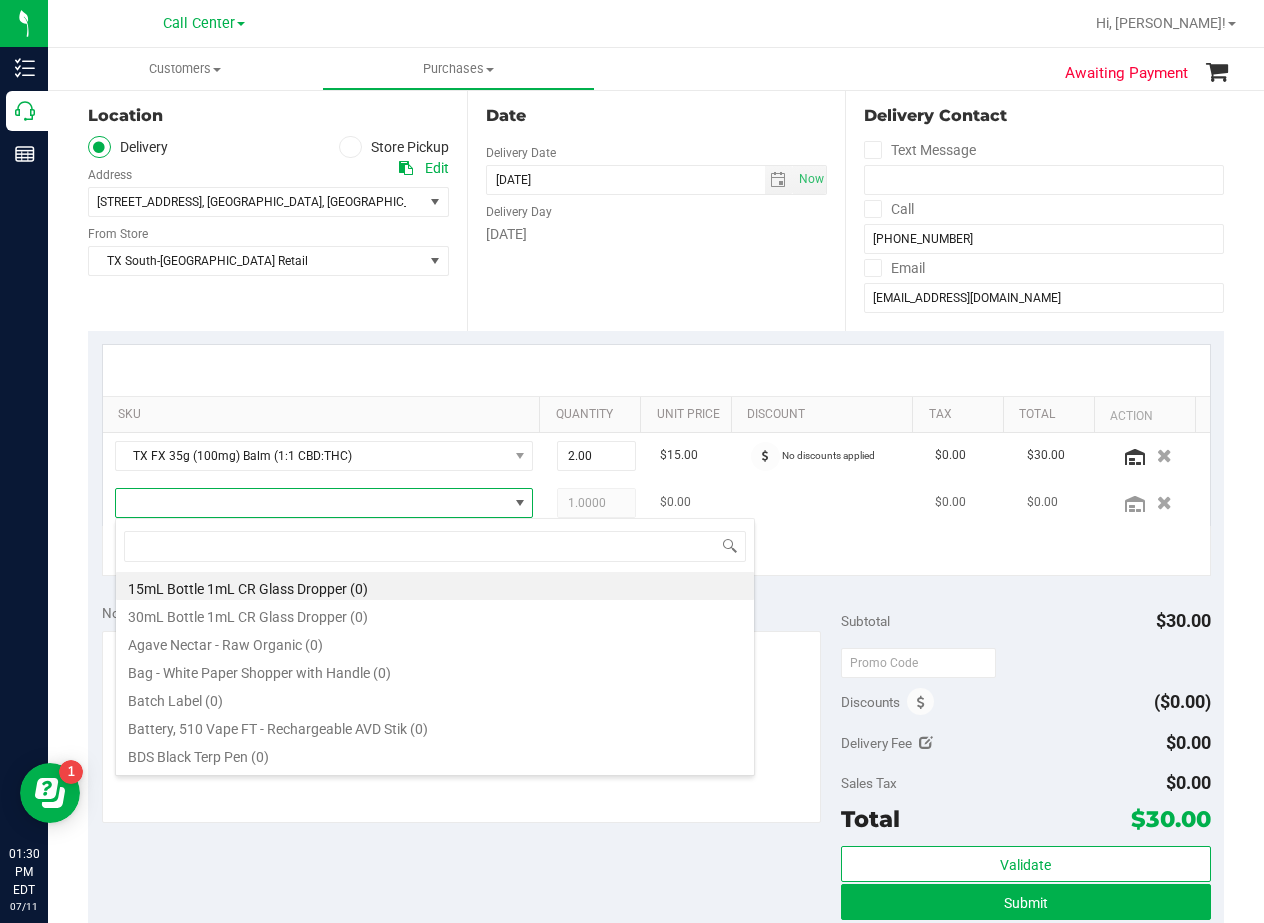 scroll, scrollTop: 99970, scrollLeft: 99597, axis: both 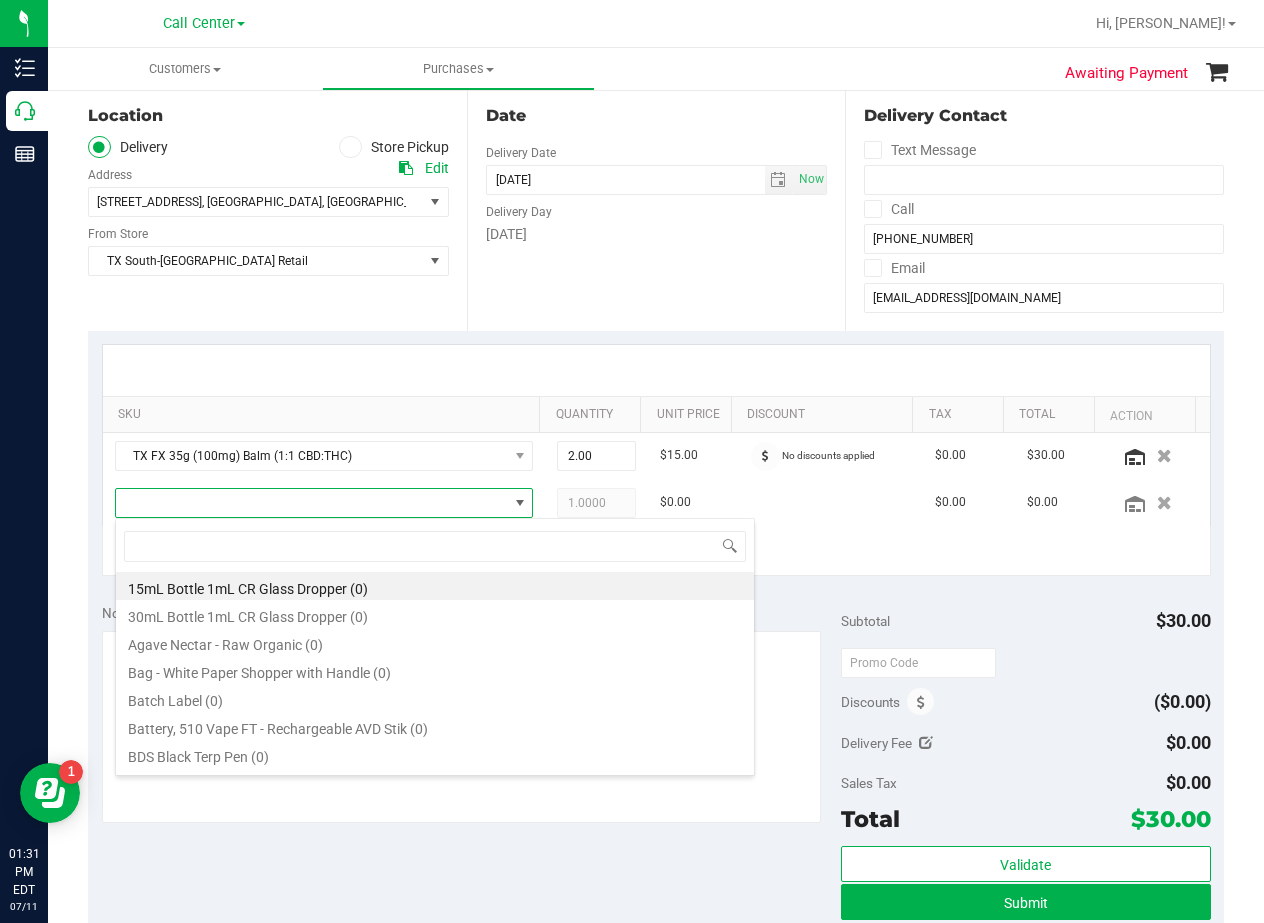click on "Date
Delivery Date
07/11/2025
Now
07/11/2025 08:00 AM
Now
Delivery Day
Friday" at bounding box center [656, 208] 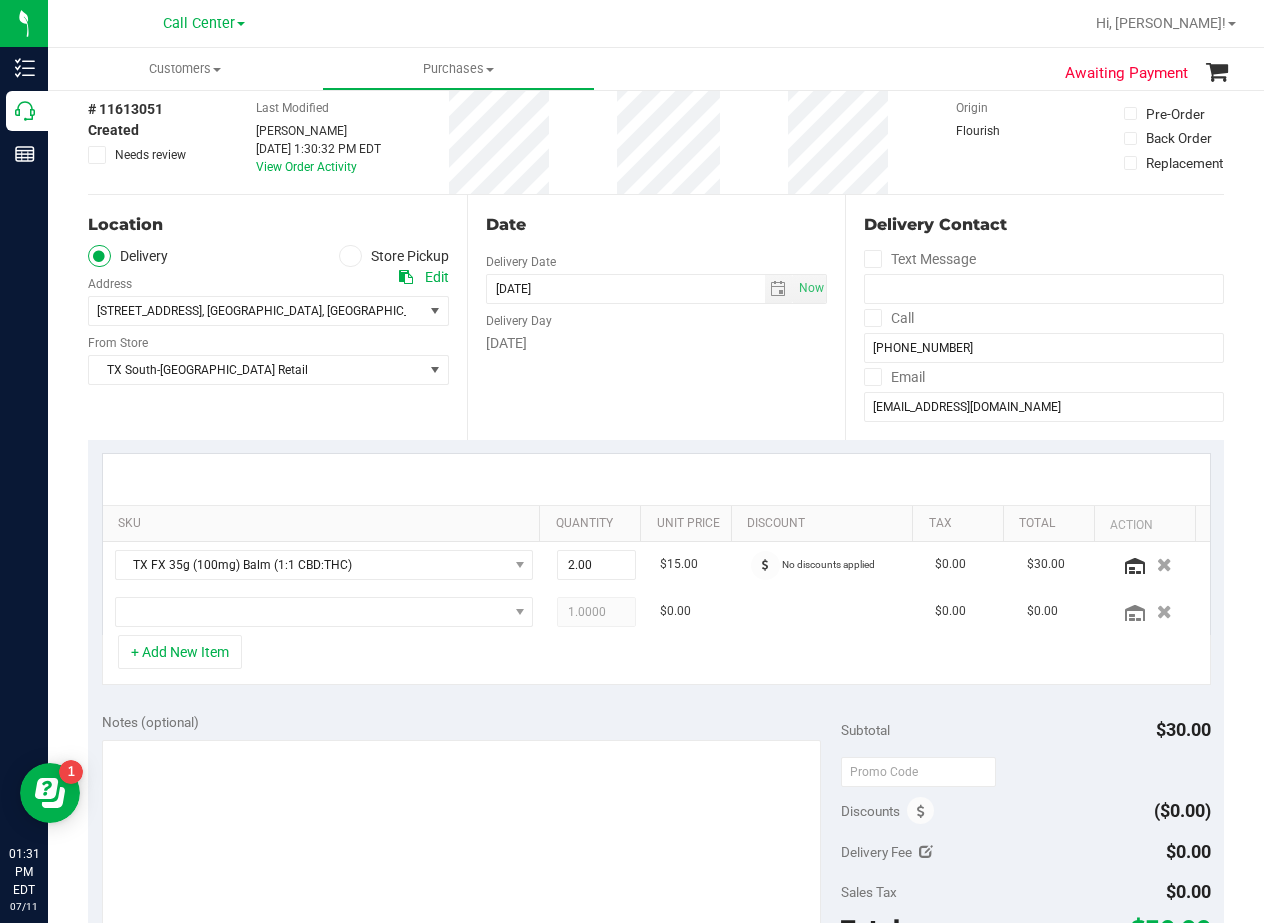 scroll, scrollTop: 0, scrollLeft: 0, axis: both 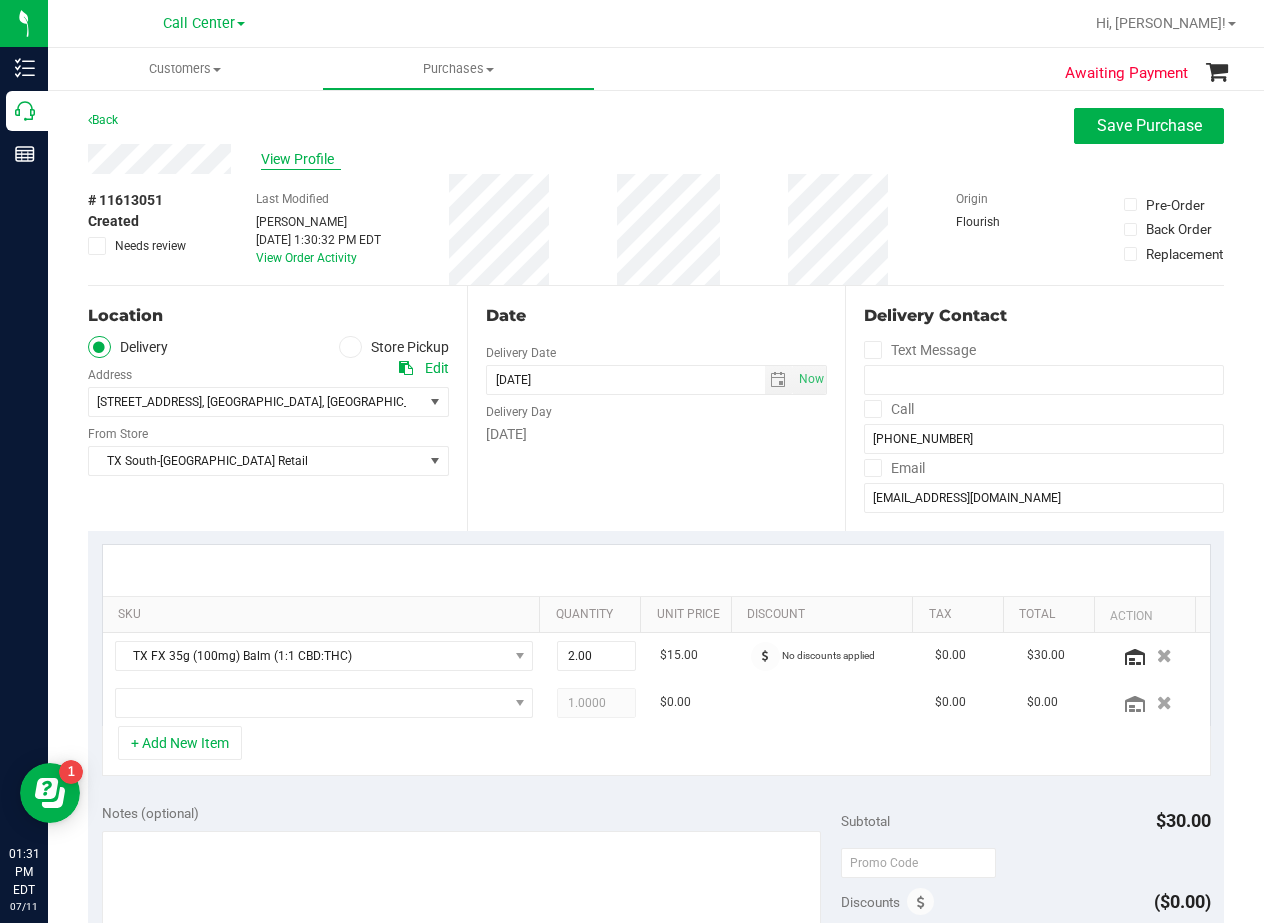 click on "View Profile" at bounding box center (301, 159) 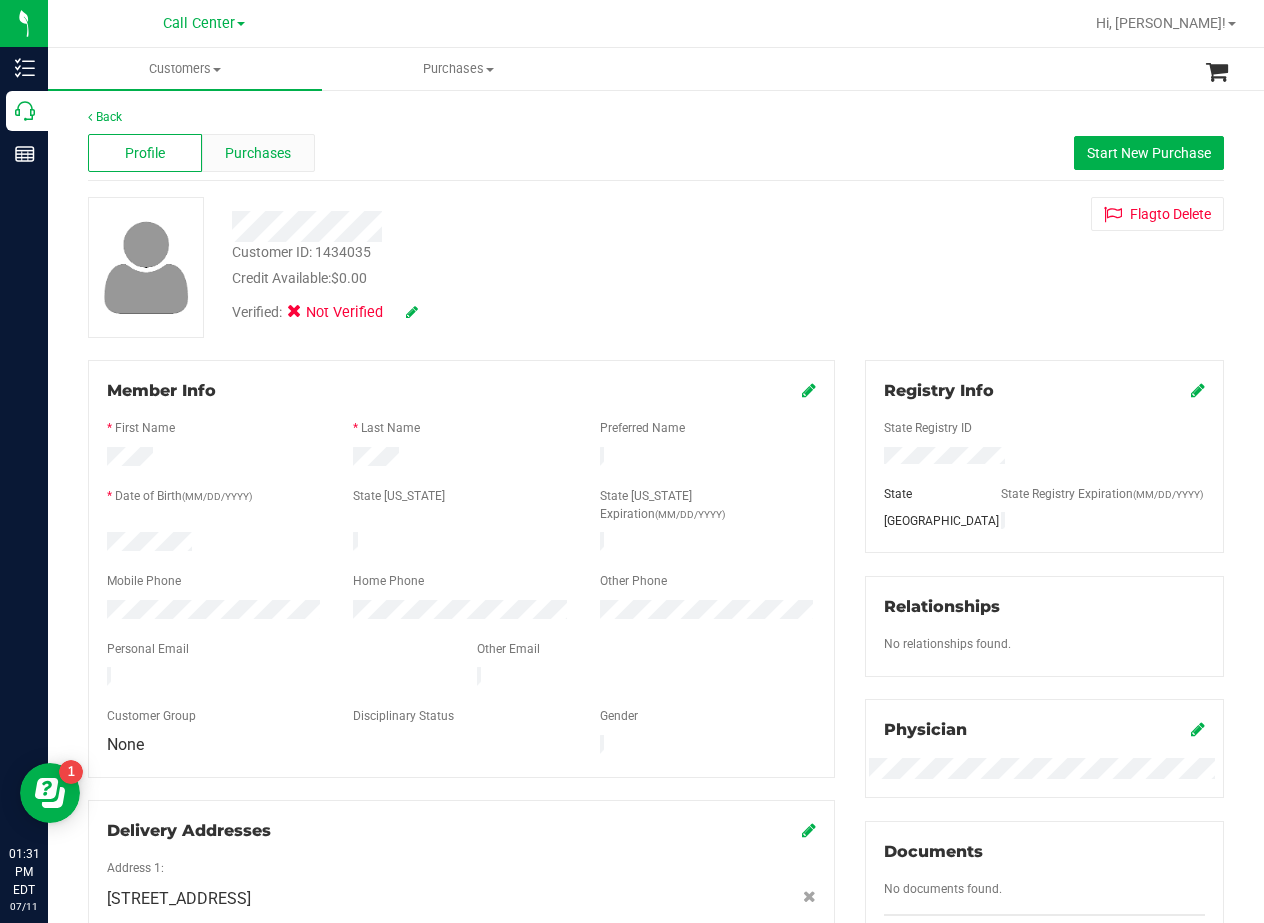 click on "Purchases" at bounding box center (259, 153) 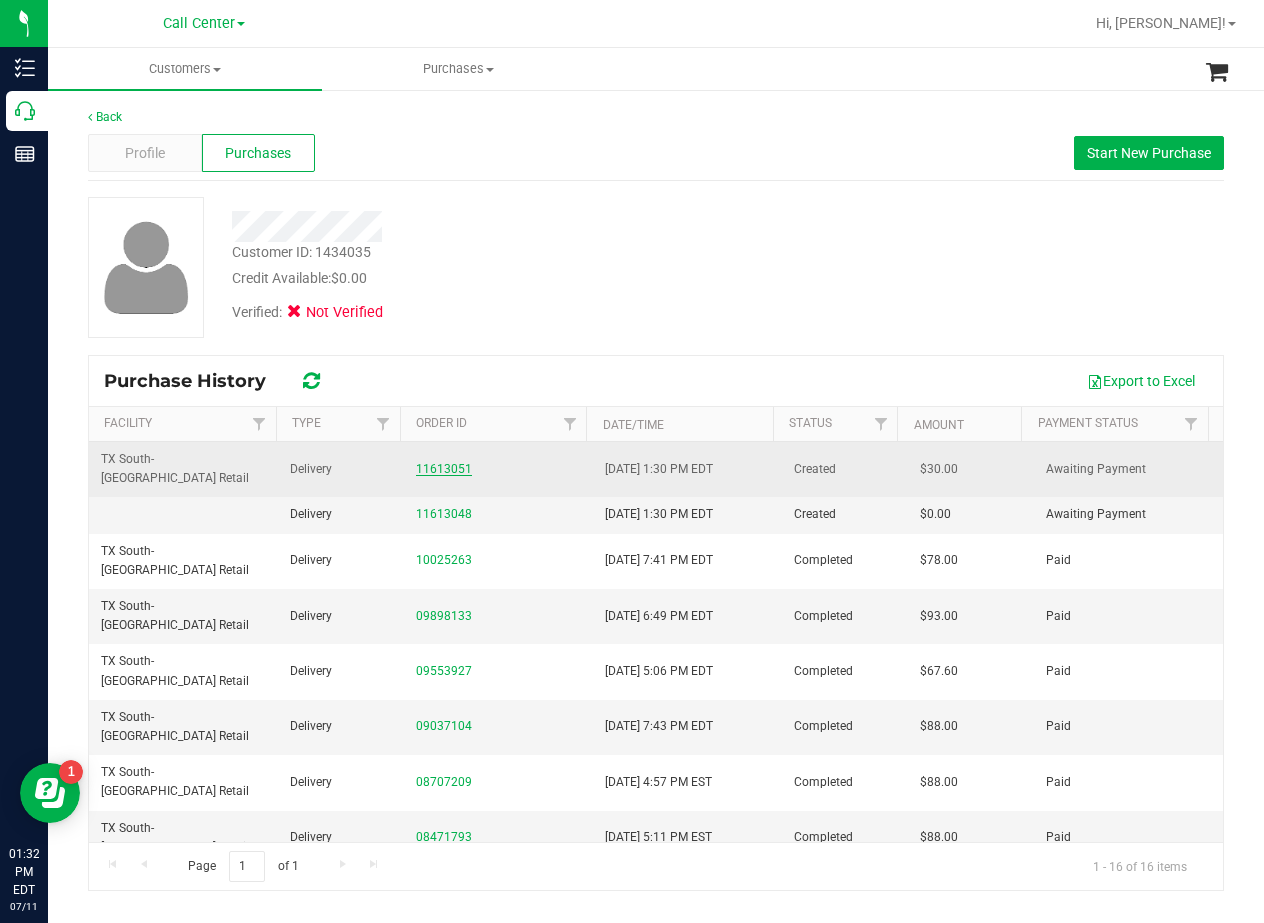 click on "11613051" at bounding box center [444, 469] 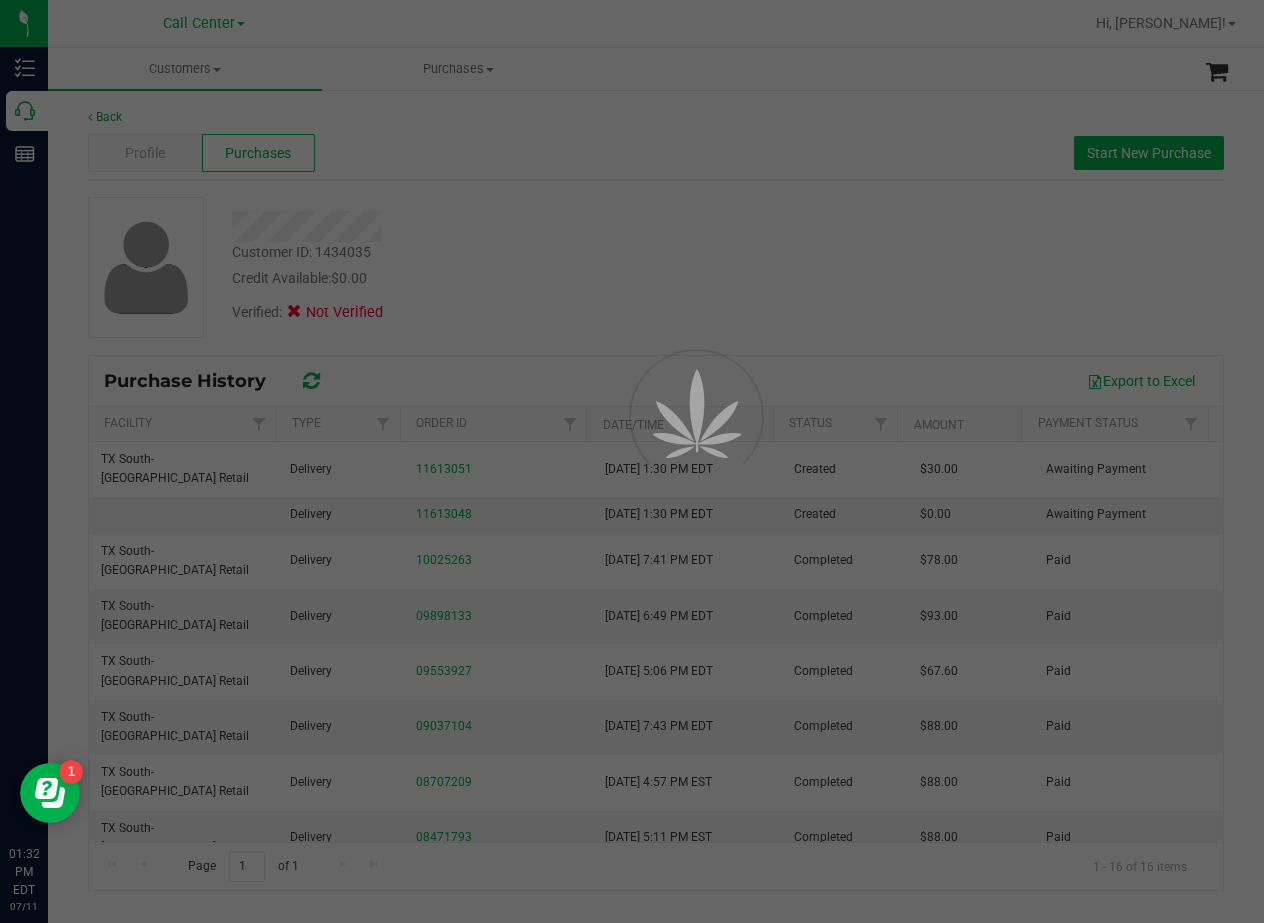 click at bounding box center [632, 461] 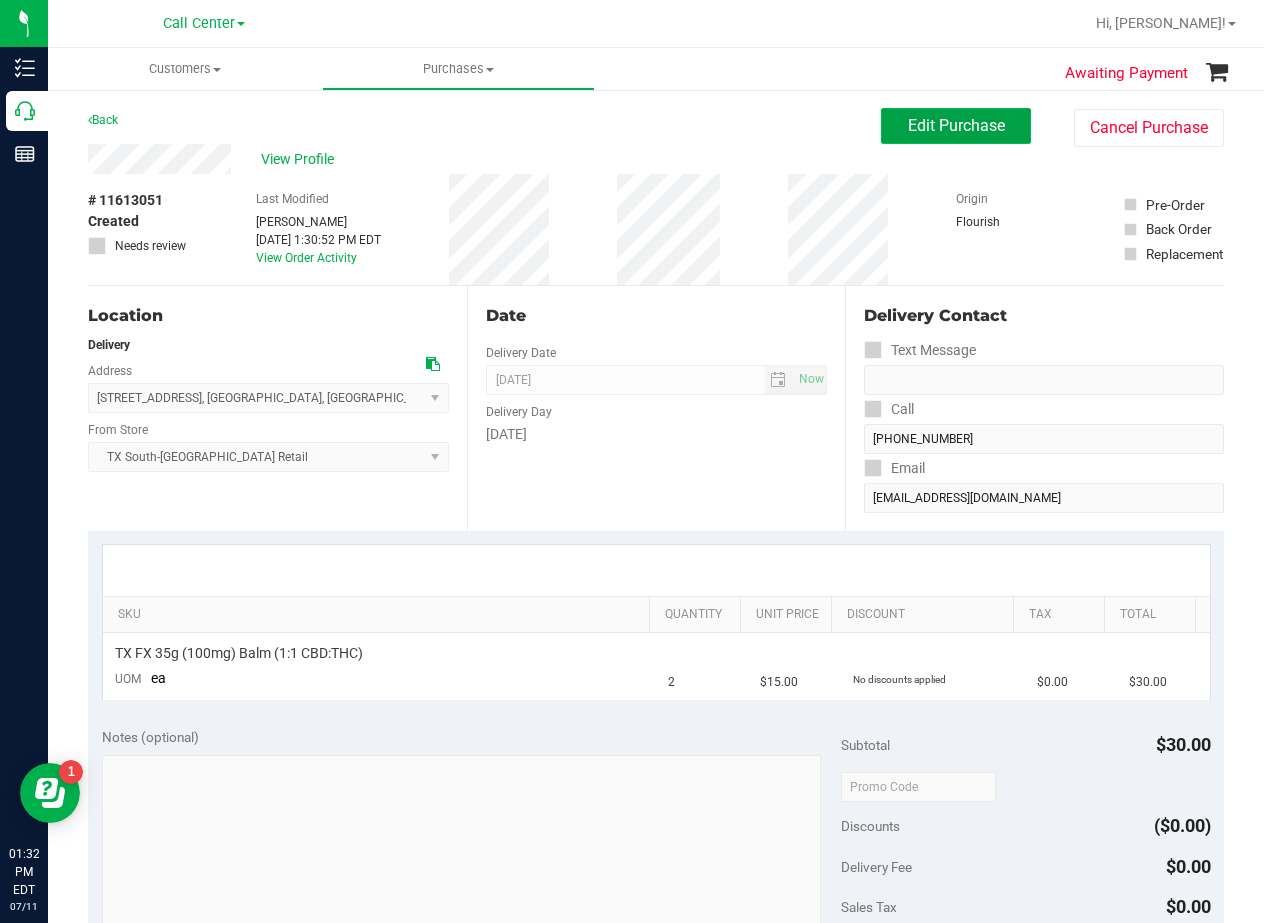 click on "Edit Purchase" at bounding box center [956, 126] 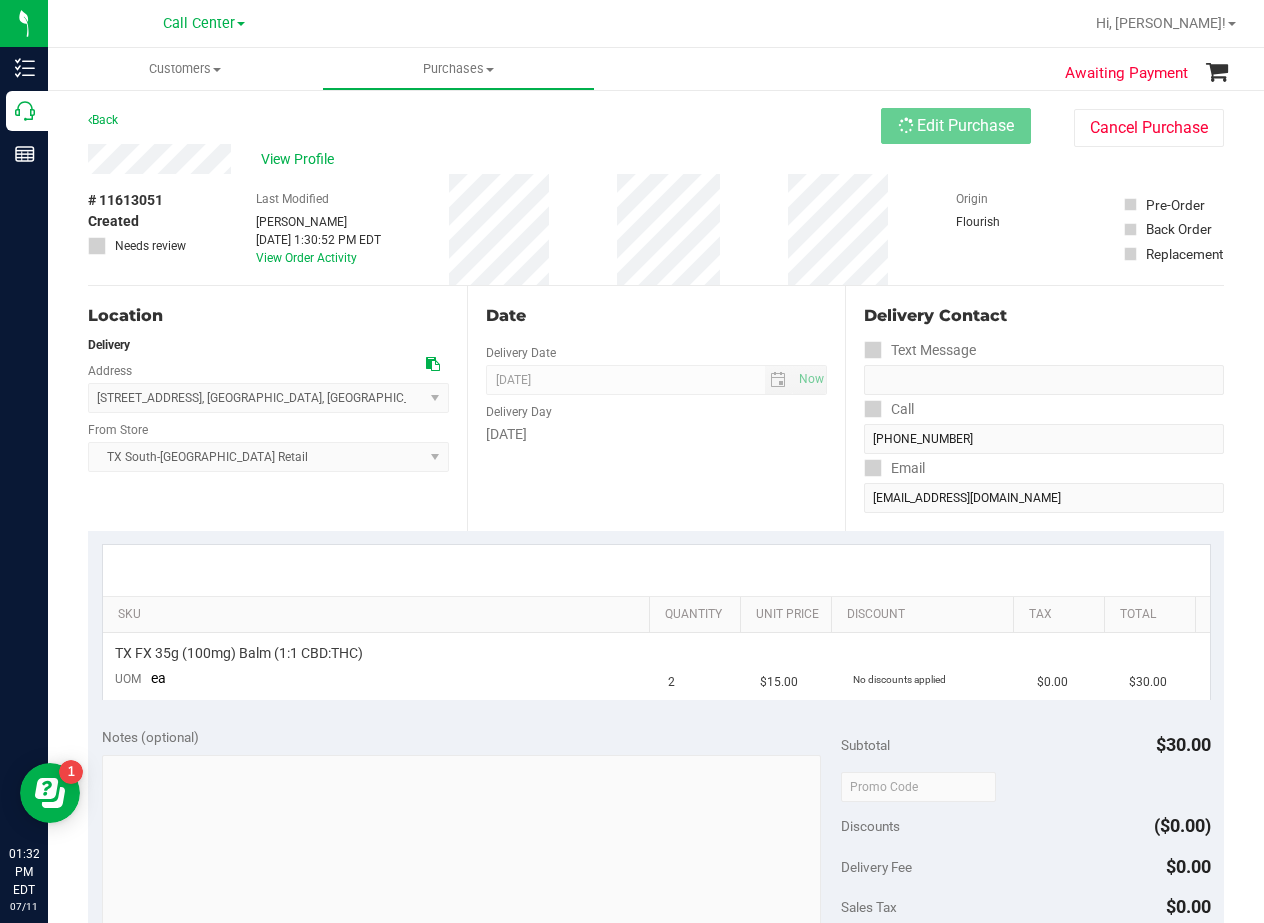 drag, startPoint x: 746, startPoint y: 147, endPoint x: 735, endPoint y: 155, distance: 13.601471 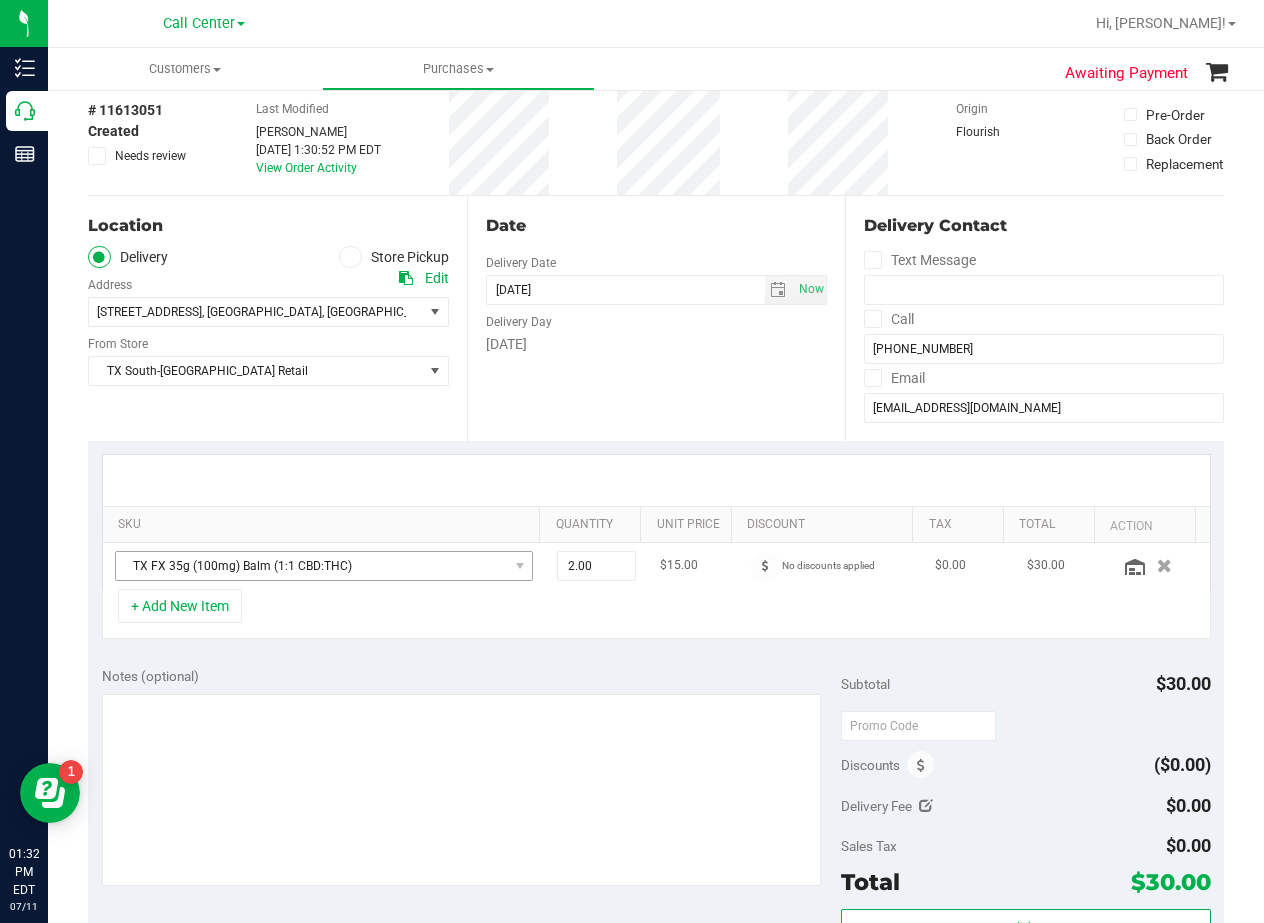 scroll, scrollTop: 200, scrollLeft: 0, axis: vertical 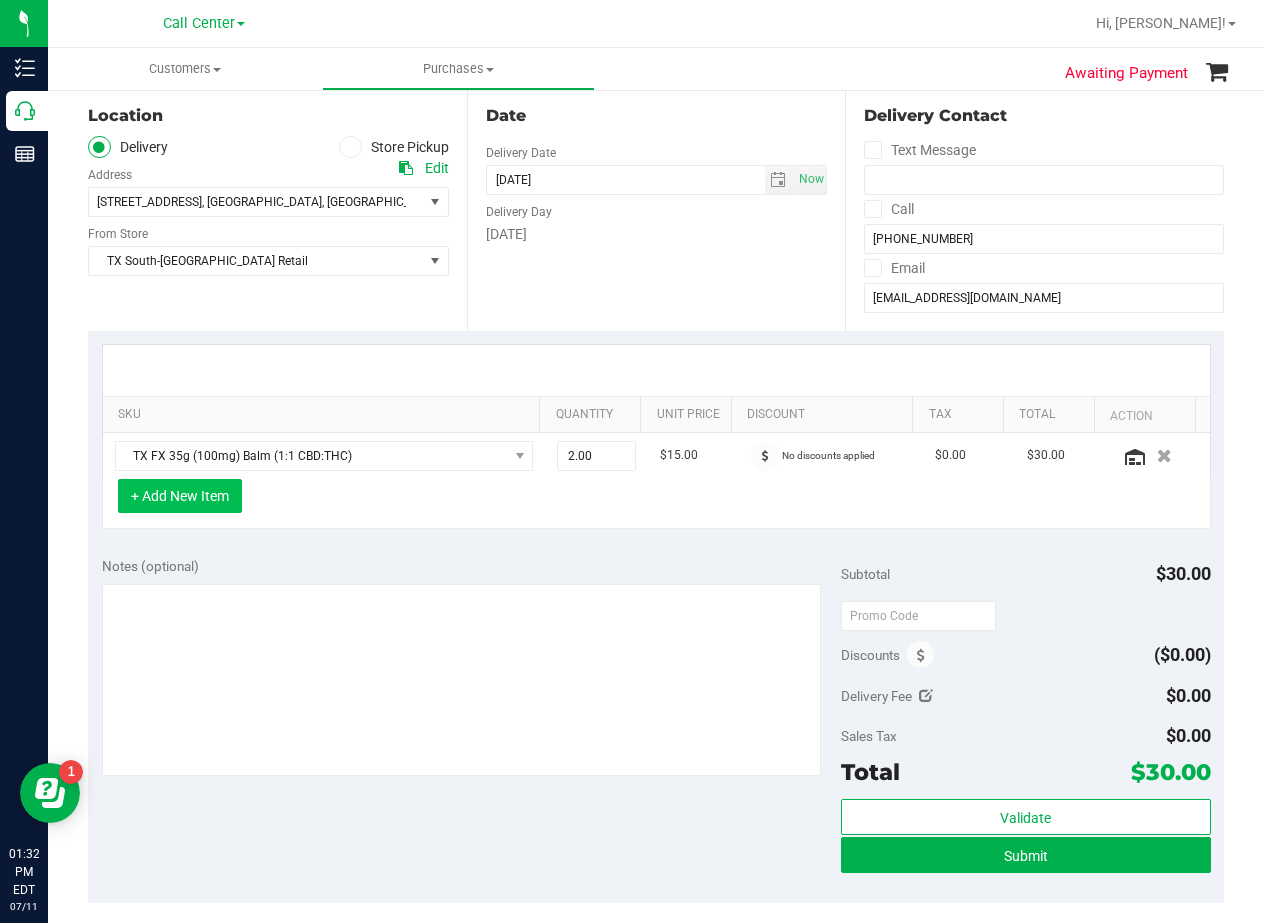 click on "+ Add New Item" at bounding box center (180, 496) 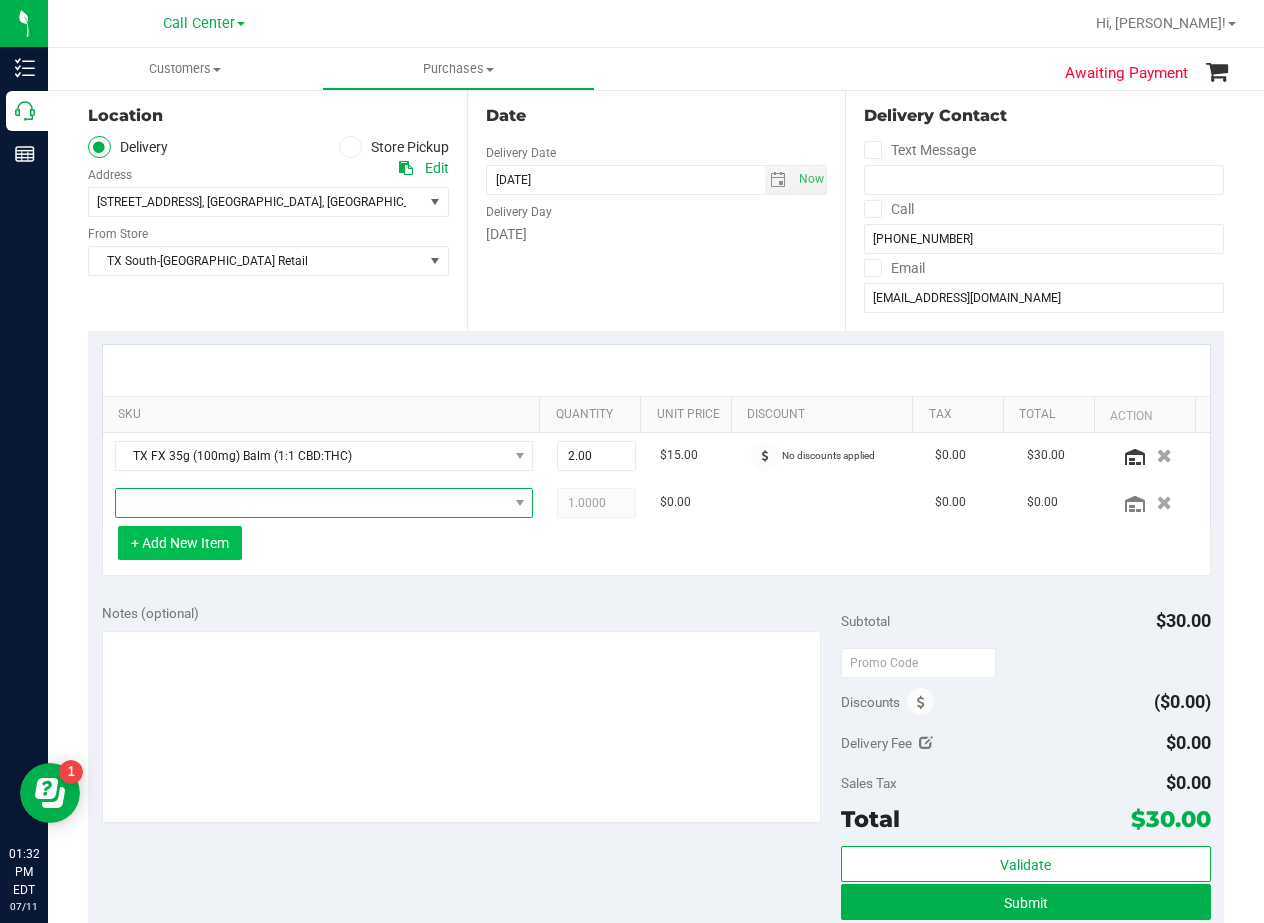 click at bounding box center (312, 503) 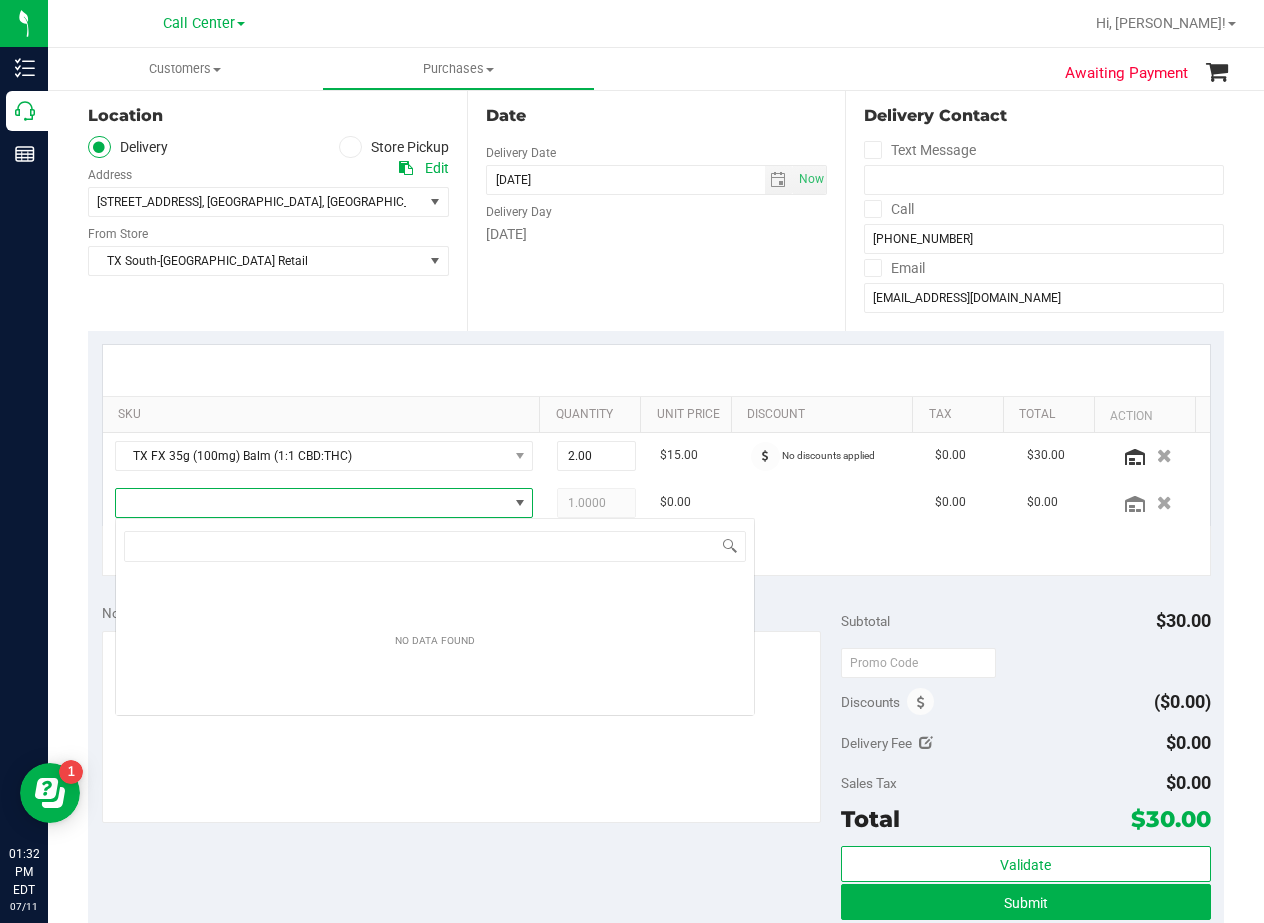 scroll, scrollTop: 99970, scrollLeft: 99597, axis: both 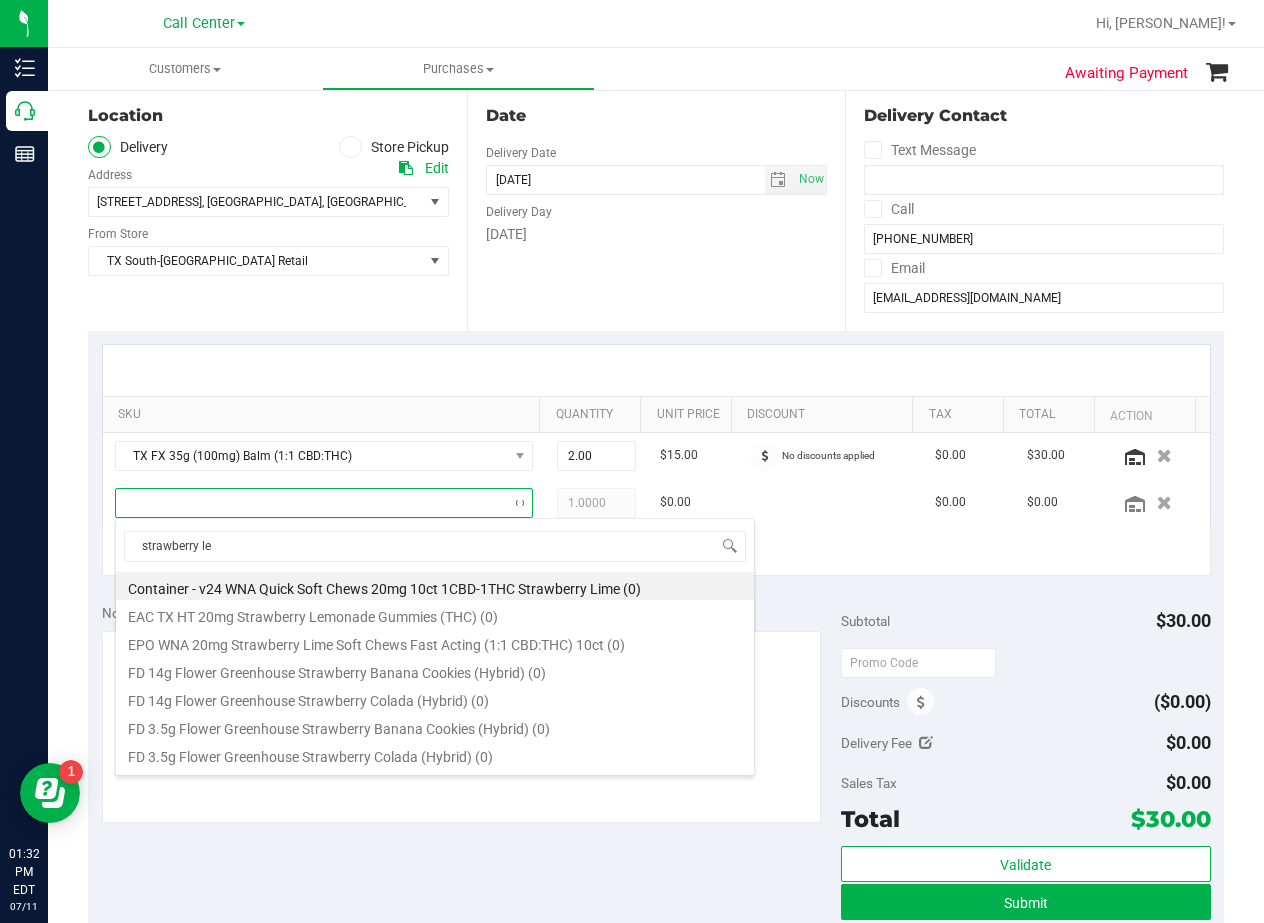 type on "strawberry lem" 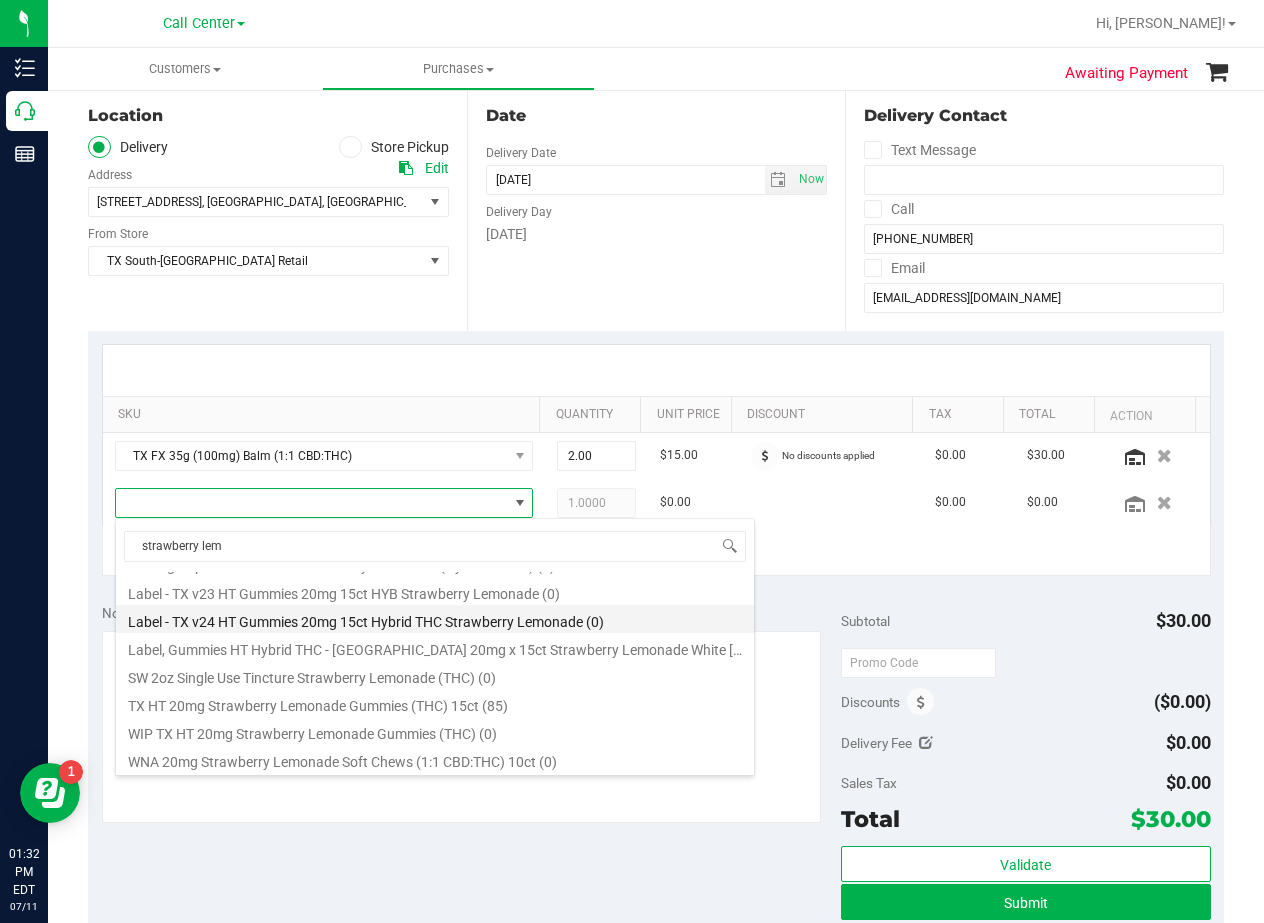 scroll, scrollTop: 80, scrollLeft: 0, axis: vertical 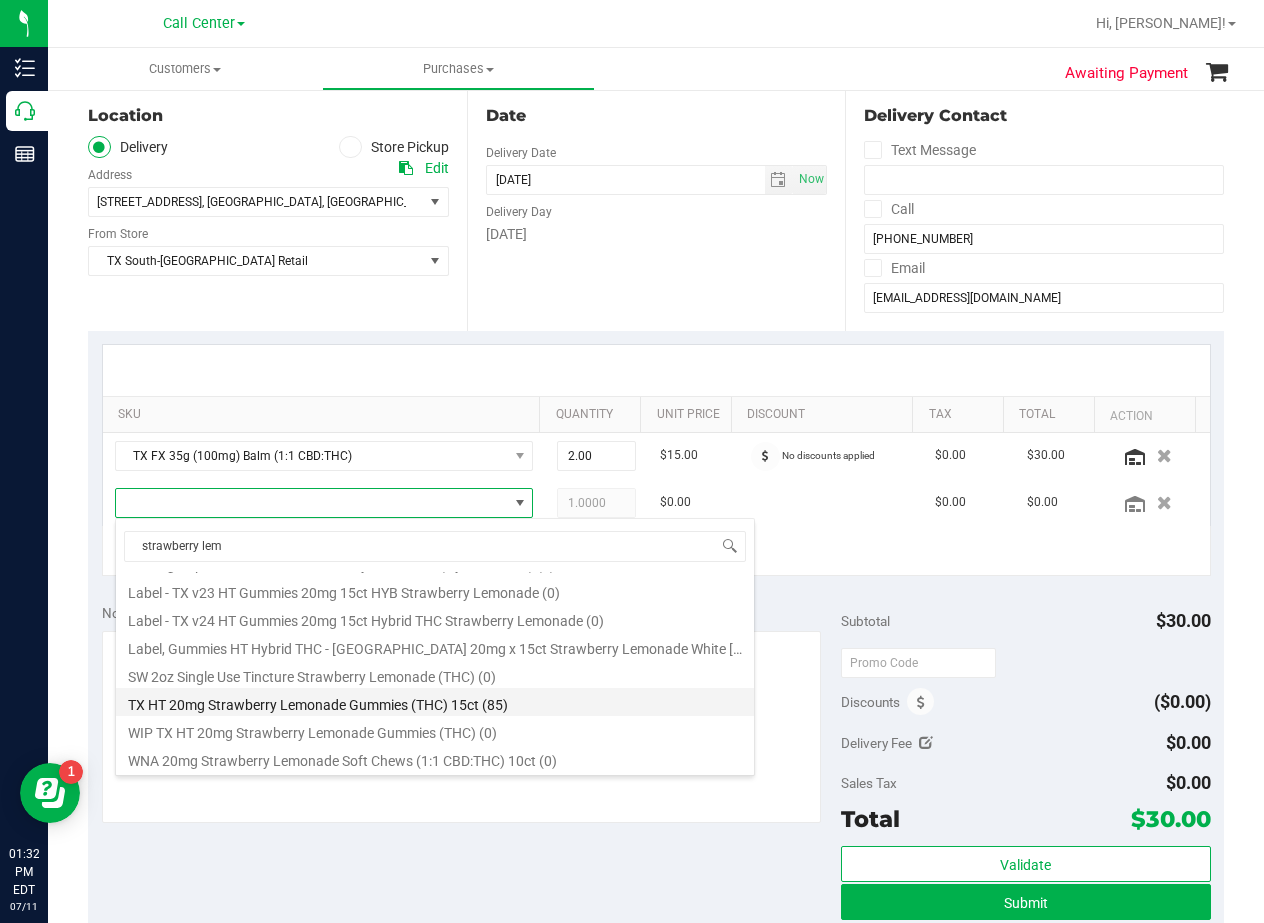 click on "TX HT 20mg Strawberry Lemonade Gummies (THC) 15ct (85)" at bounding box center (435, 702) 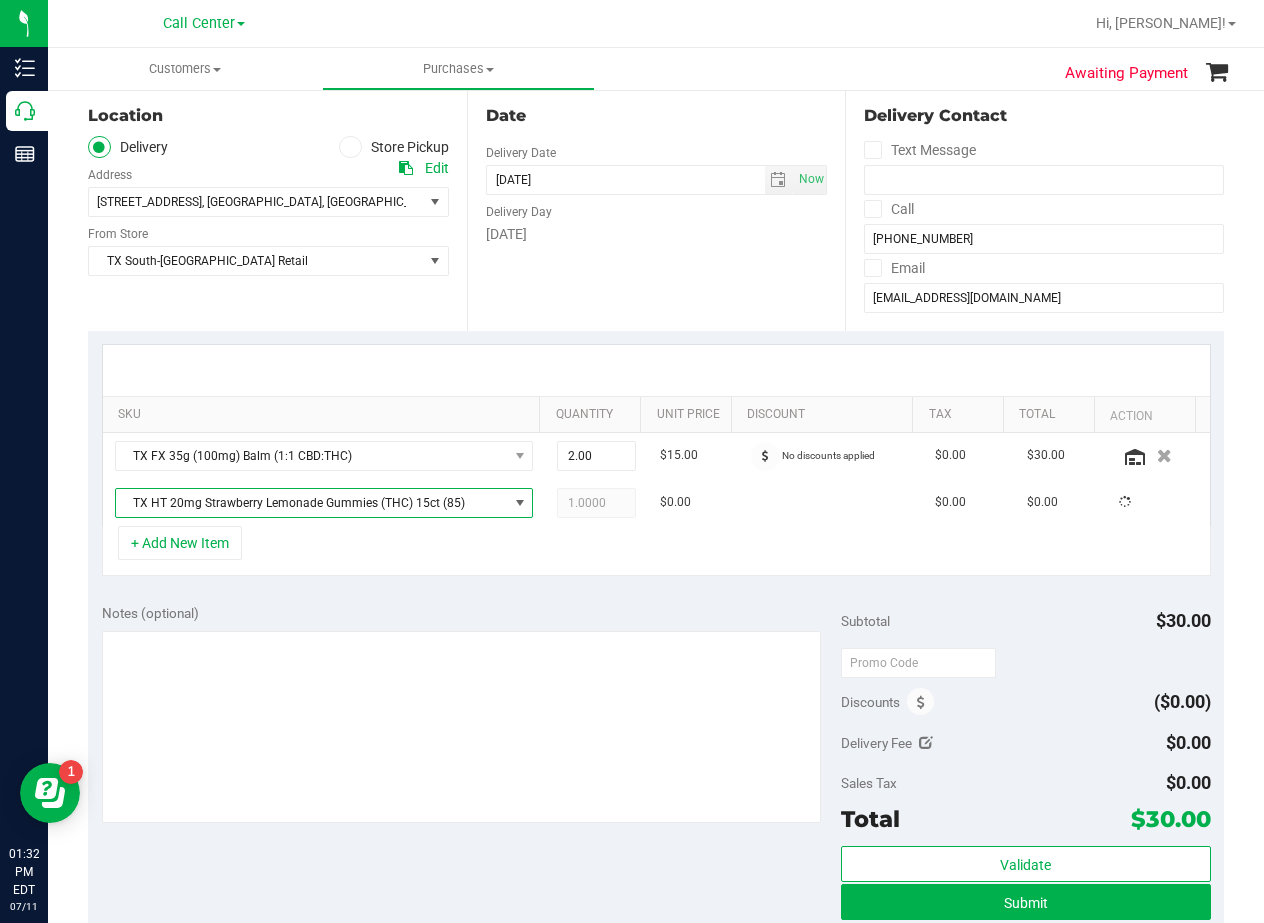 click on "Notes (optional)" at bounding box center (471, 613) 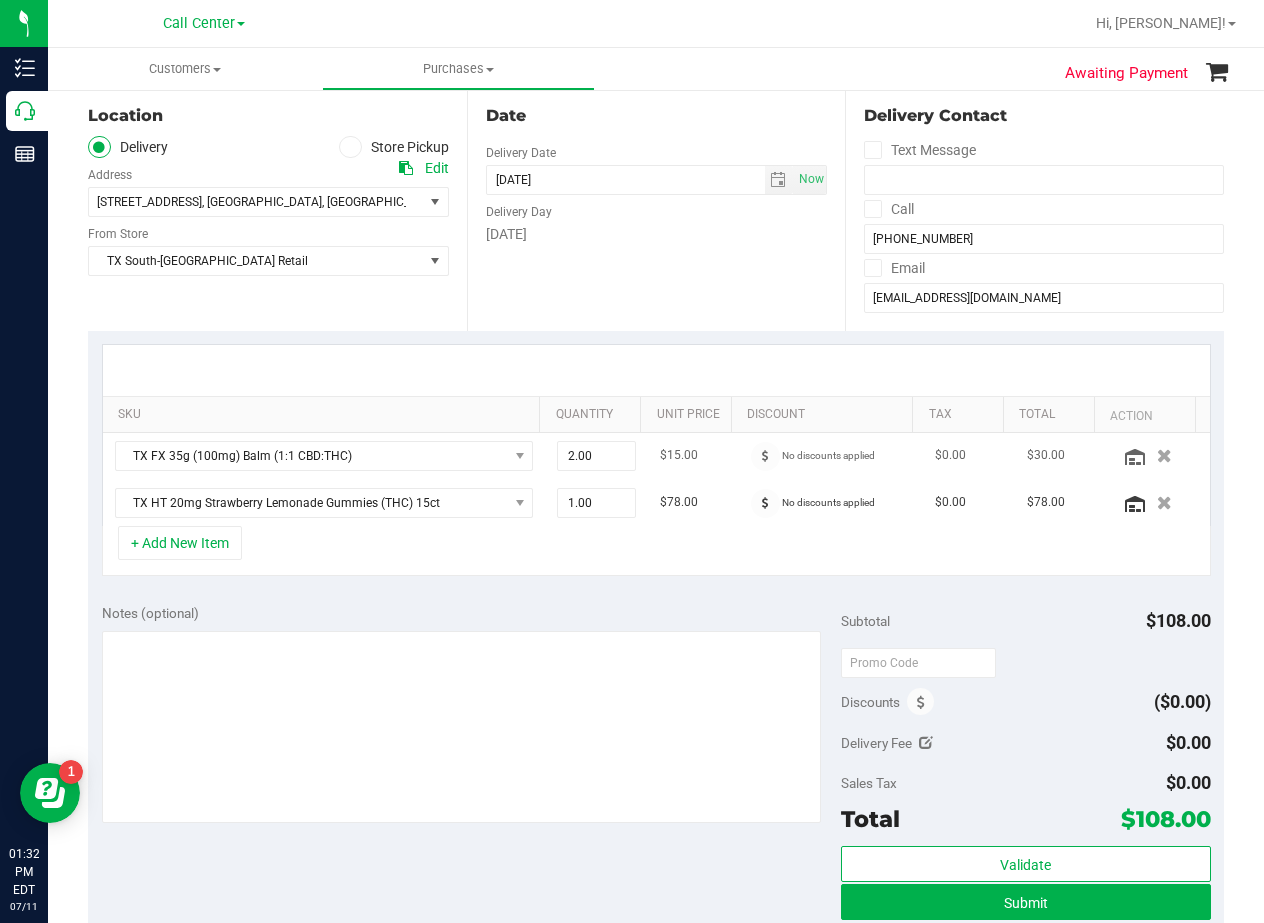 click on "No discounts applied" at bounding box center (832, 456) 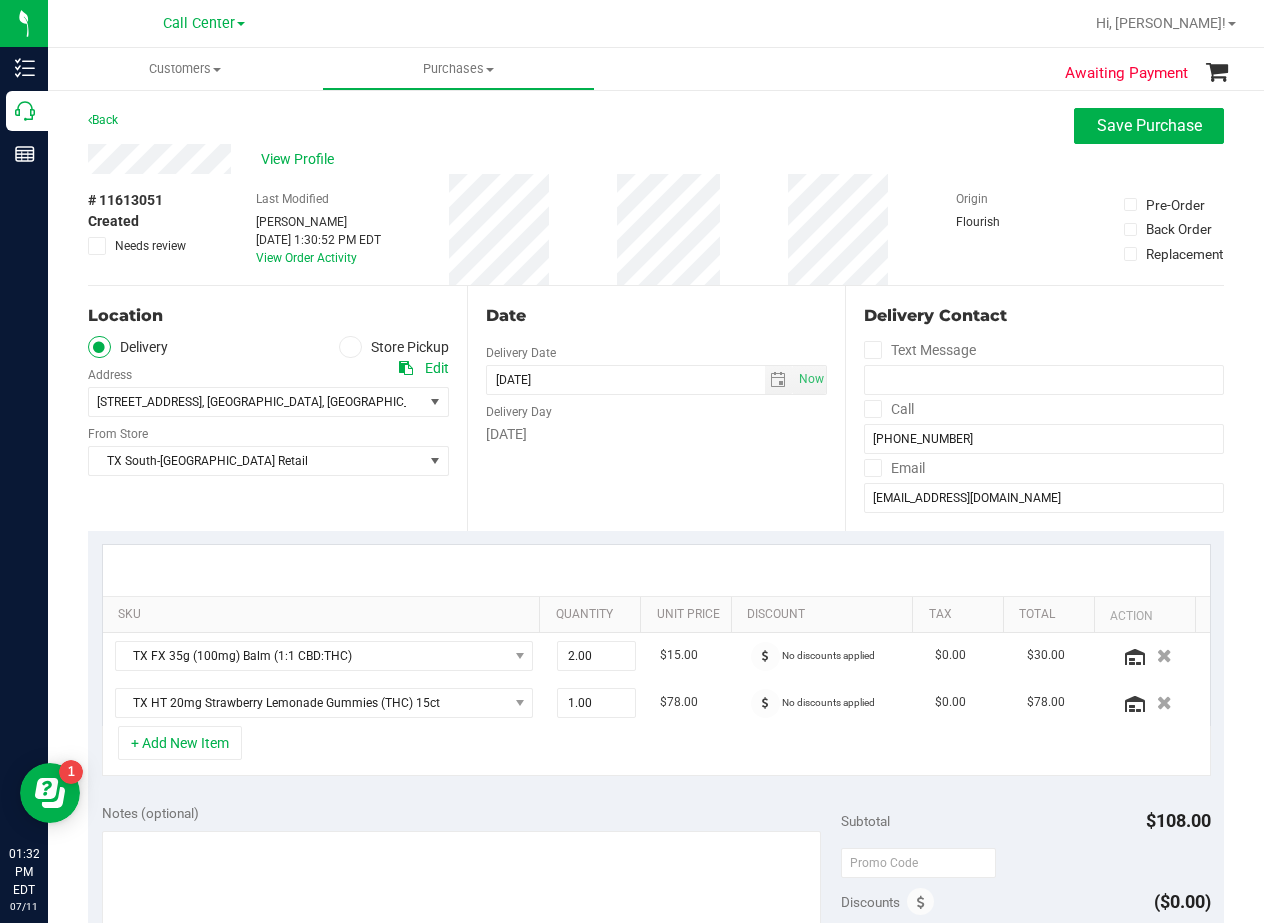 scroll, scrollTop: 100, scrollLeft: 0, axis: vertical 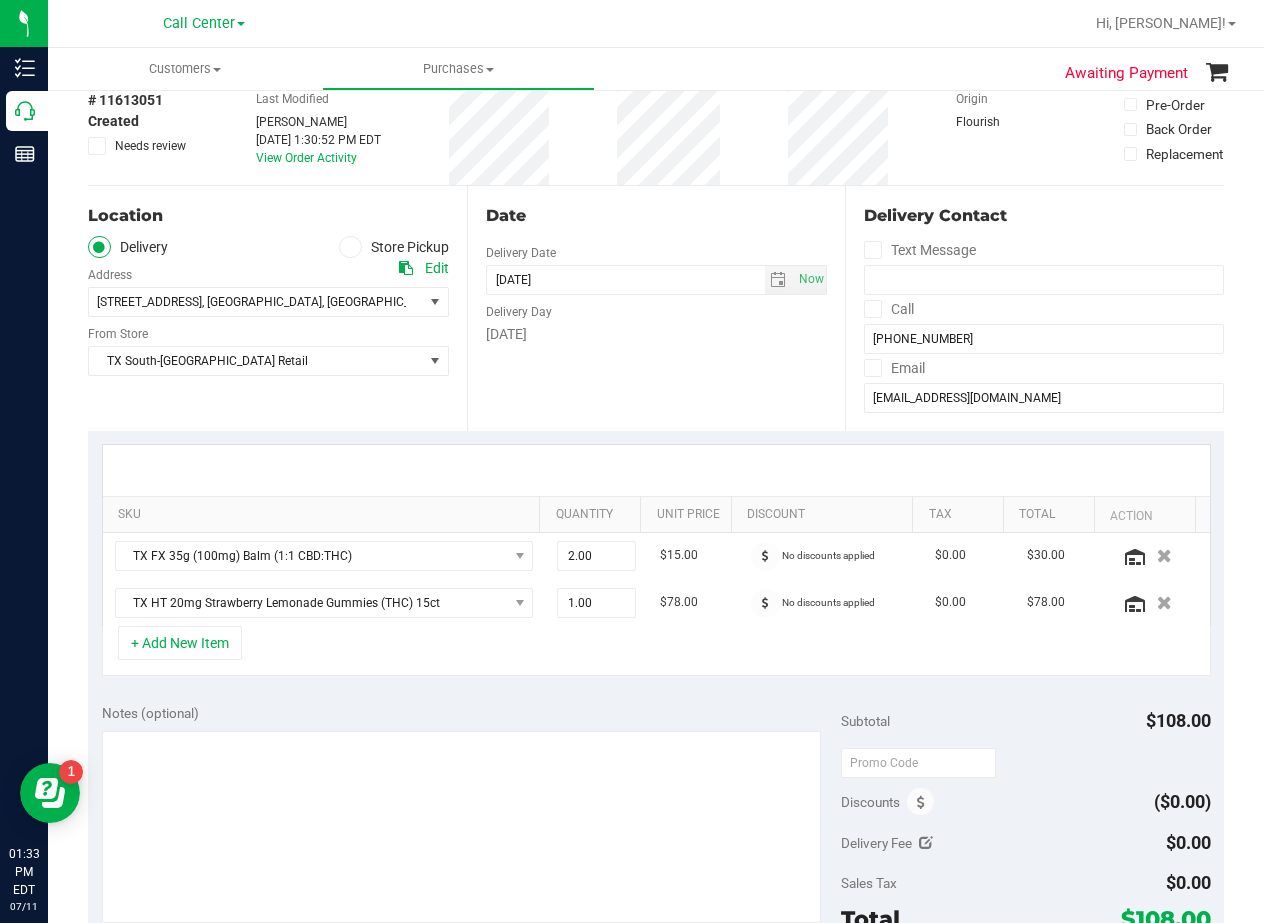 click at bounding box center [656, 470] 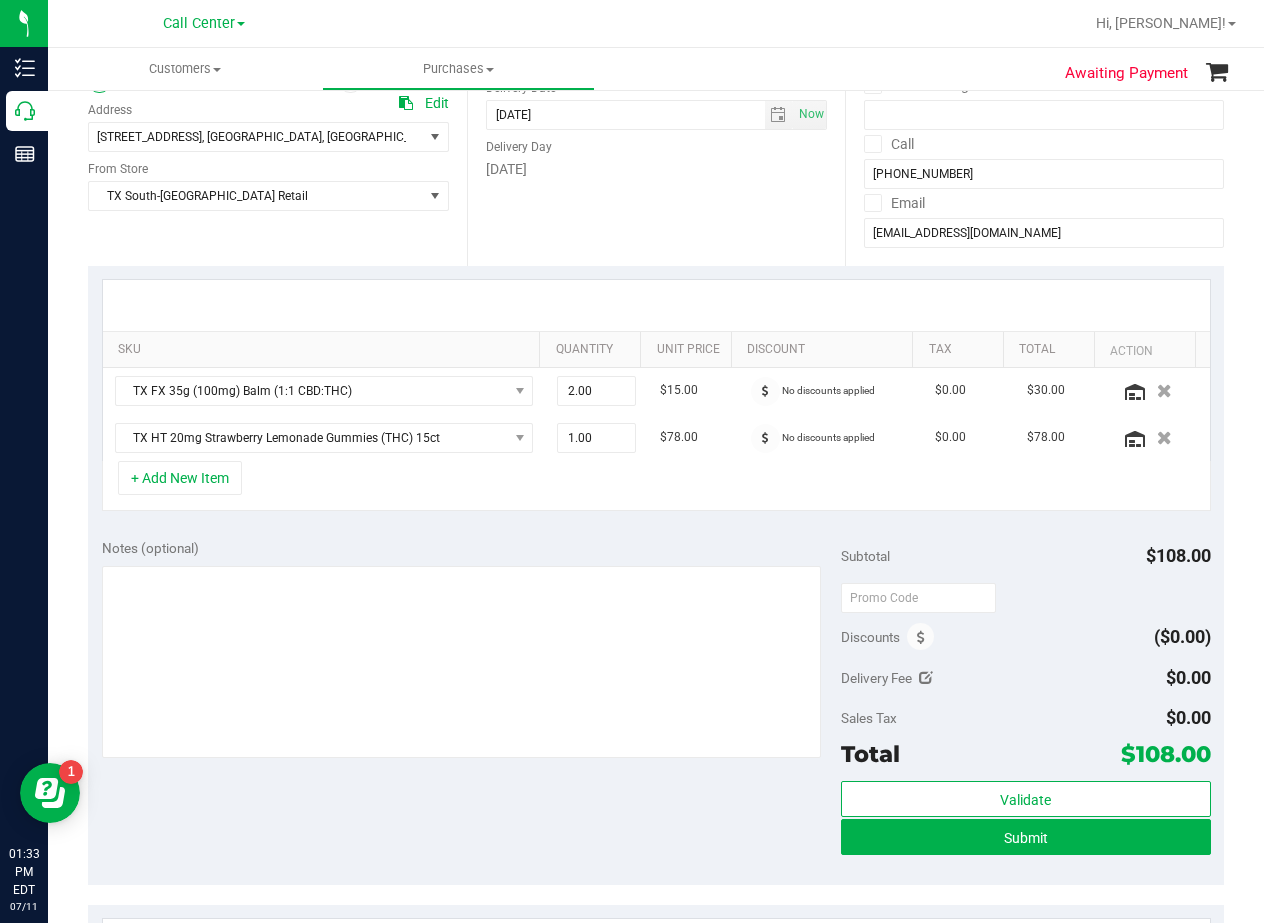 scroll, scrollTop: 300, scrollLeft: 0, axis: vertical 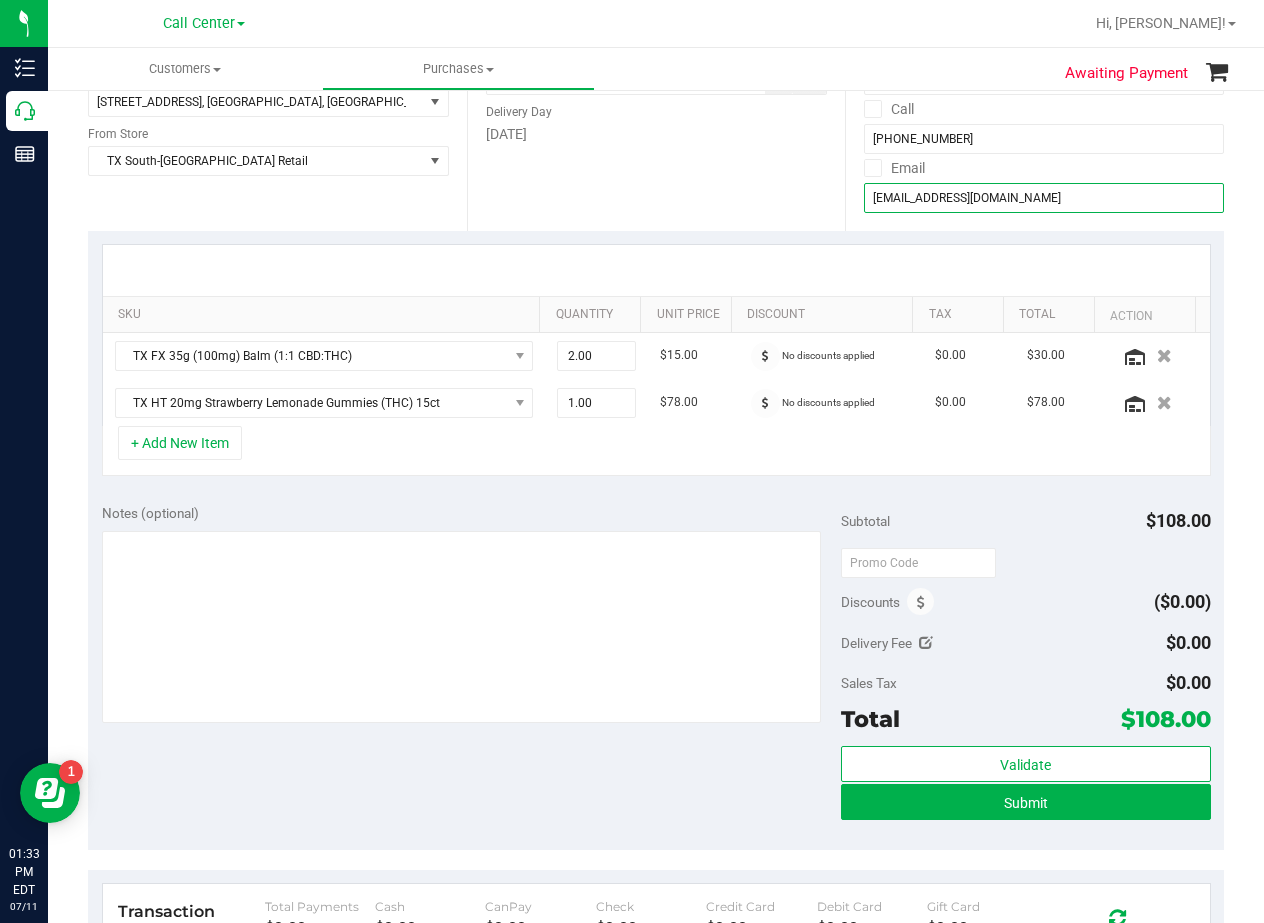 click on "[EMAIL_ADDRESS][DOMAIN_NAME]" at bounding box center (1044, 198) 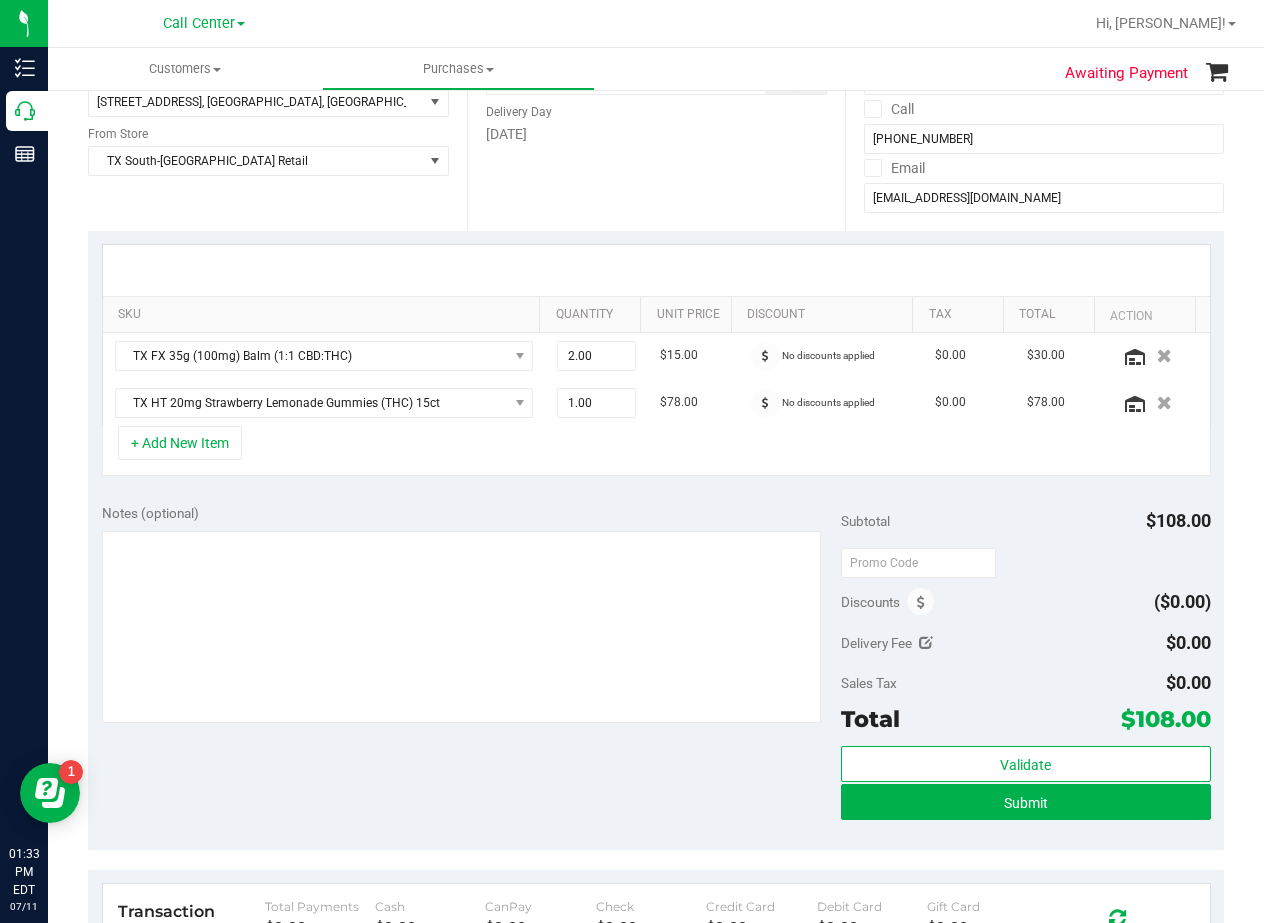 click on "Date
Delivery Date
07/11/2025
Now
07/11/2025 08:00 AM
Now
Delivery Day
Friday" at bounding box center (656, 108) 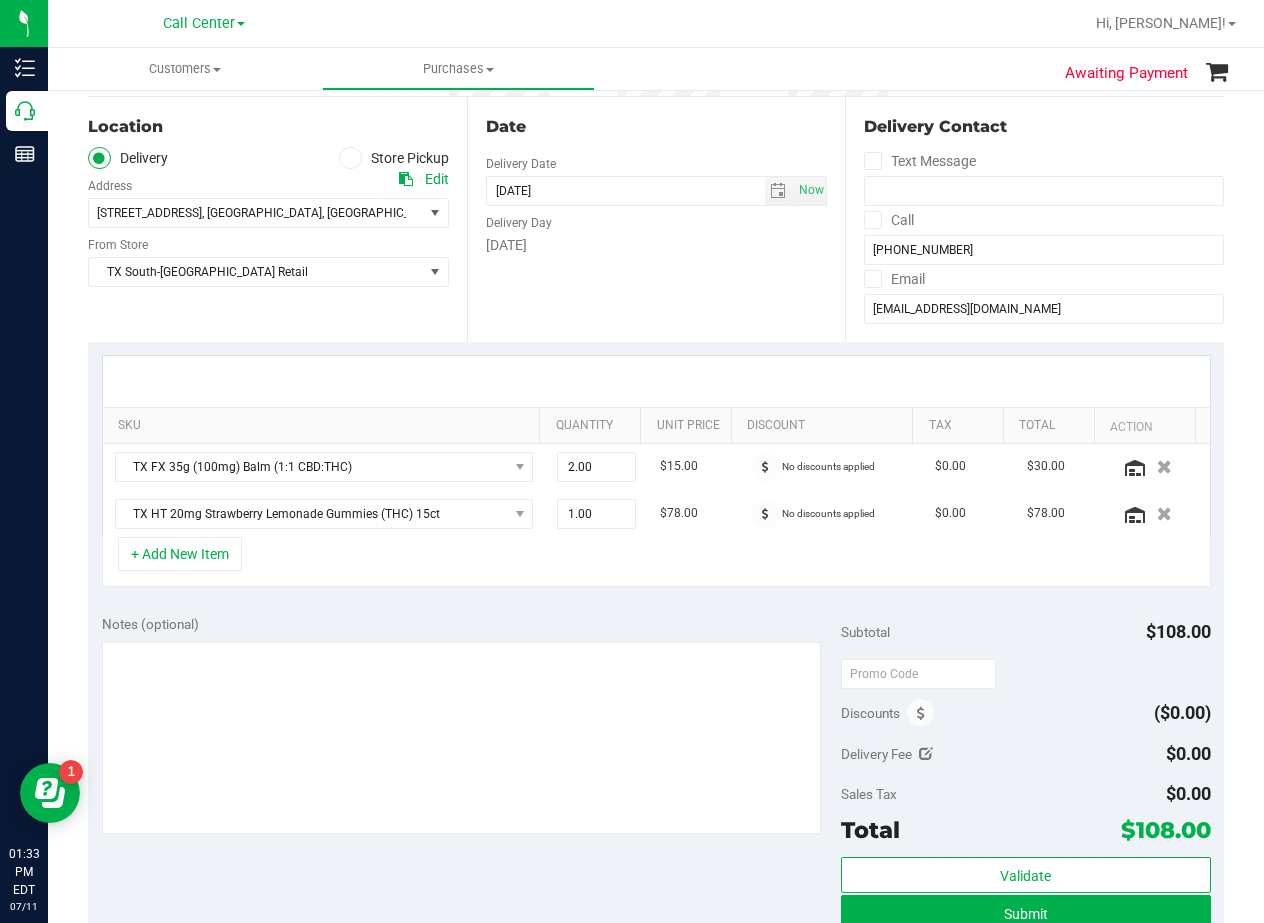 scroll, scrollTop: 0, scrollLeft: 0, axis: both 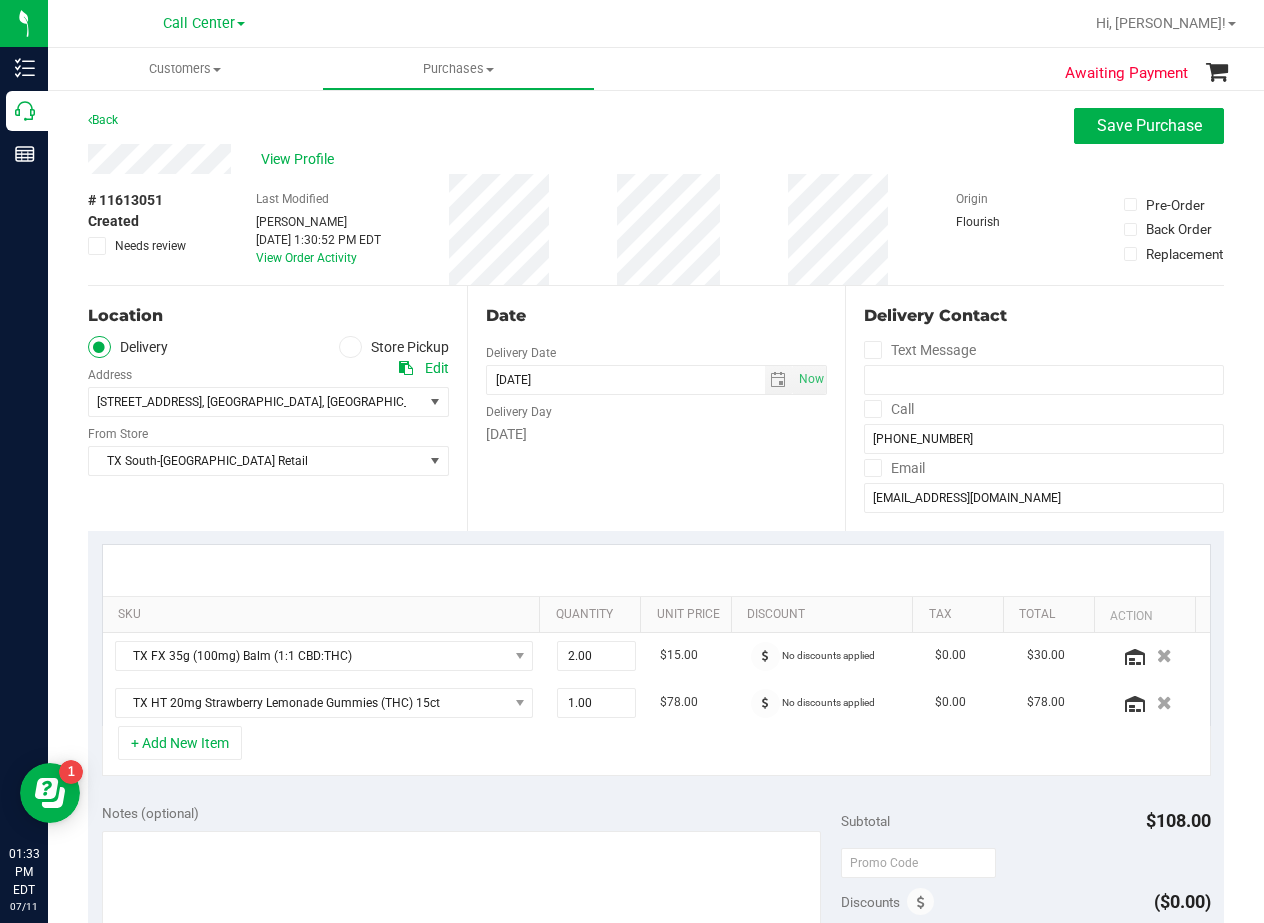 click on "Date" at bounding box center (657, 316) 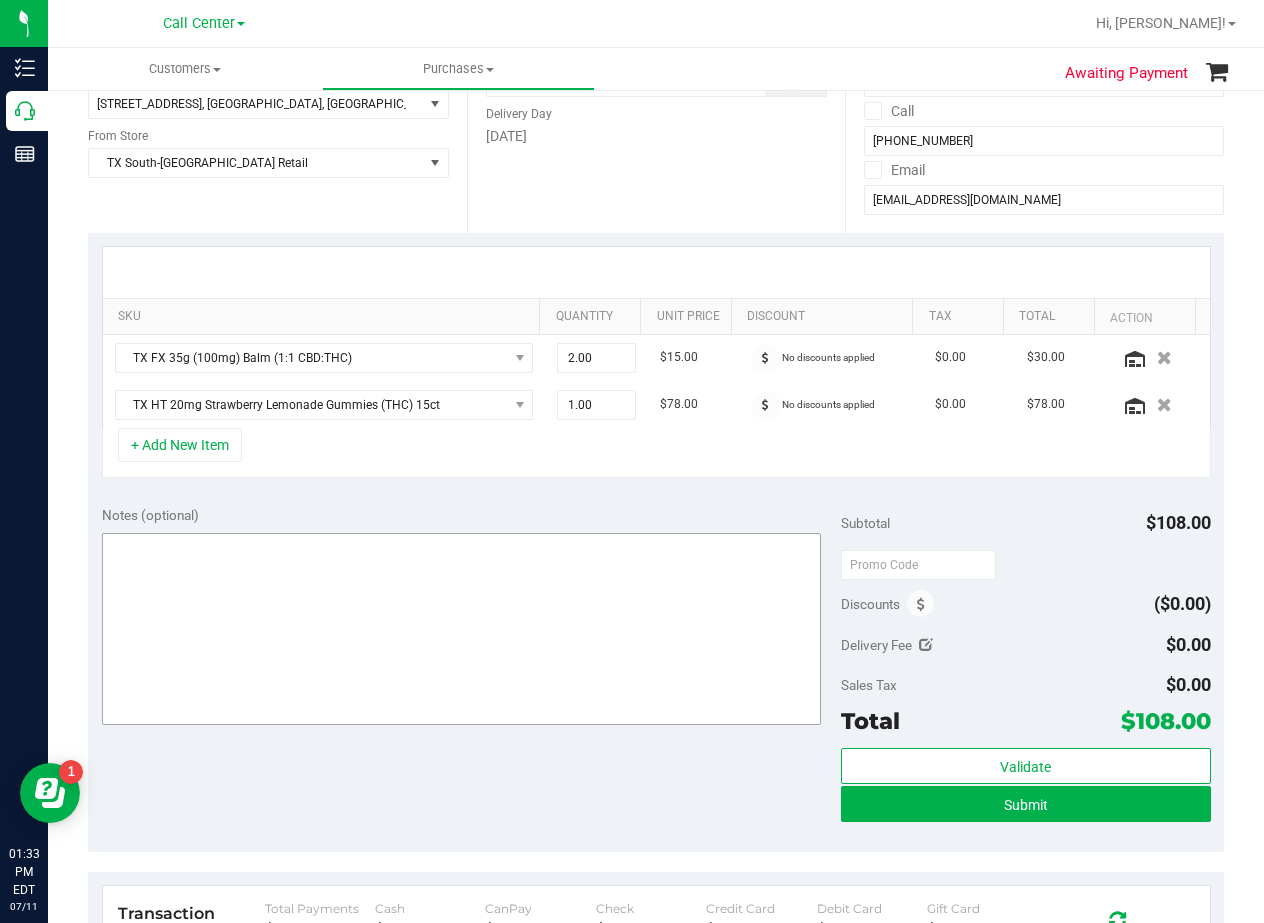 scroll, scrollTop: 300, scrollLeft: 0, axis: vertical 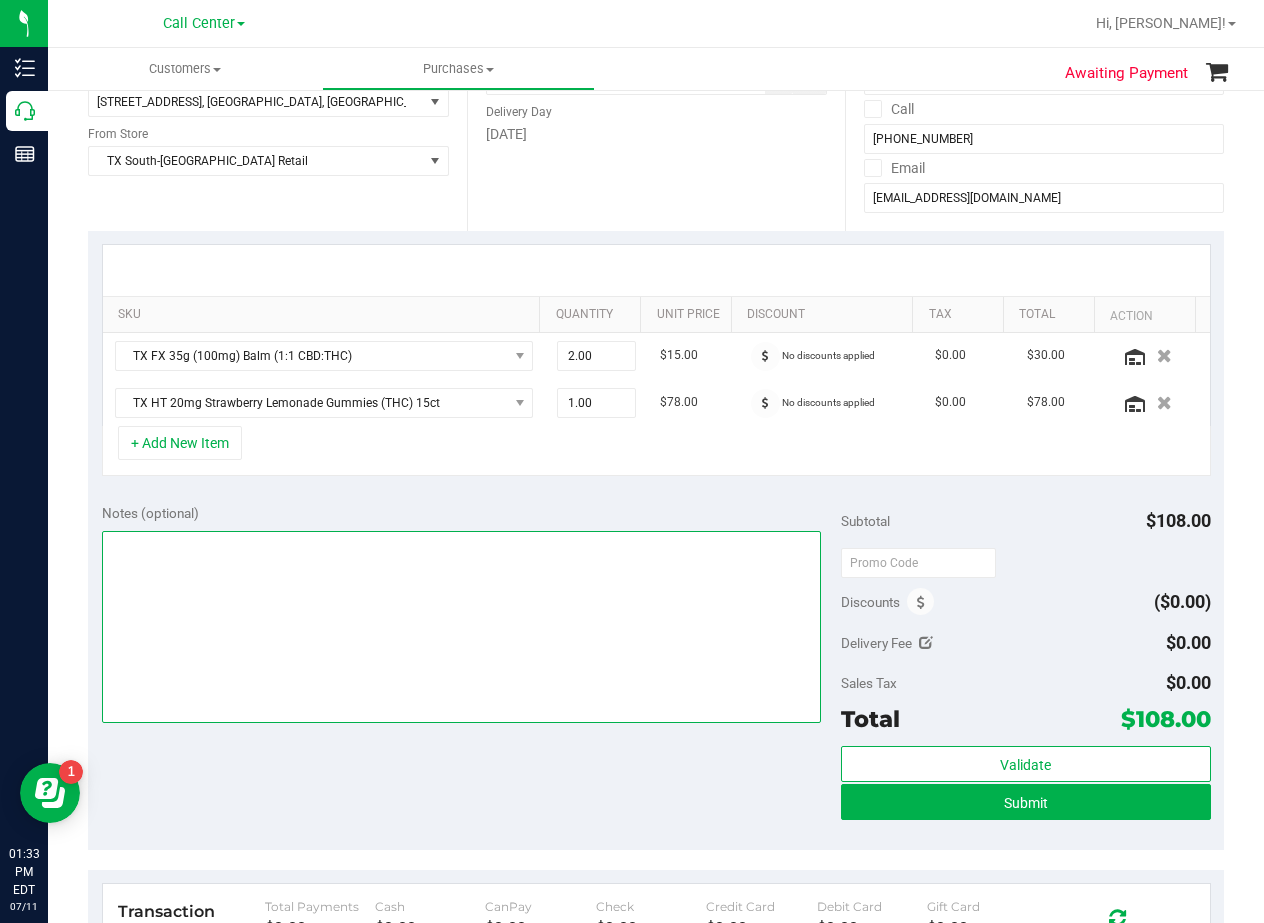 click at bounding box center [461, 627] 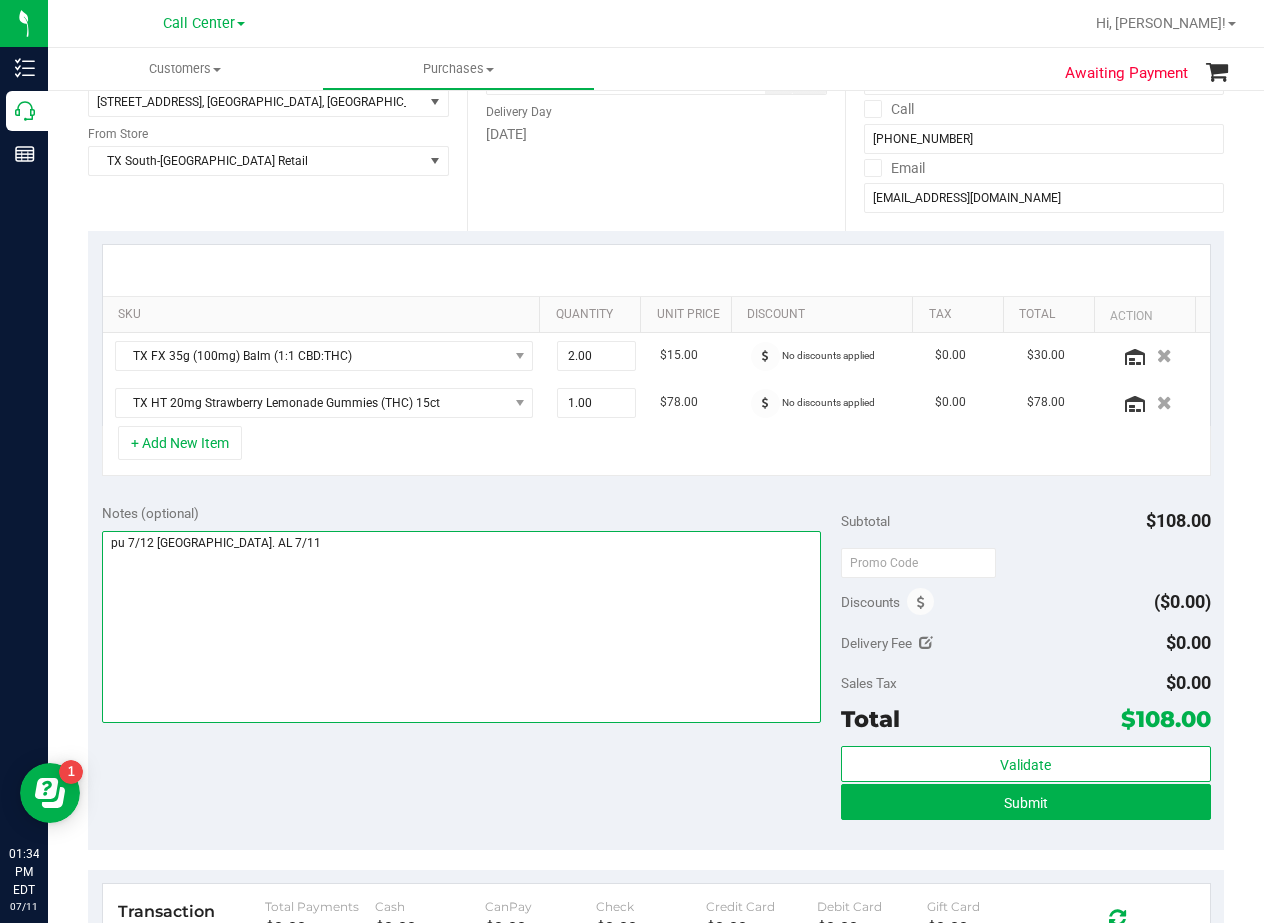 type on "pu 7/12 South Austin. AL 7/11" 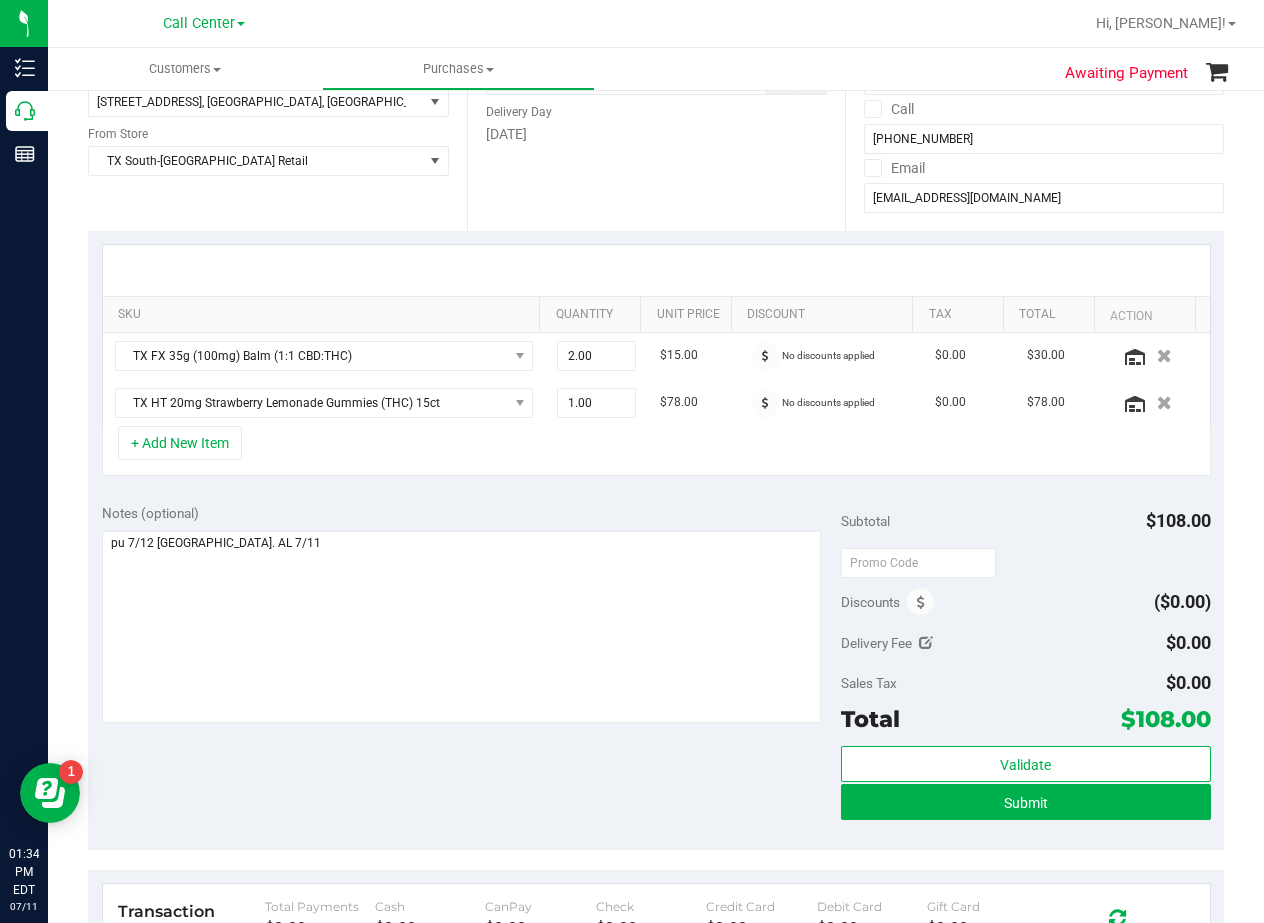 click on "SKU Quantity Unit Price Discount Tax Total Action
TX FX 35g (100mg) Balm (1:1 CBD:THC)
2.00 2
$15.00
No discounts applied
$0.00
$30.00
TX HT 20mg Strawberry Lemonade Gummies (THC) 15ct
1.00 1
$78.00
No discounts applied
$0.00
$78.00" at bounding box center [656, 360] 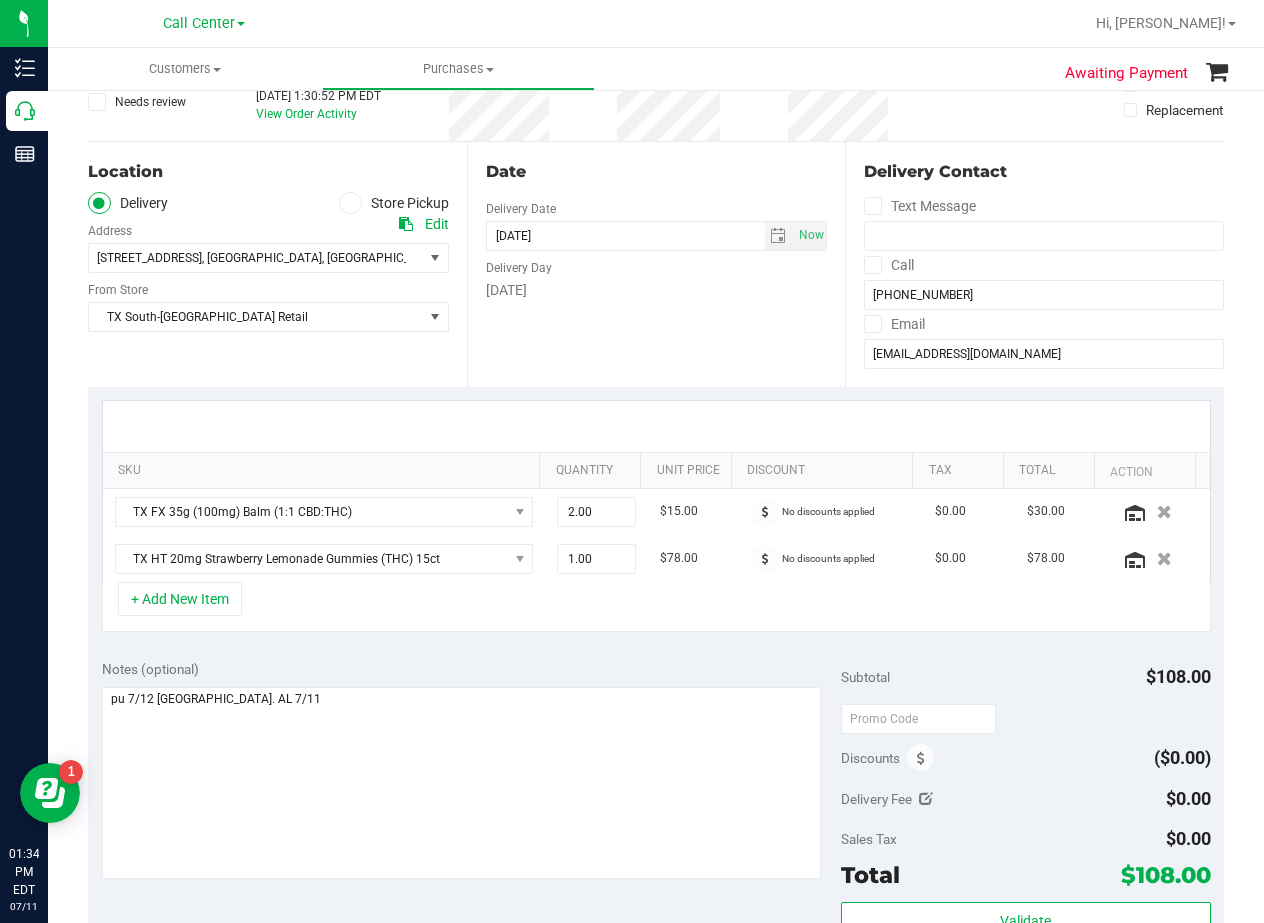 scroll, scrollTop: 0, scrollLeft: 0, axis: both 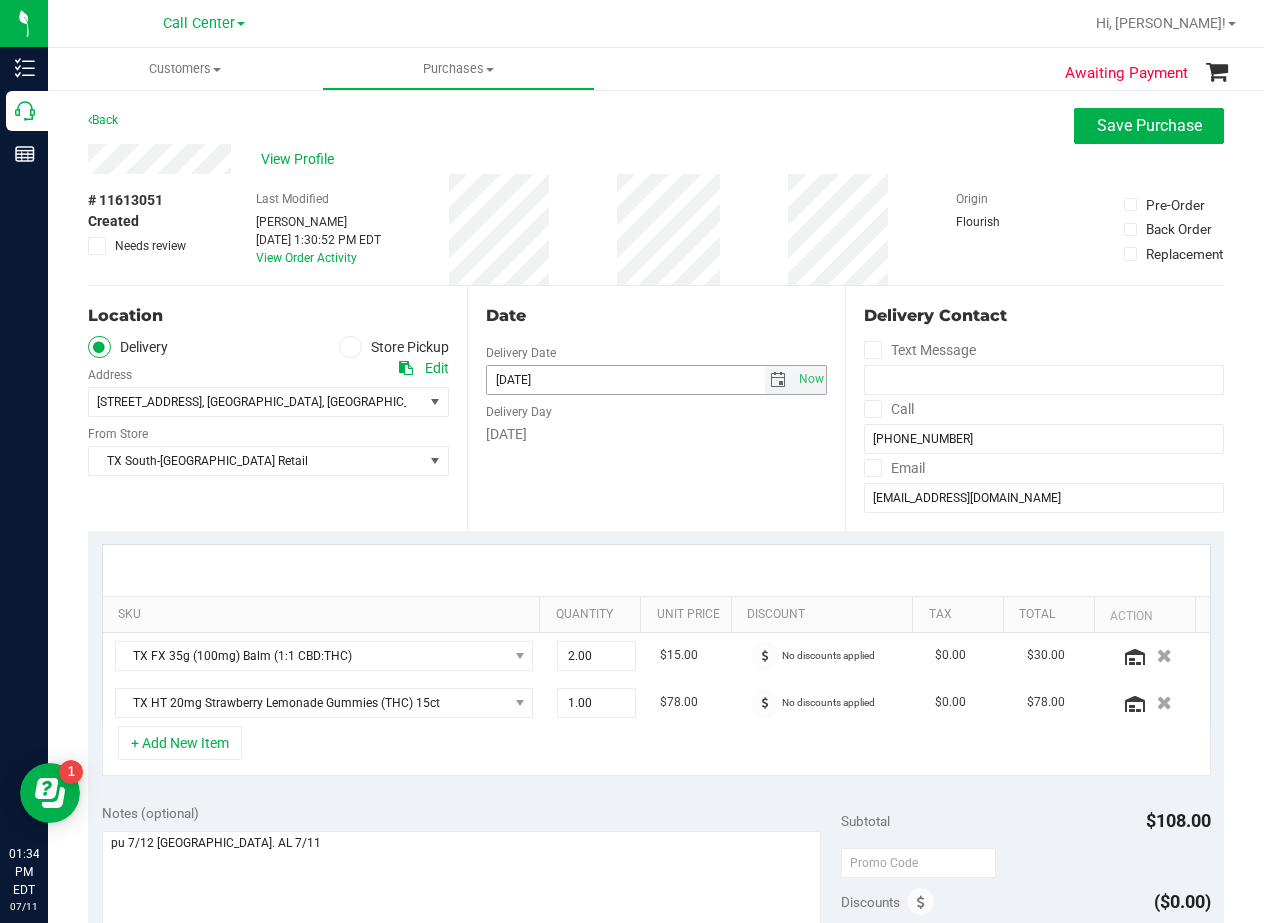 click at bounding box center (778, 380) 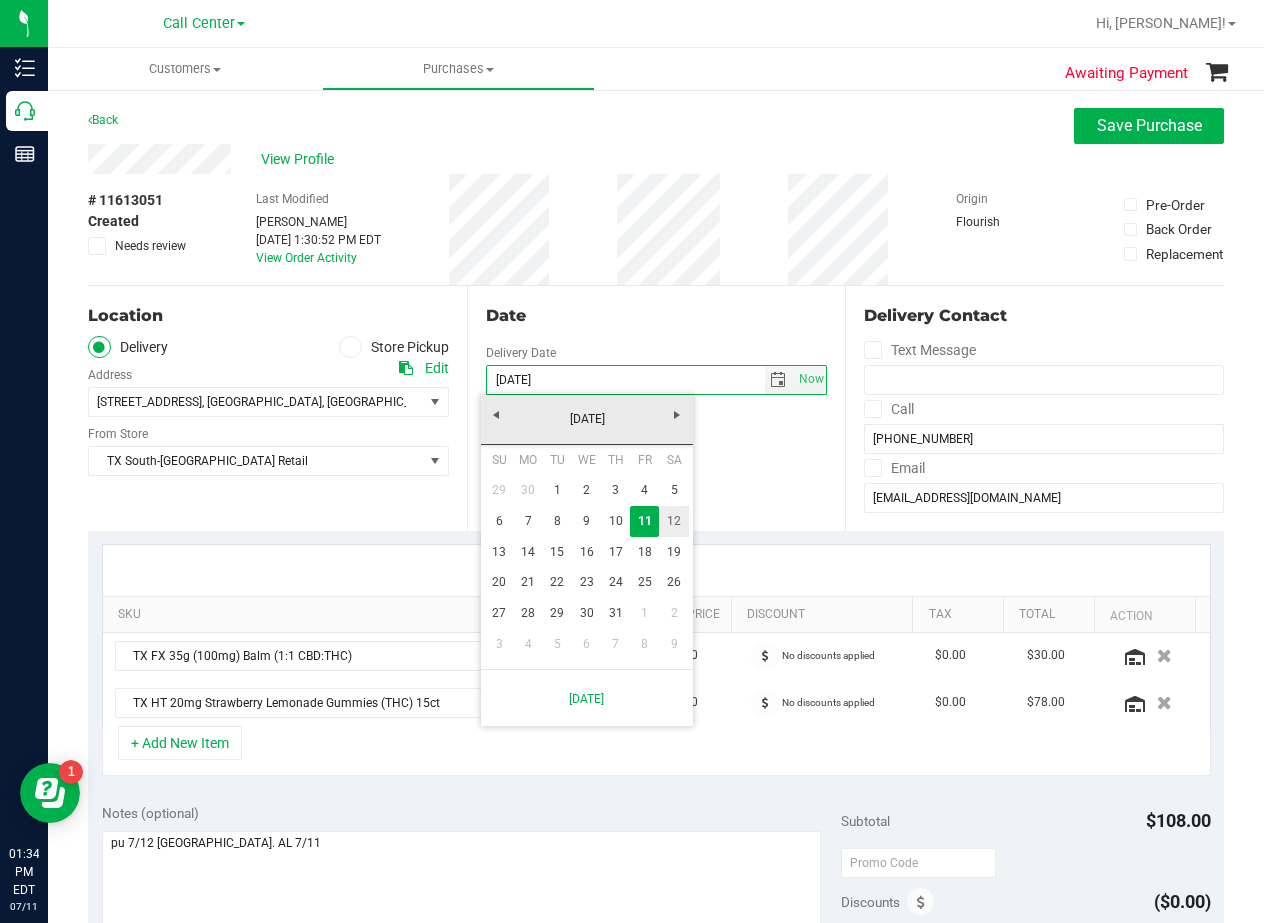 click on "12" at bounding box center [673, 521] 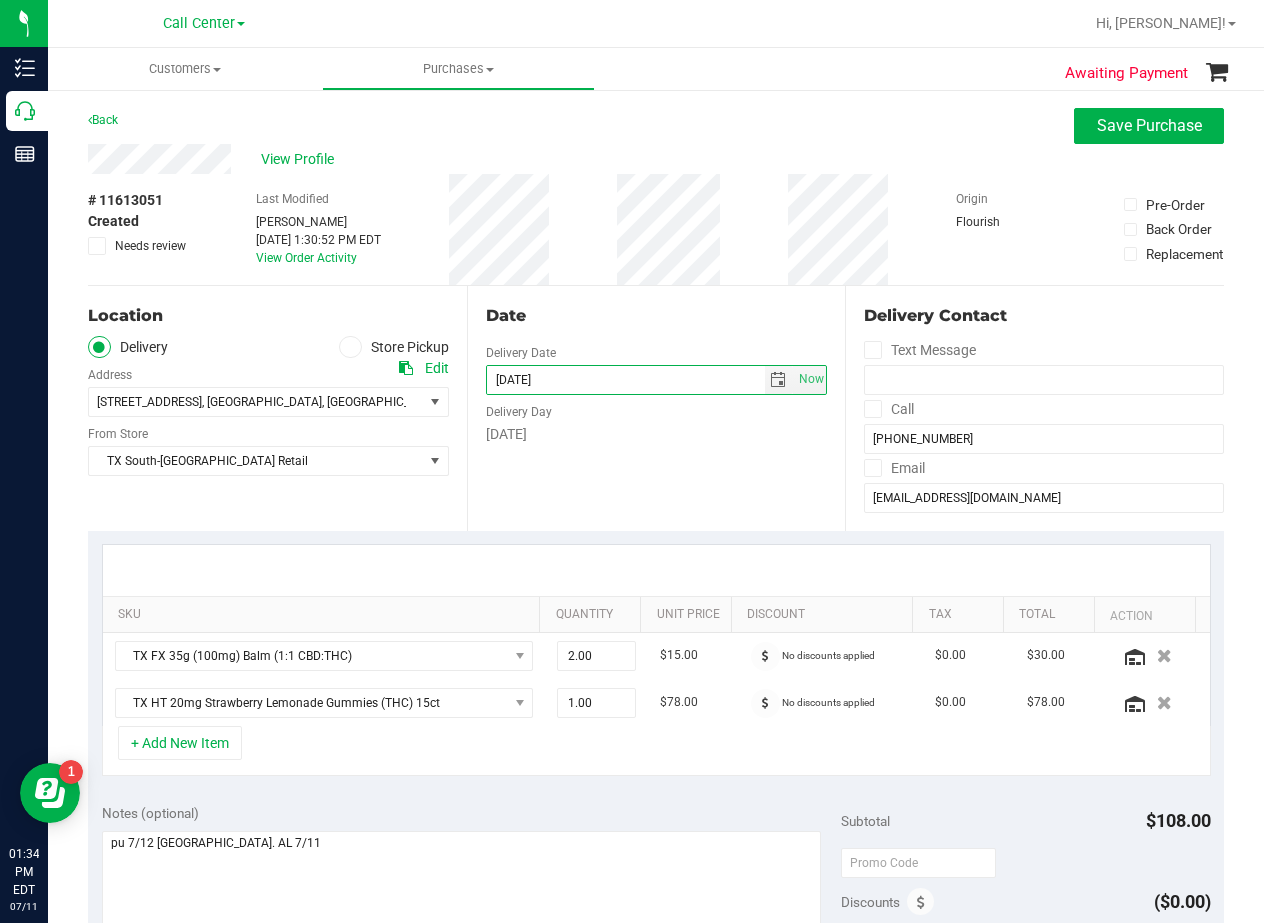 click on "Saturday" at bounding box center [657, 434] 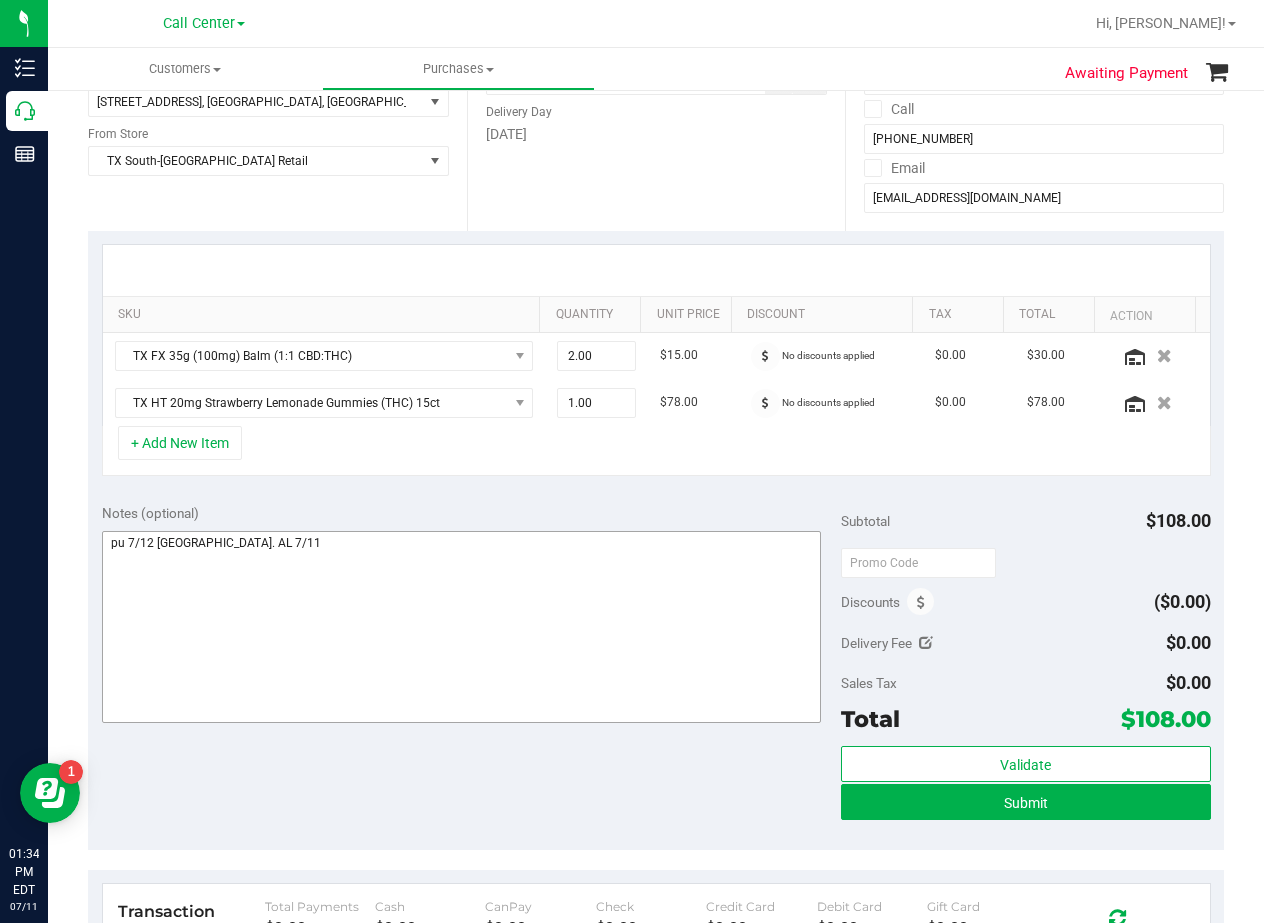 scroll, scrollTop: 0, scrollLeft: 0, axis: both 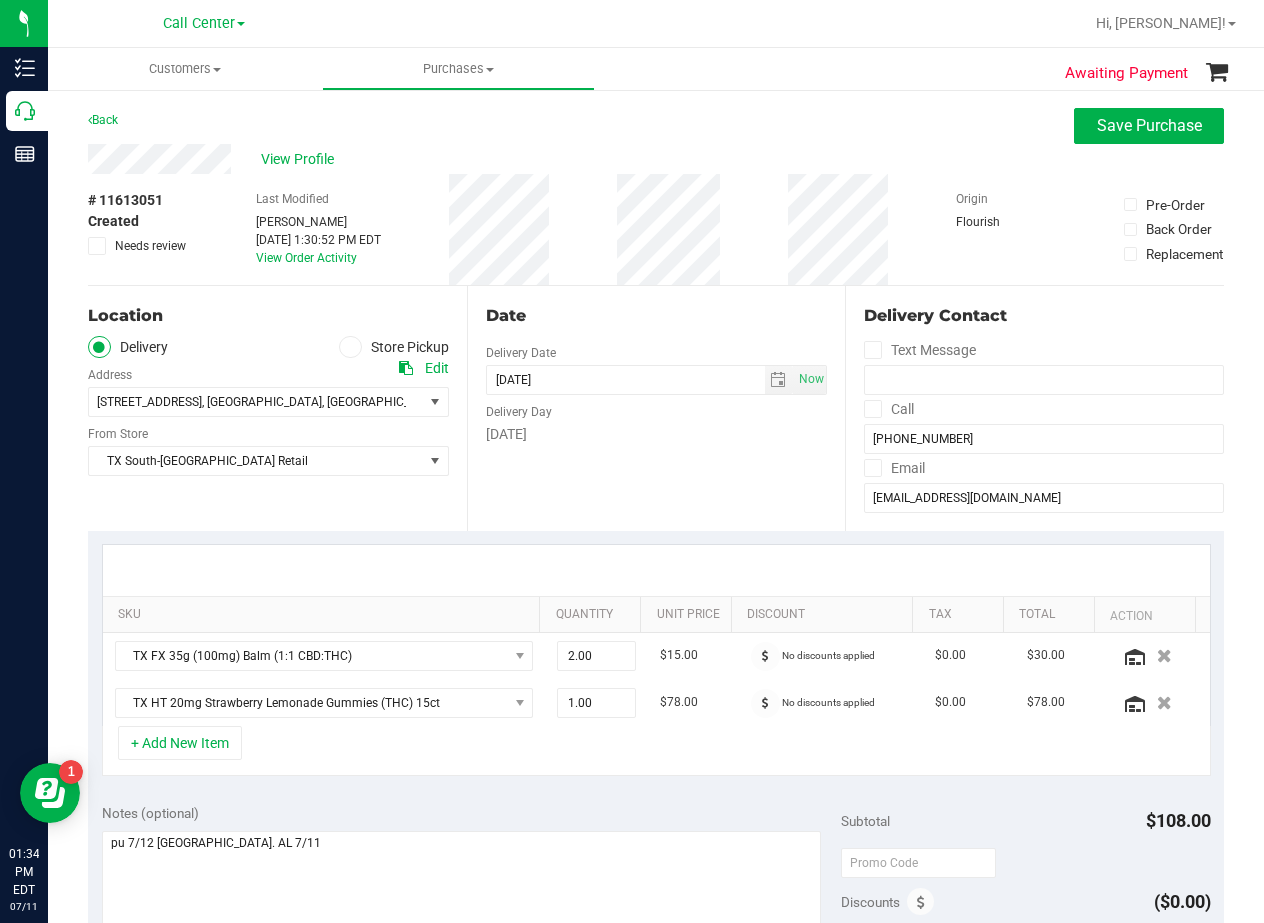 click on "Date
Delivery Date
07/12/2025
Now
07/12/2025 08:00 AM
Now
Delivery Day
Saturday" at bounding box center (656, 408) 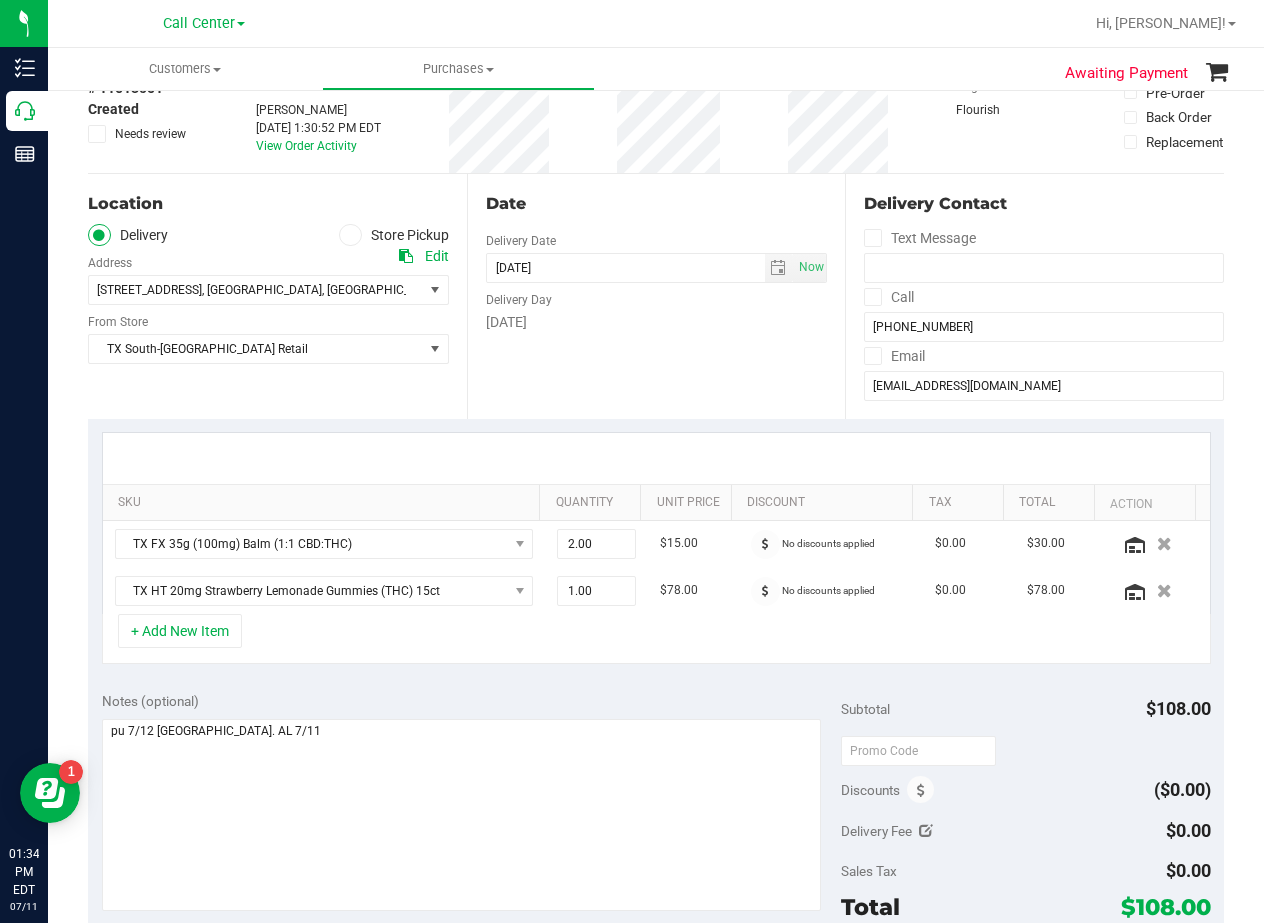 scroll, scrollTop: 500, scrollLeft: 0, axis: vertical 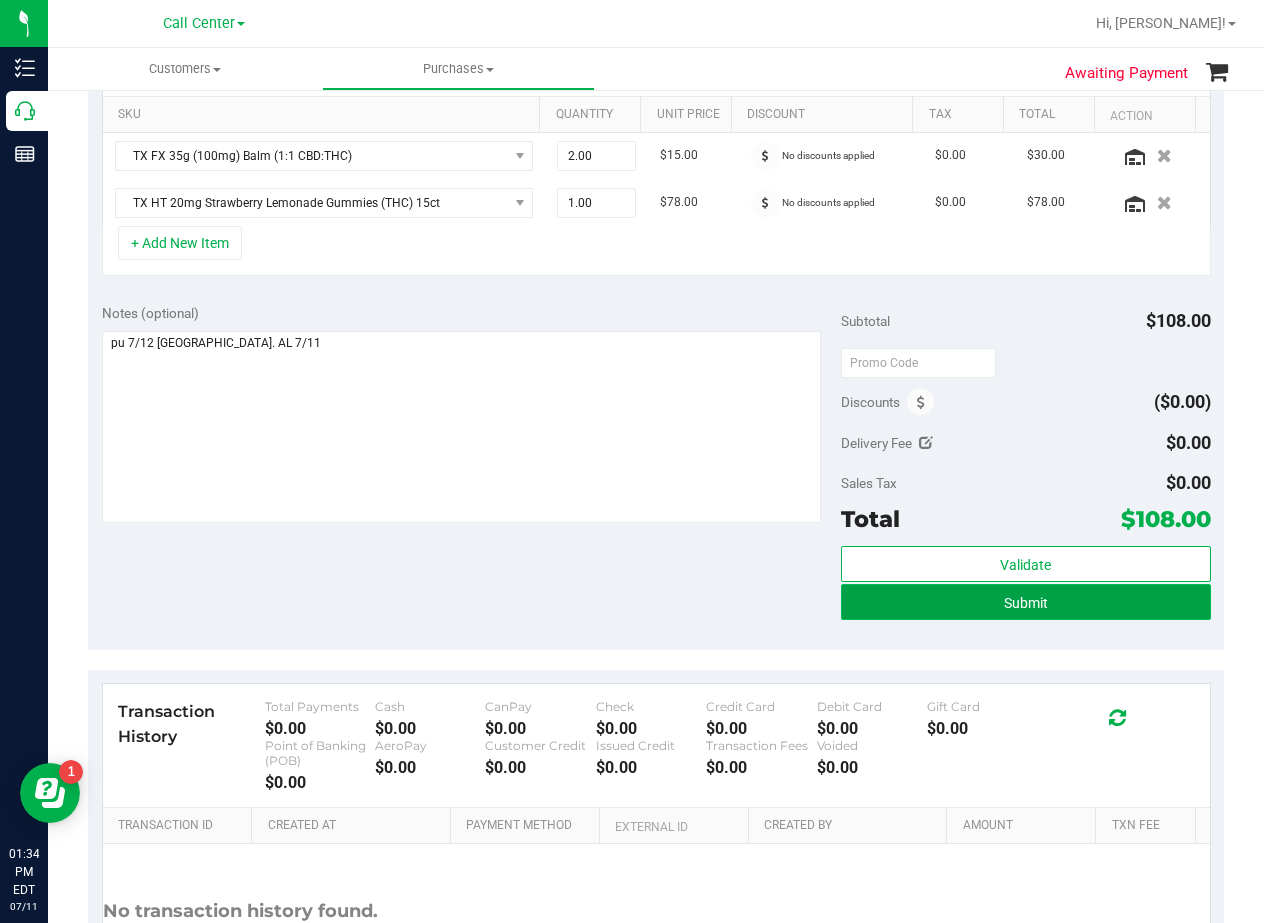 click on "Submit" at bounding box center (1026, 602) 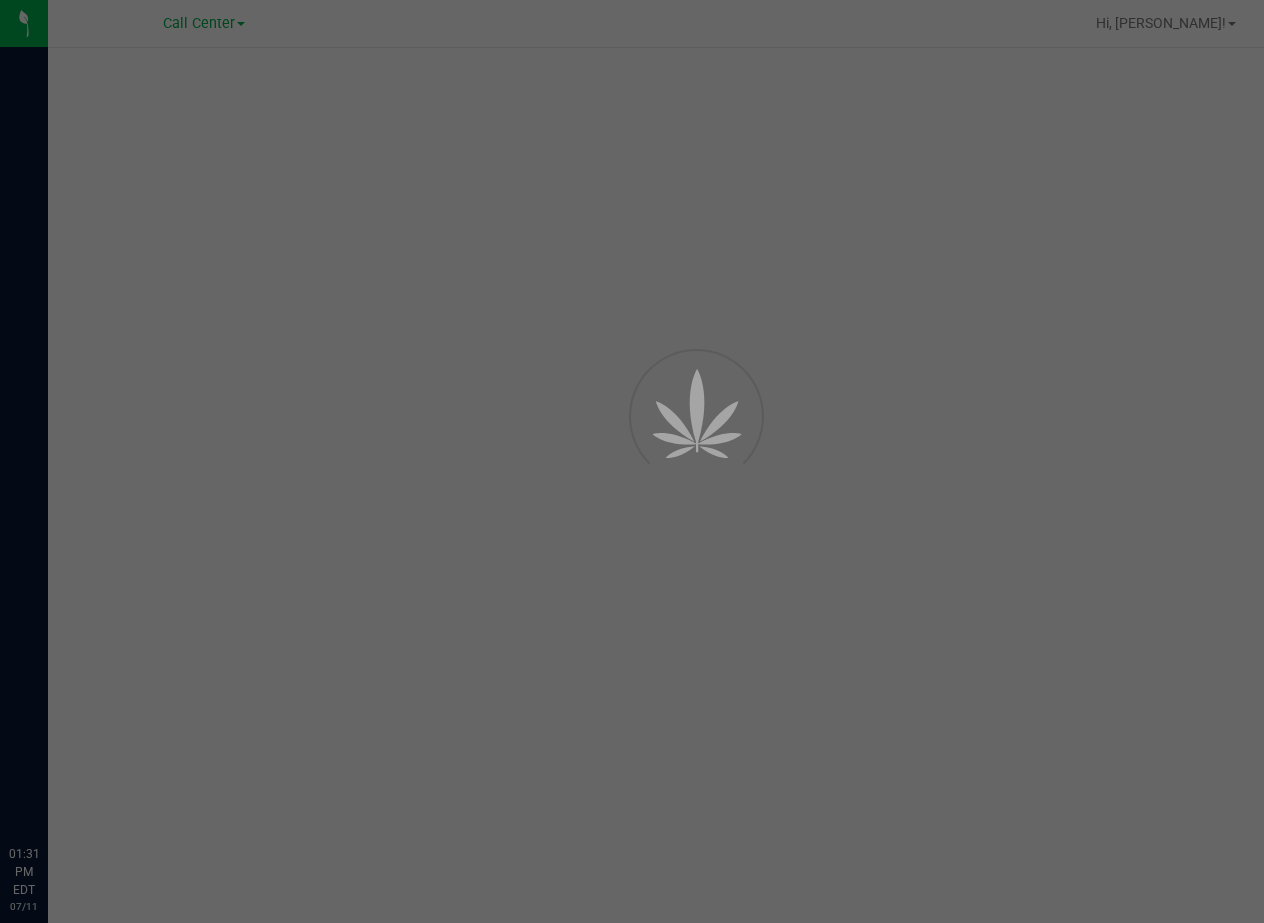 scroll, scrollTop: 0, scrollLeft: 0, axis: both 